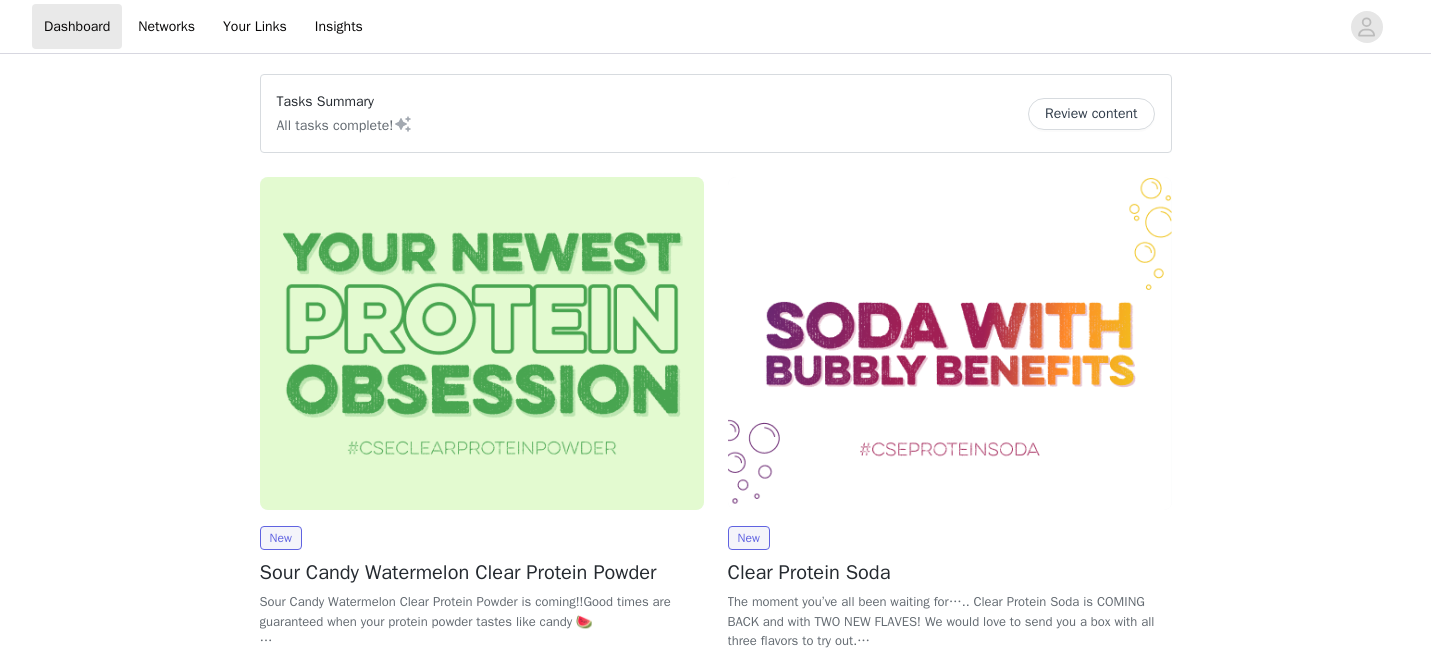 scroll, scrollTop: 0, scrollLeft: 0, axis: both 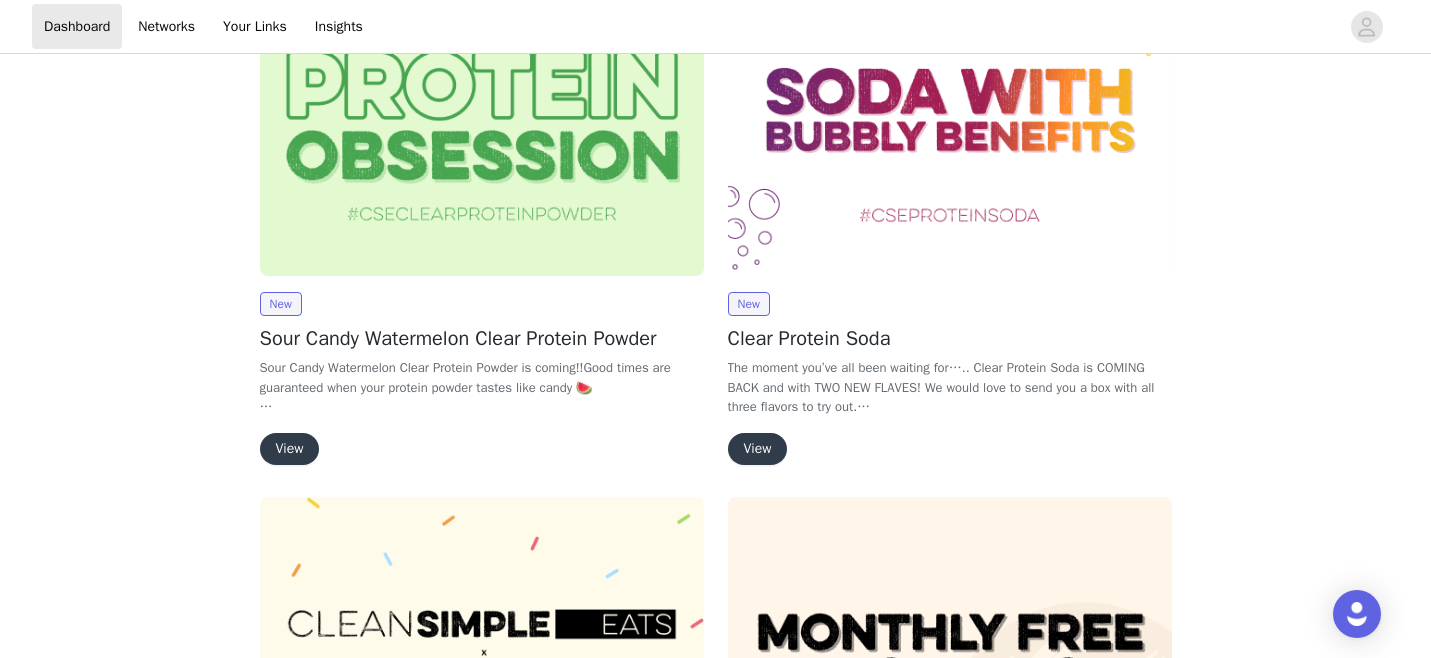click on "View" at bounding box center (290, 449) 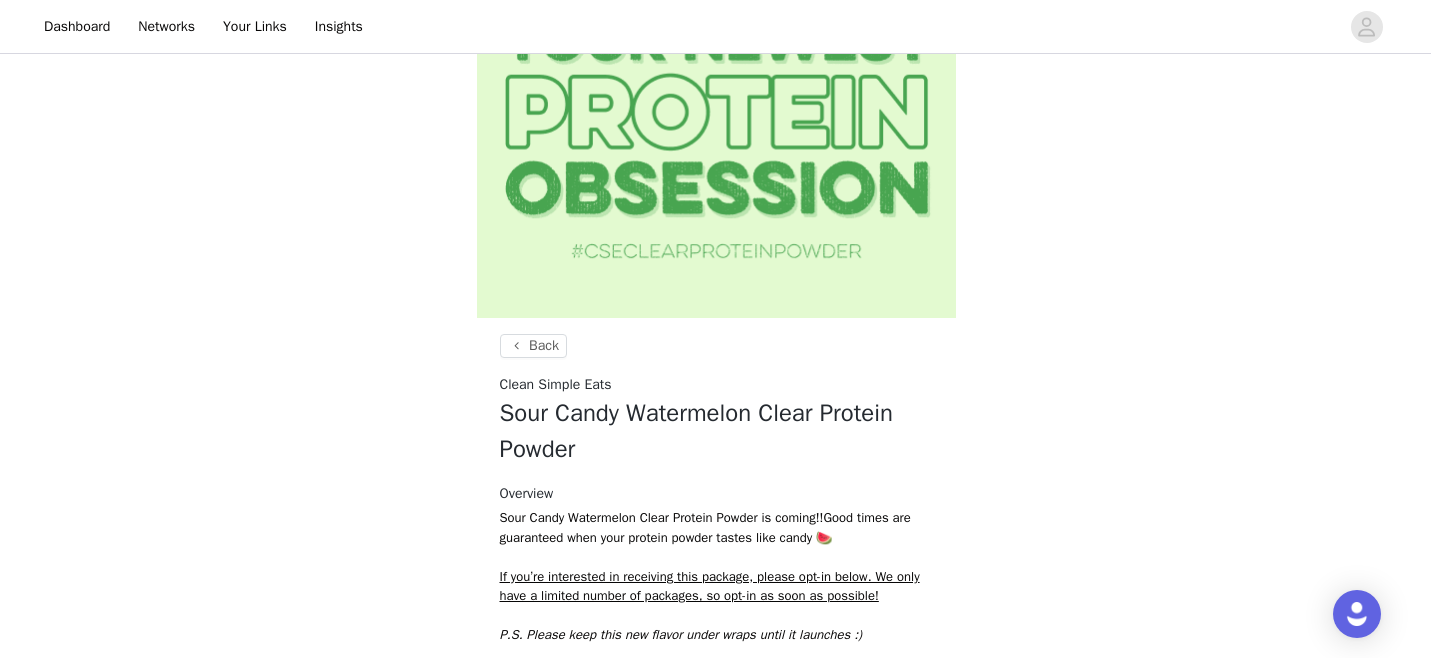 scroll, scrollTop: 0, scrollLeft: 0, axis: both 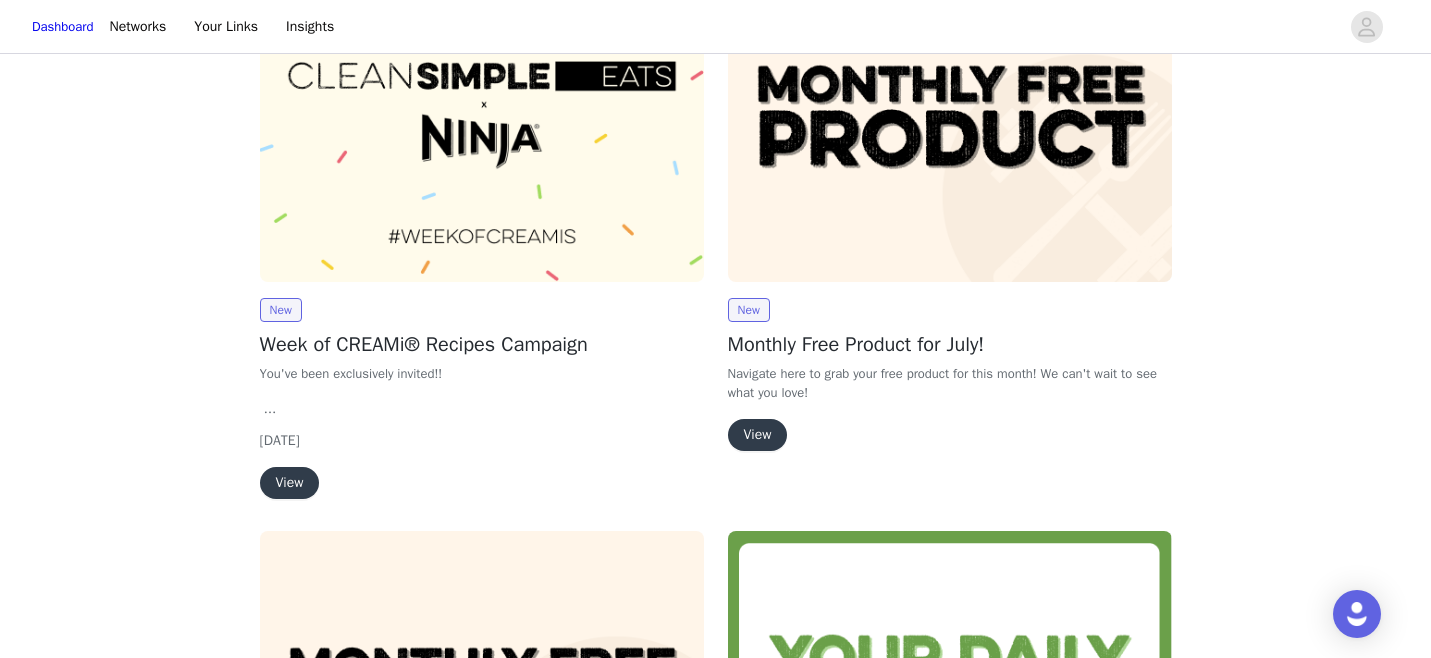 click on "View" at bounding box center (758, 435) 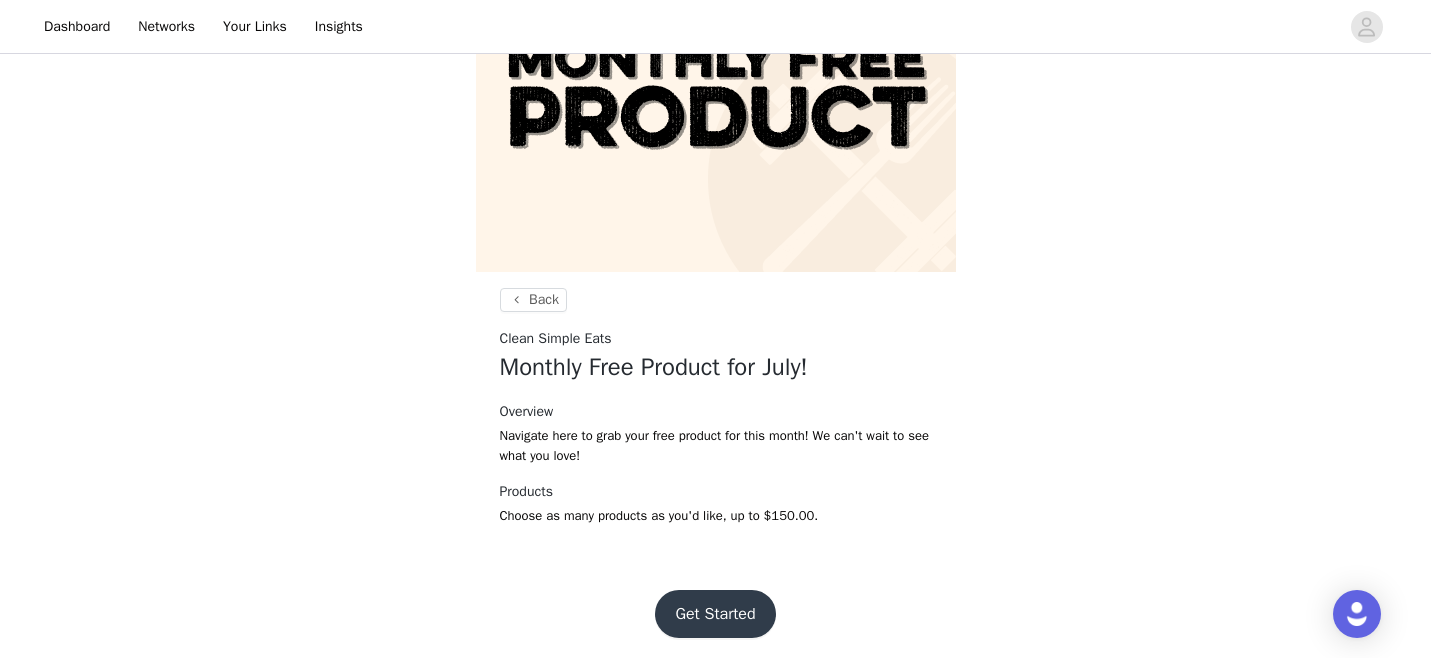 scroll, scrollTop: 149, scrollLeft: 0, axis: vertical 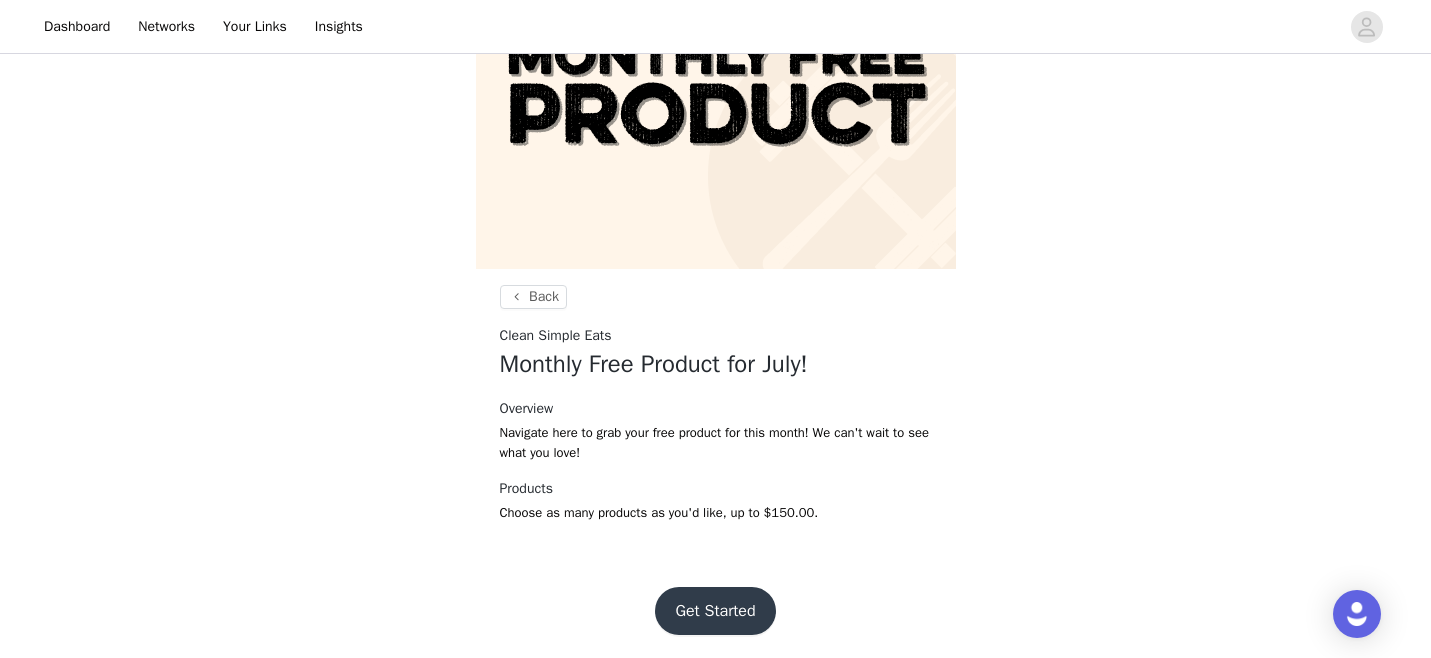 click on "Get Started" at bounding box center [715, 611] 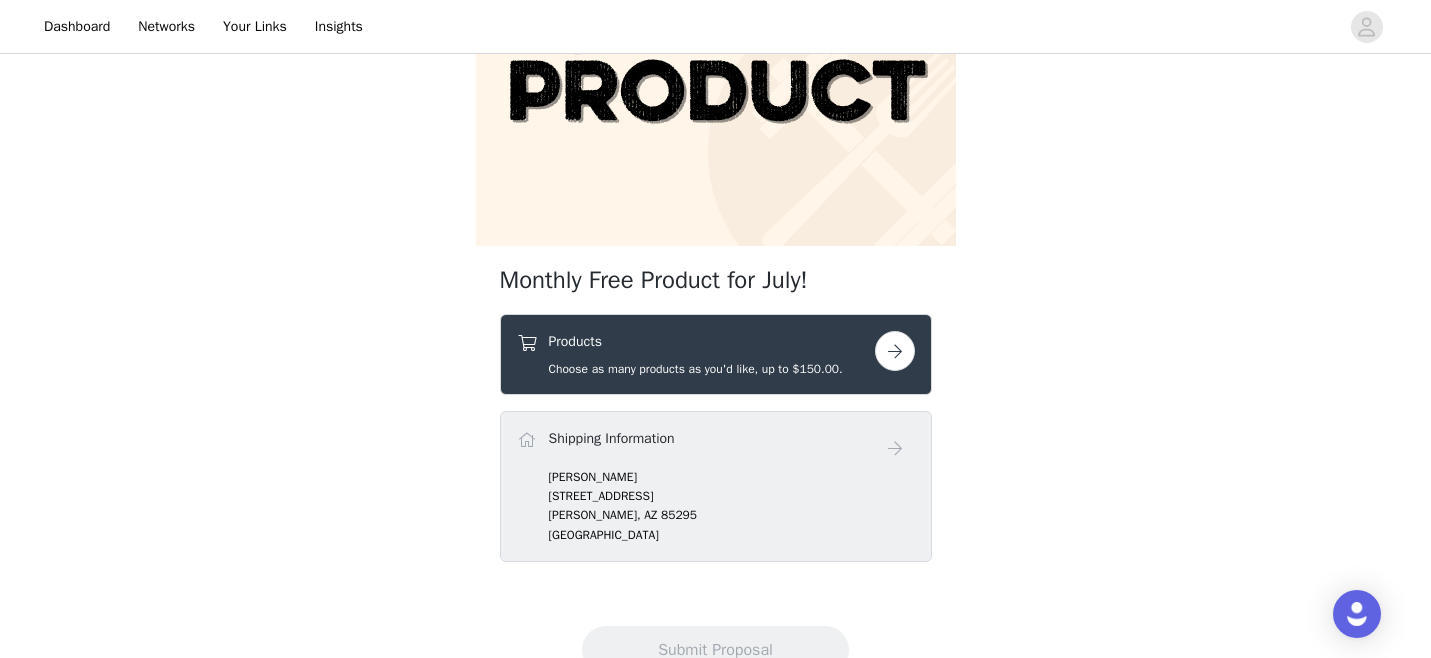 scroll, scrollTop: 245, scrollLeft: 0, axis: vertical 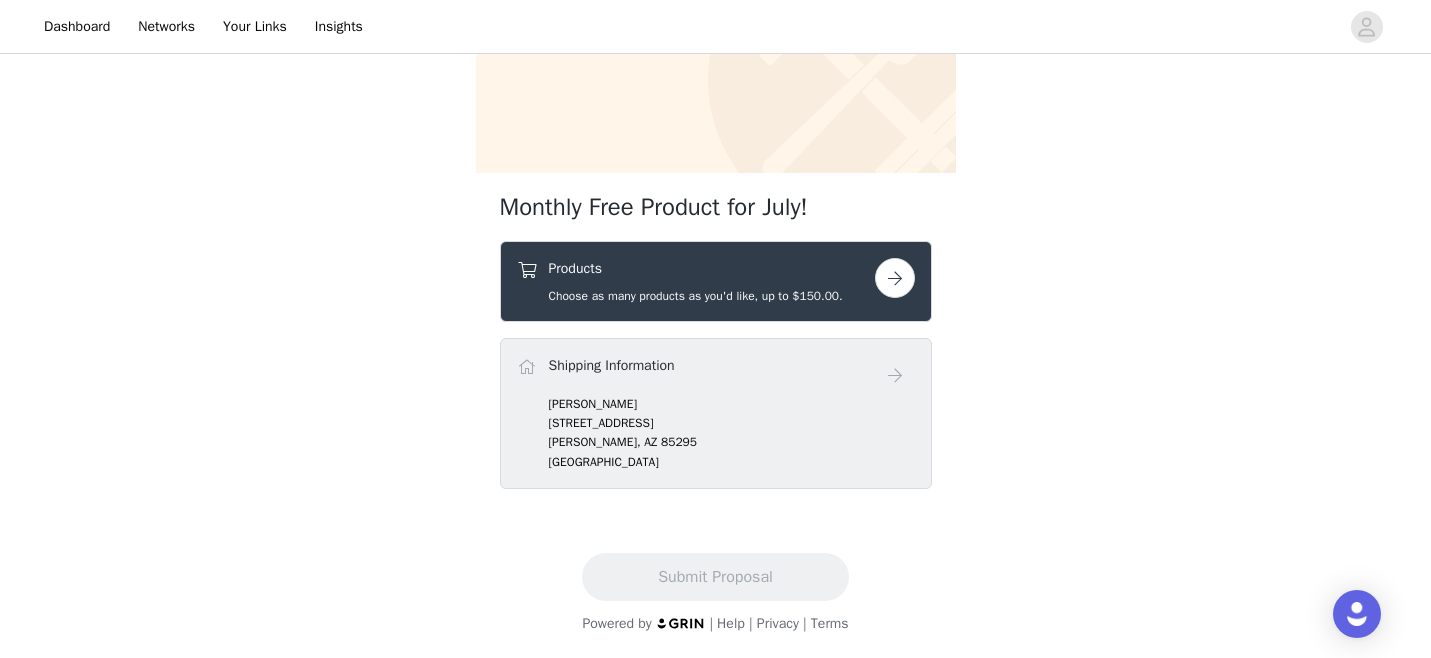 click on "Products" at bounding box center (696, 268) 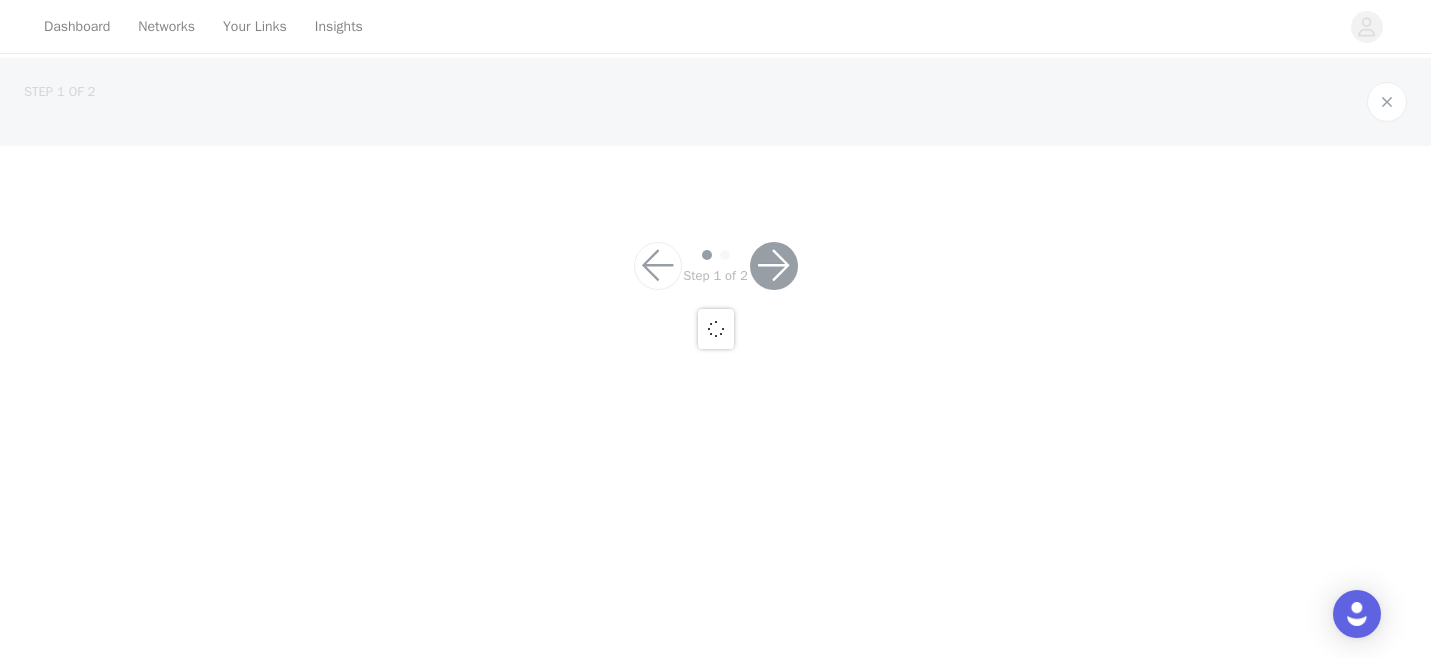 scroll, scrollTop: 0, scrollLeft: 0, axis: both 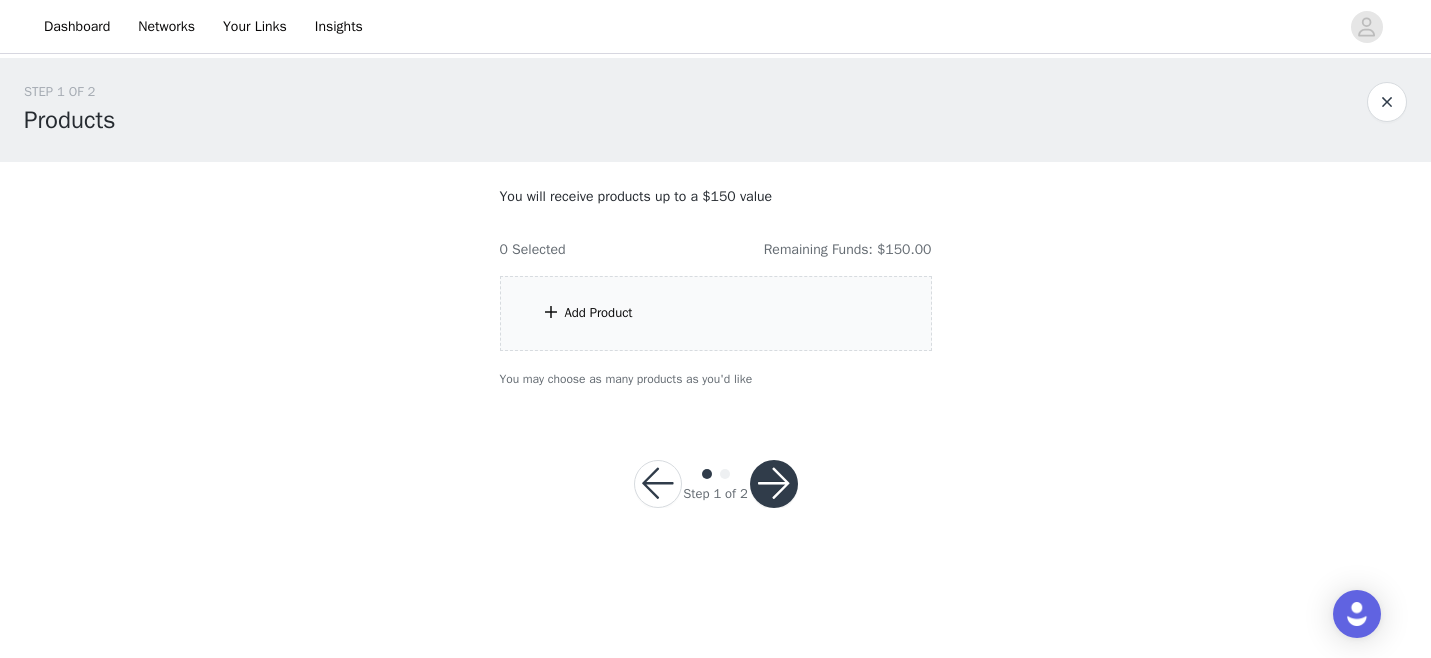 click on "Add Product" at bounding box center [716, 313] 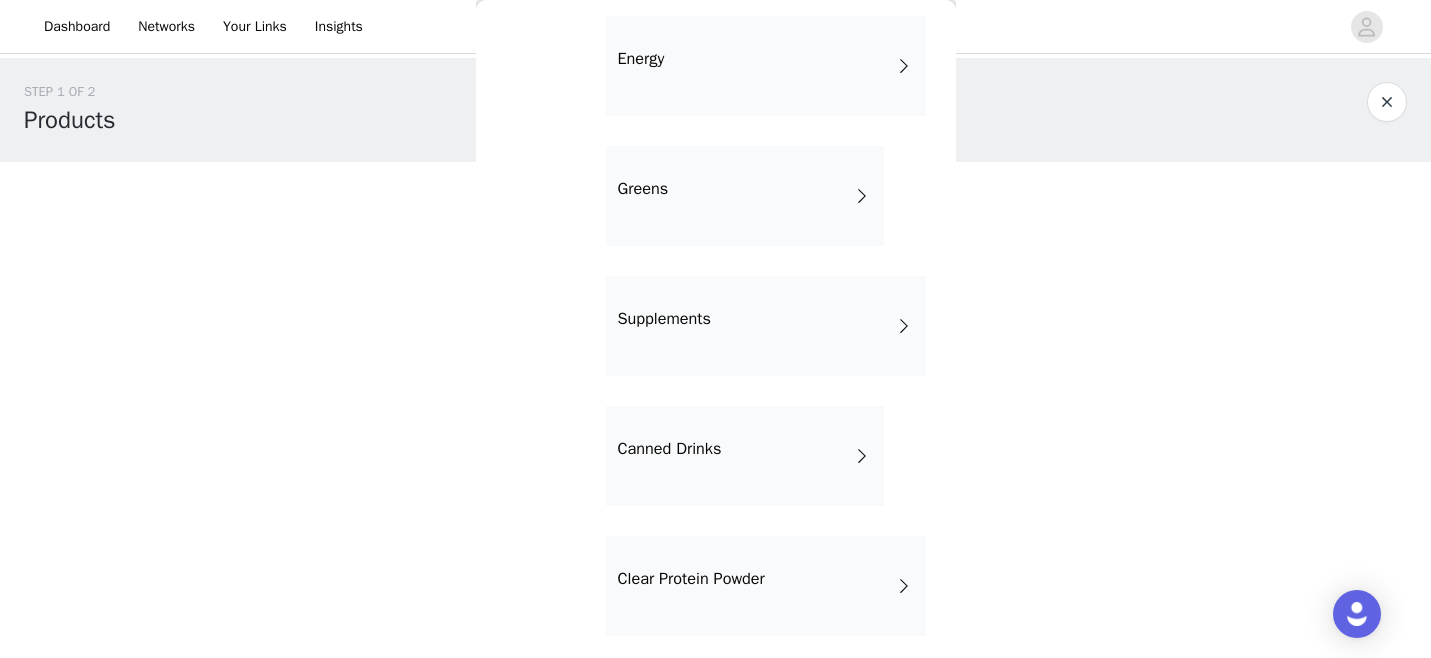 scroll, scrollTop: 1132, scrollLeft: 0, axis: vertical 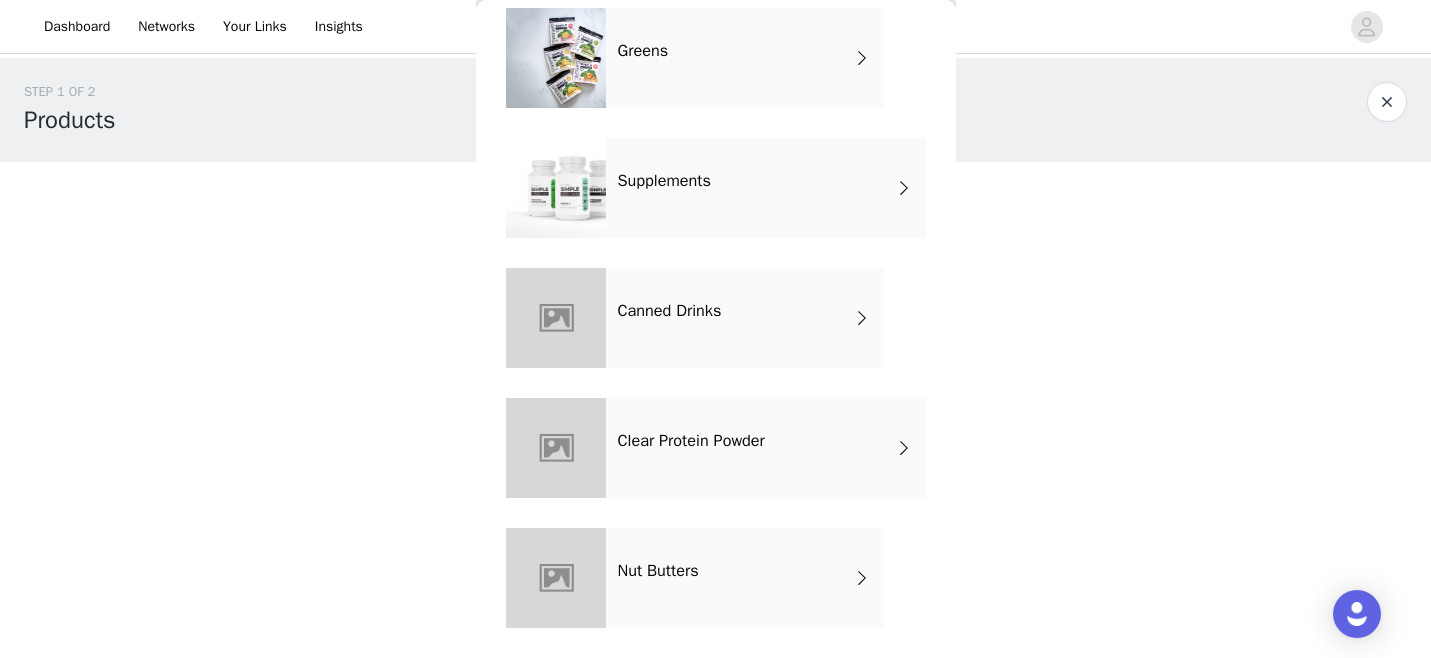 click on "Canned Drinks" at bounding box center (745, 318) 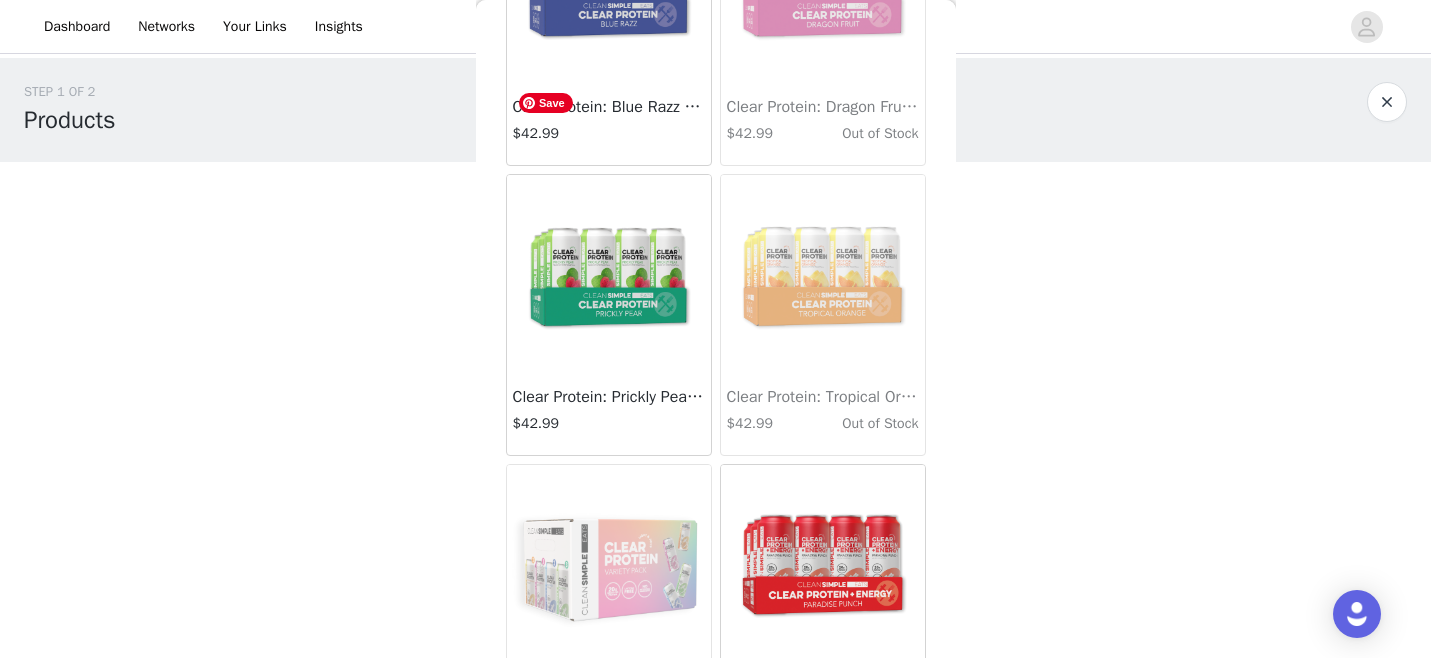 scroll, scrollTop: 190, scrollLeft: 0, axis: vertical 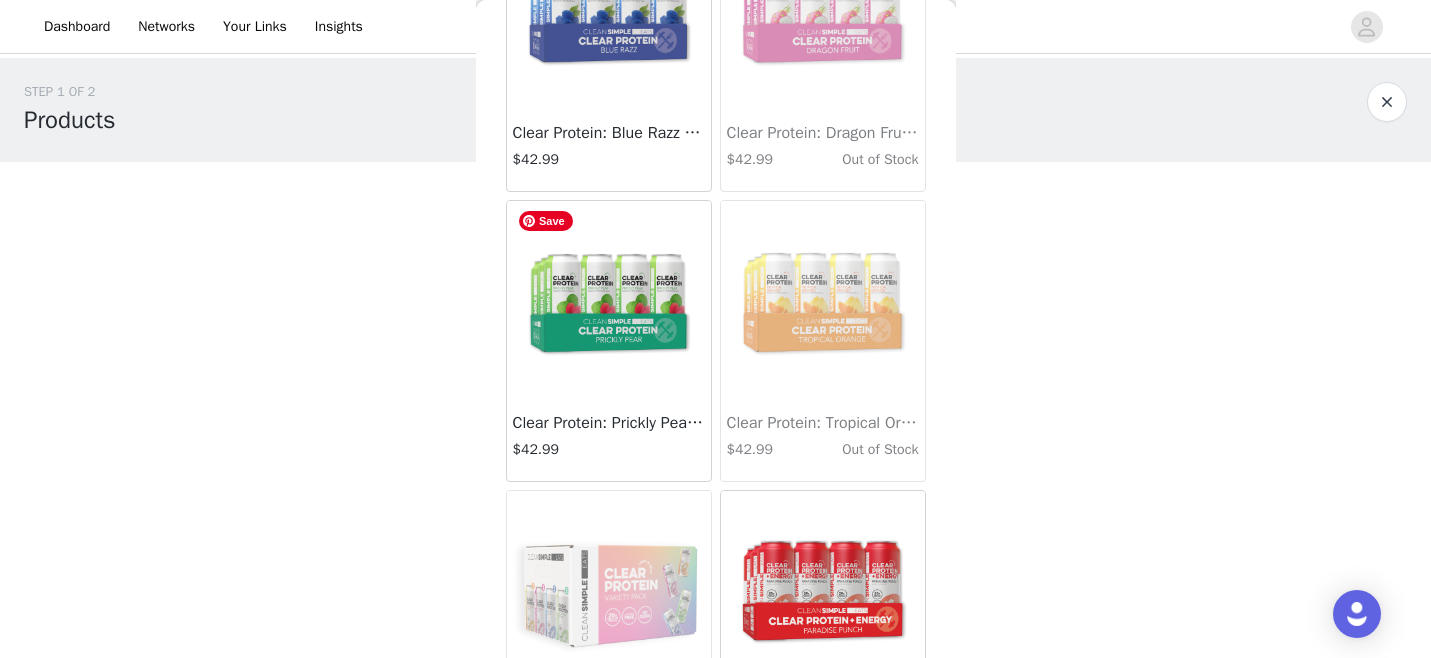 click at bounding box center (609, 301) 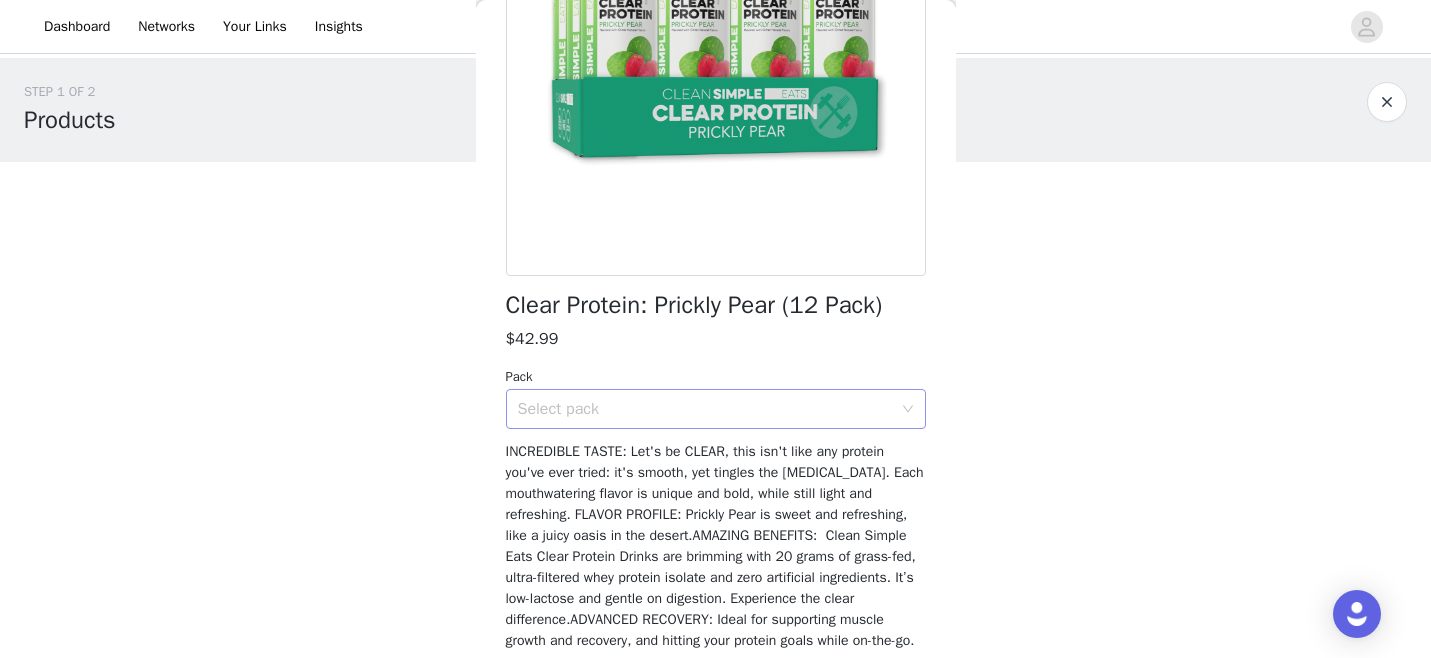 scroll, scrollTop: 282, scrollLeft: 0, axis: vertical 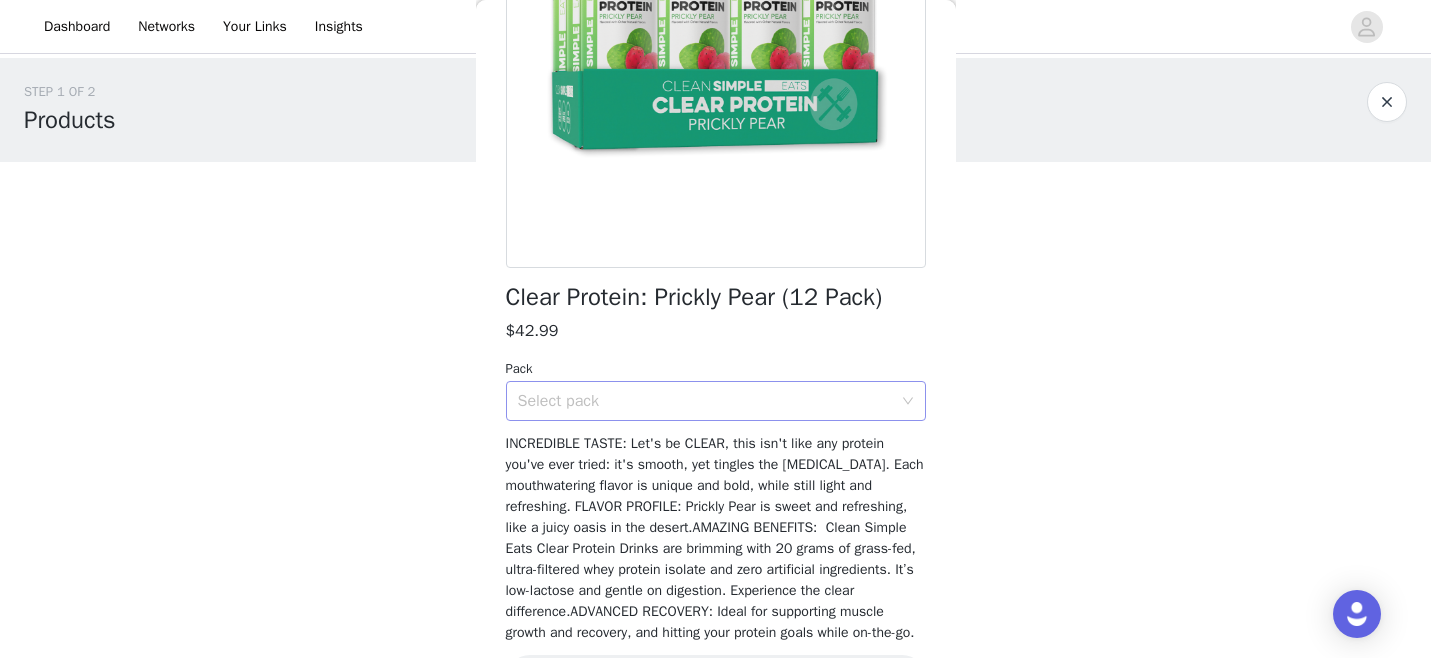 click on "Select pack" at bounding box center (705, 401) 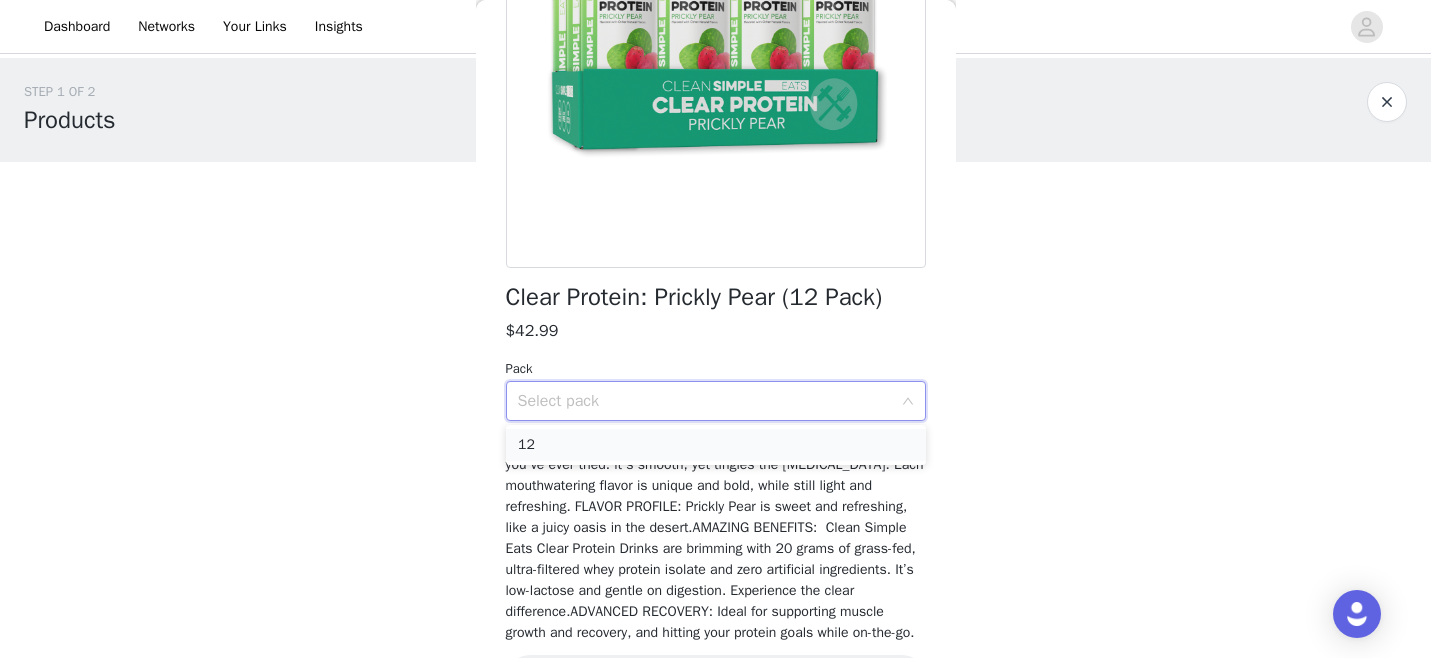 click on "12" at bounding box center [716, 445] 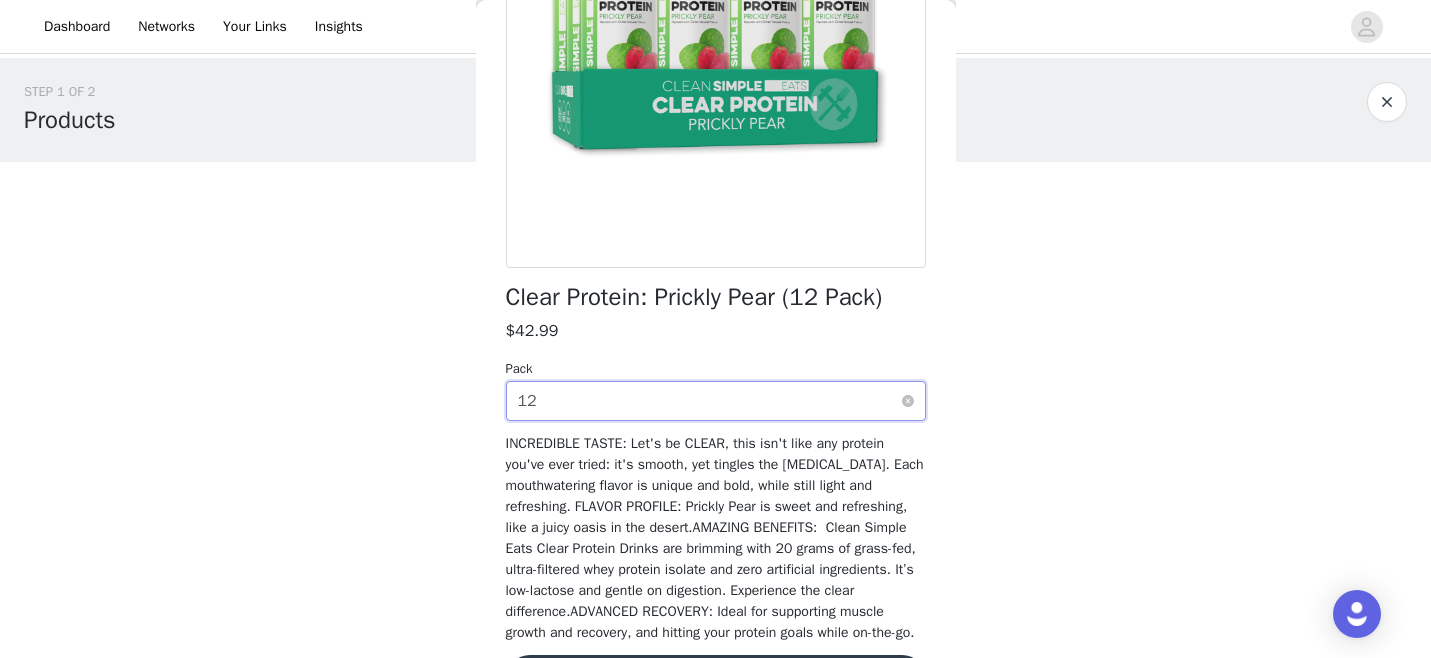 scroll, scrollTop: 371, scrollLeft: 0, axis: vertical 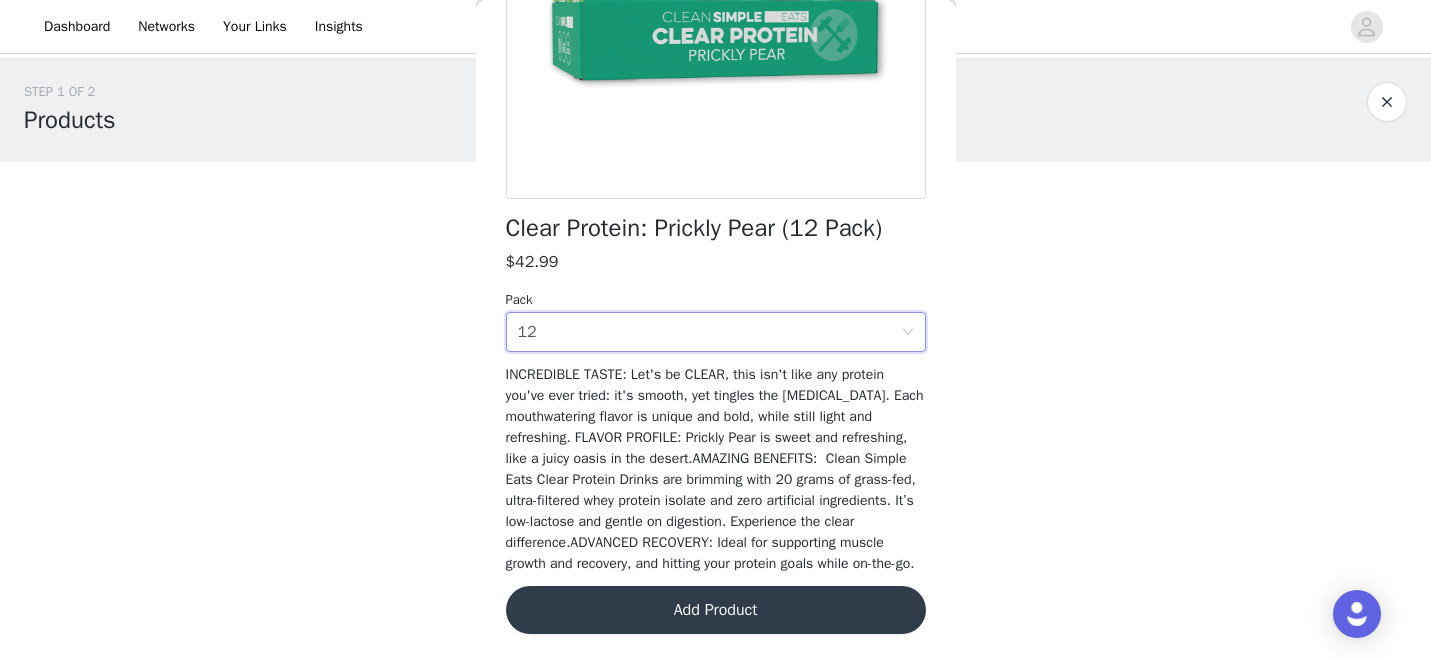 click on "Add Product" at bounding box center [716, 610] 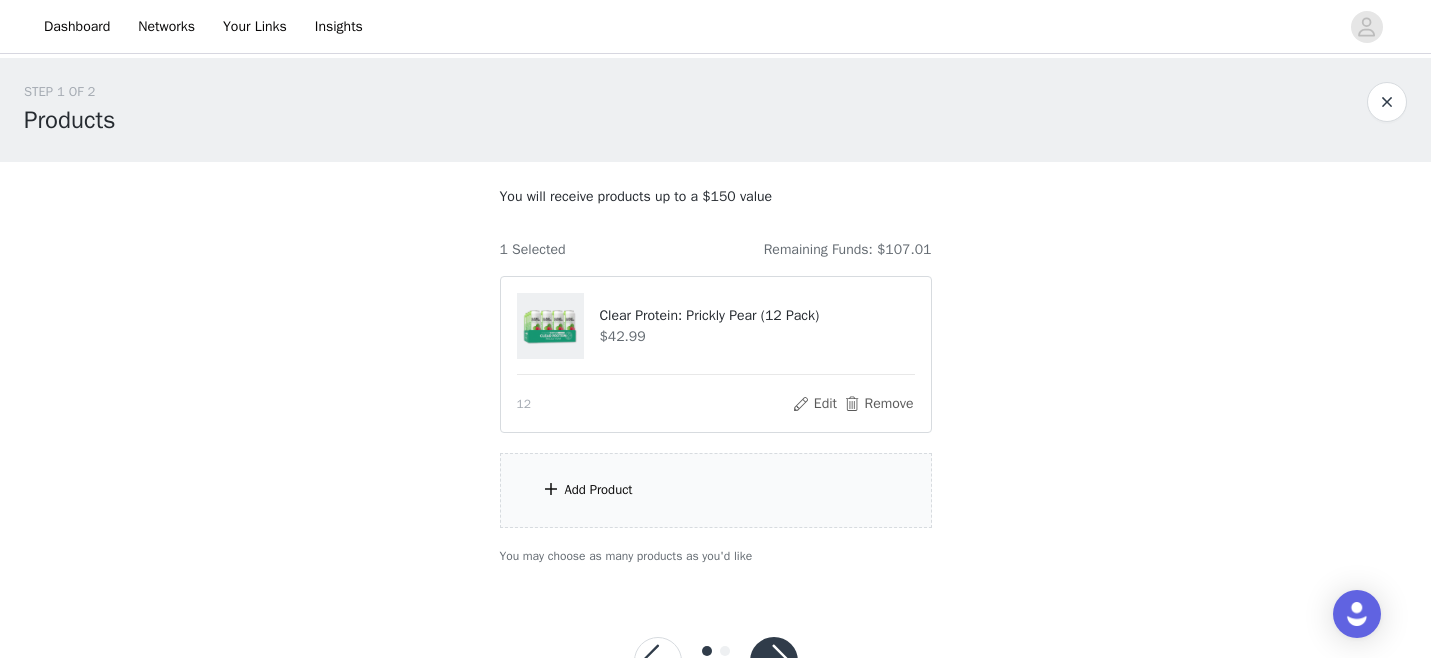 click on "Add Product" at bounding box center [716, 490] 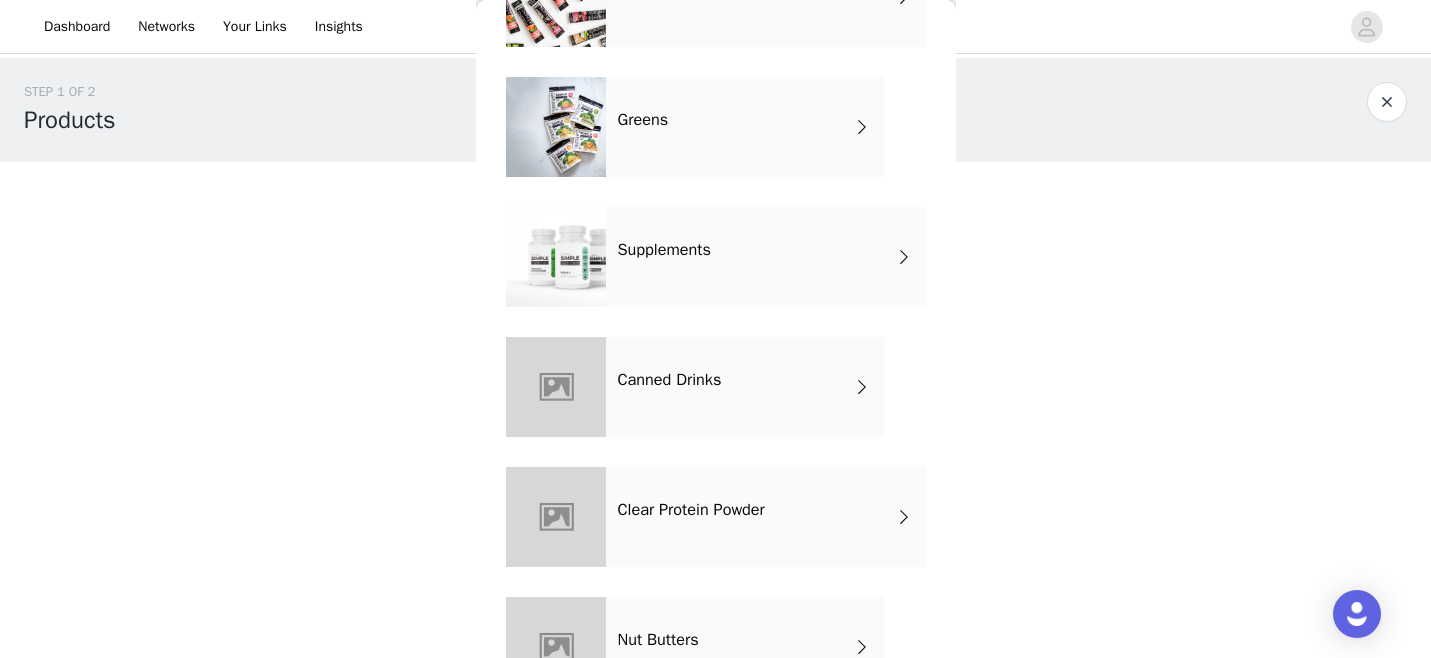 scroll, scrollTop: 1132, scrollLeft: 0, axis: vertical 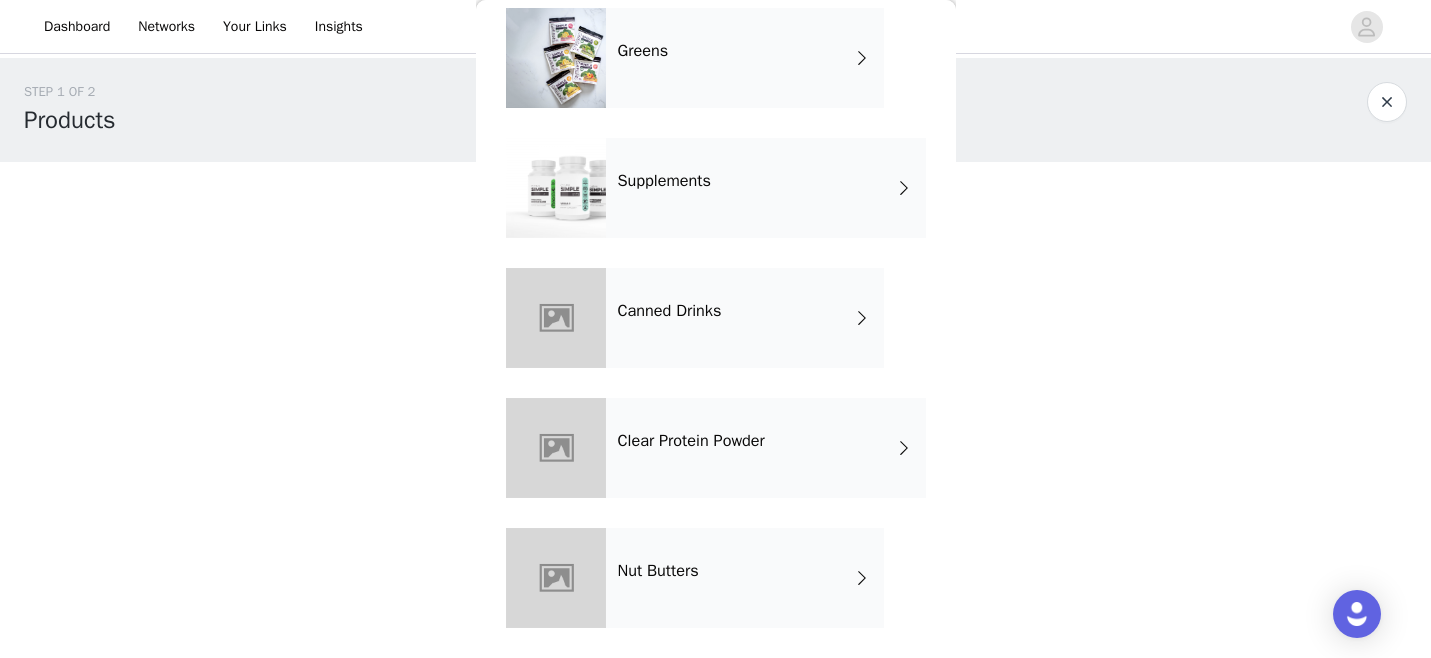 click on "Clear Protein Powder" at bounding box center (766, 448) 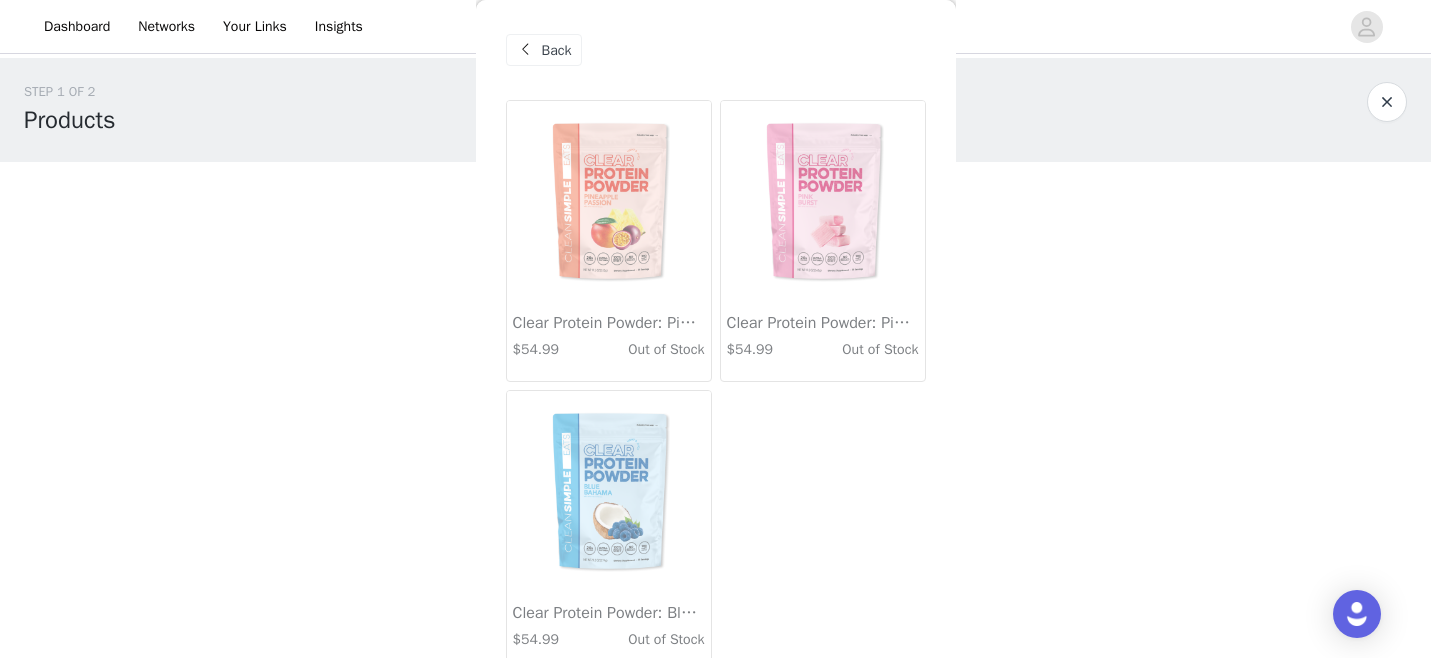 scroll, scrollTop: 18, scrollLeft: 0, axis: vertical 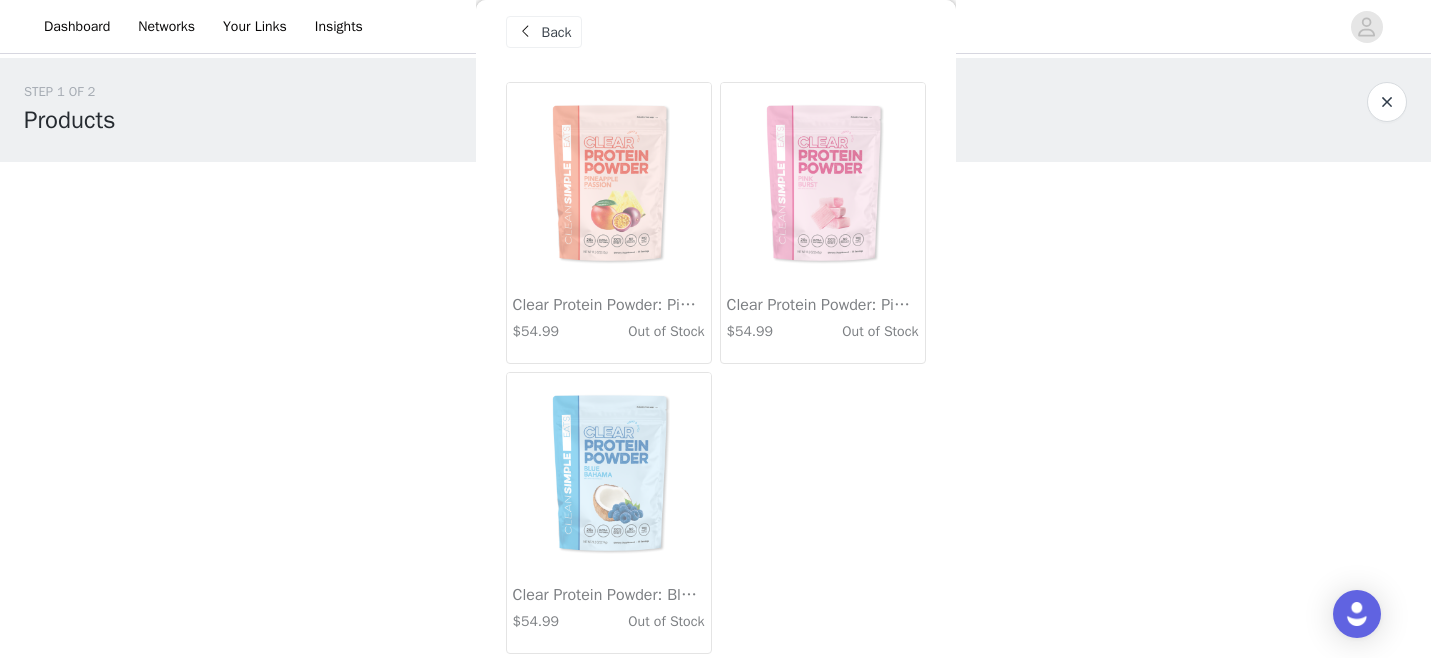 click on "Back" at bounding box center [557, 32] 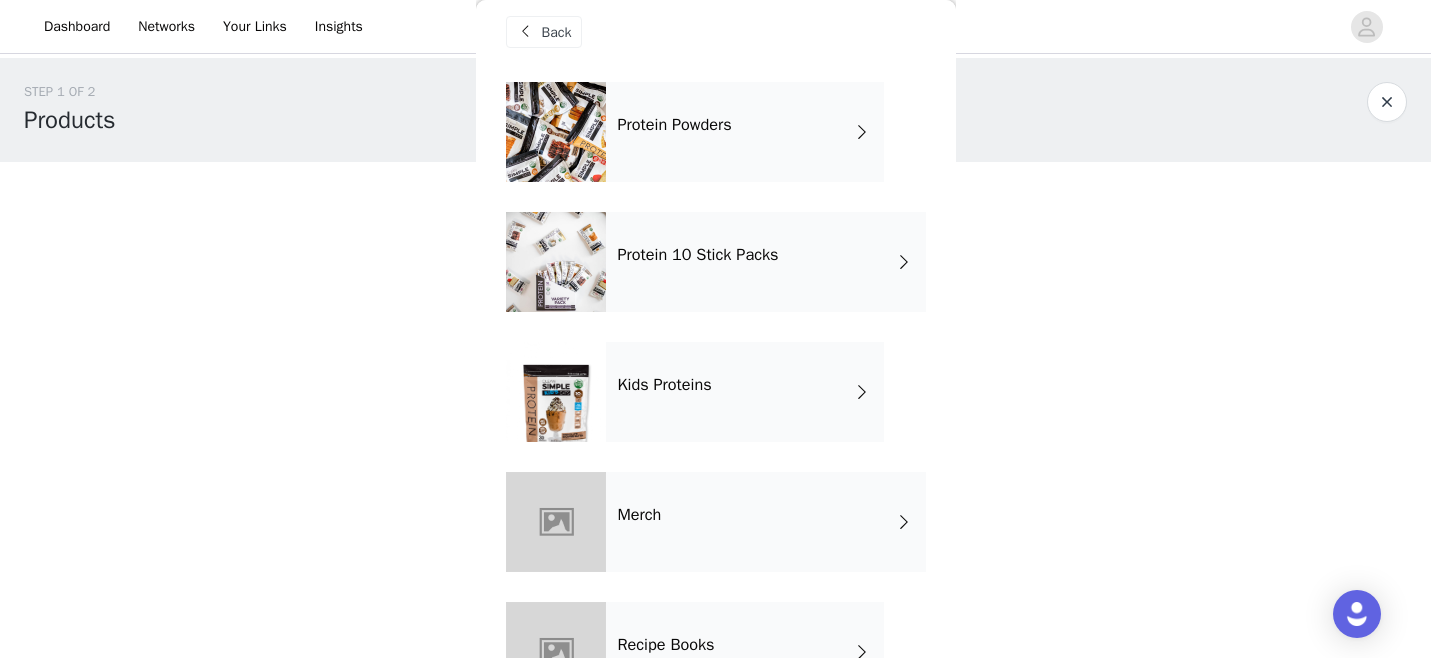 scroll, scrollTop: 0, scrollLeft: 0, axis: both 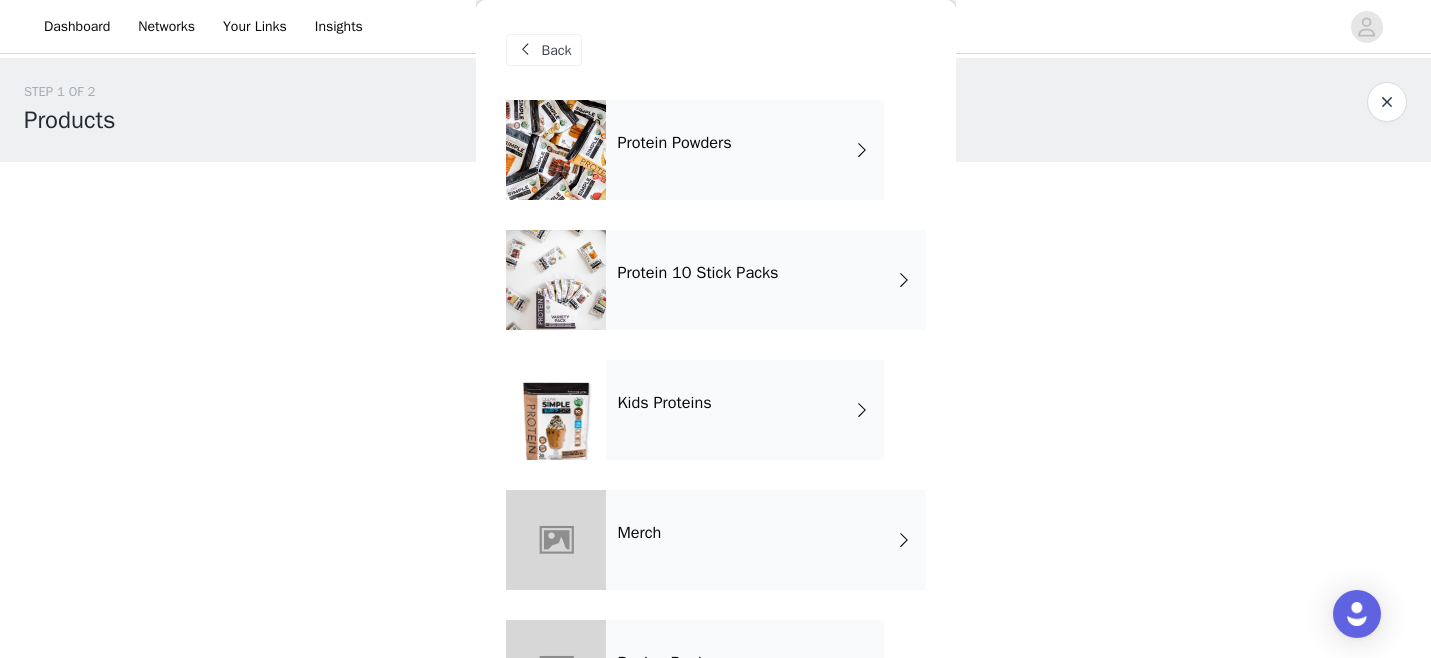 click on "Protein 10 Stick Packs" at bounding box center [698, 273] 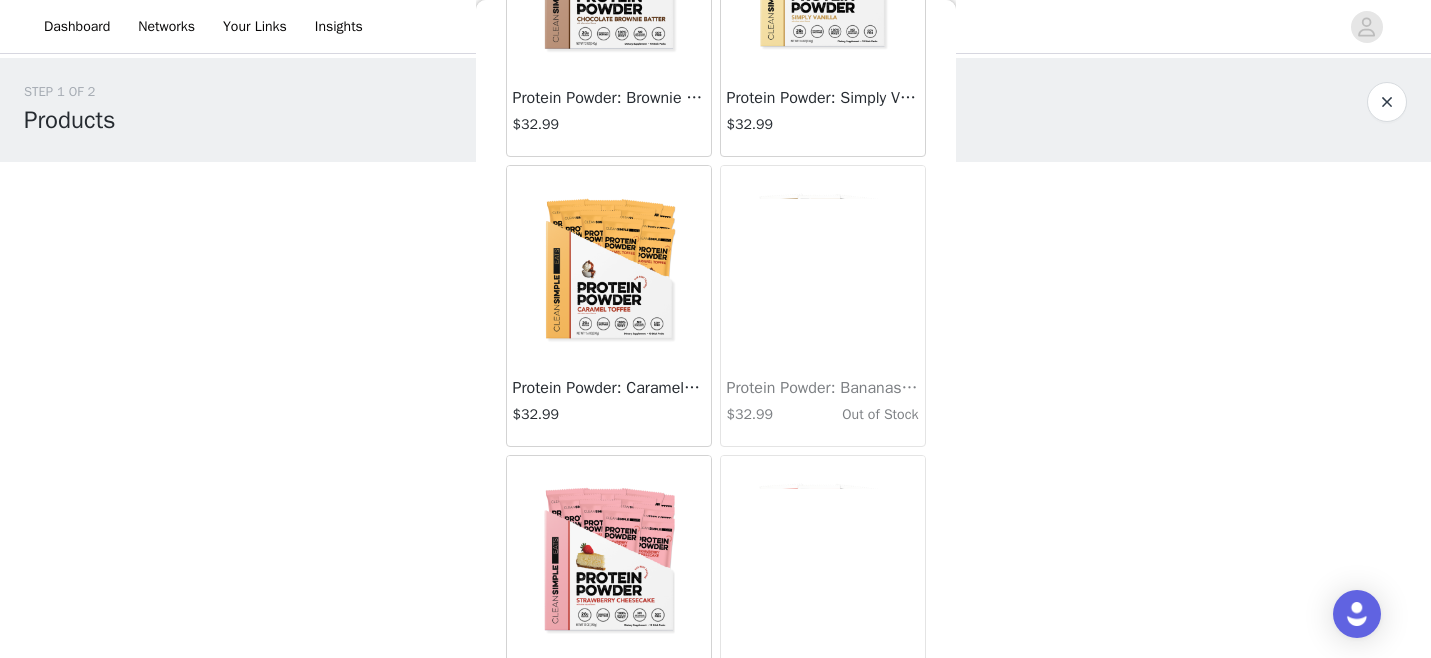 scroll, scrollTop: 709, scrollLeft: 0, axis: vertical 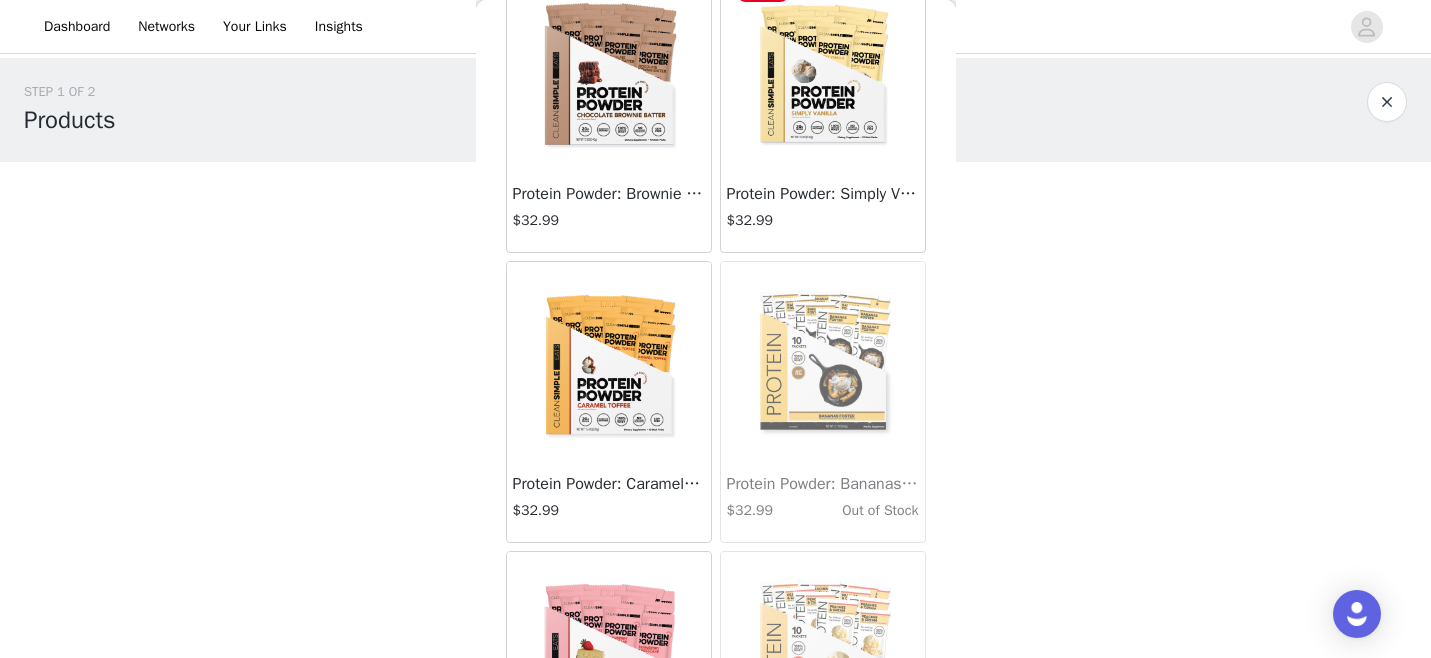 click at bounding box center [822, 72] 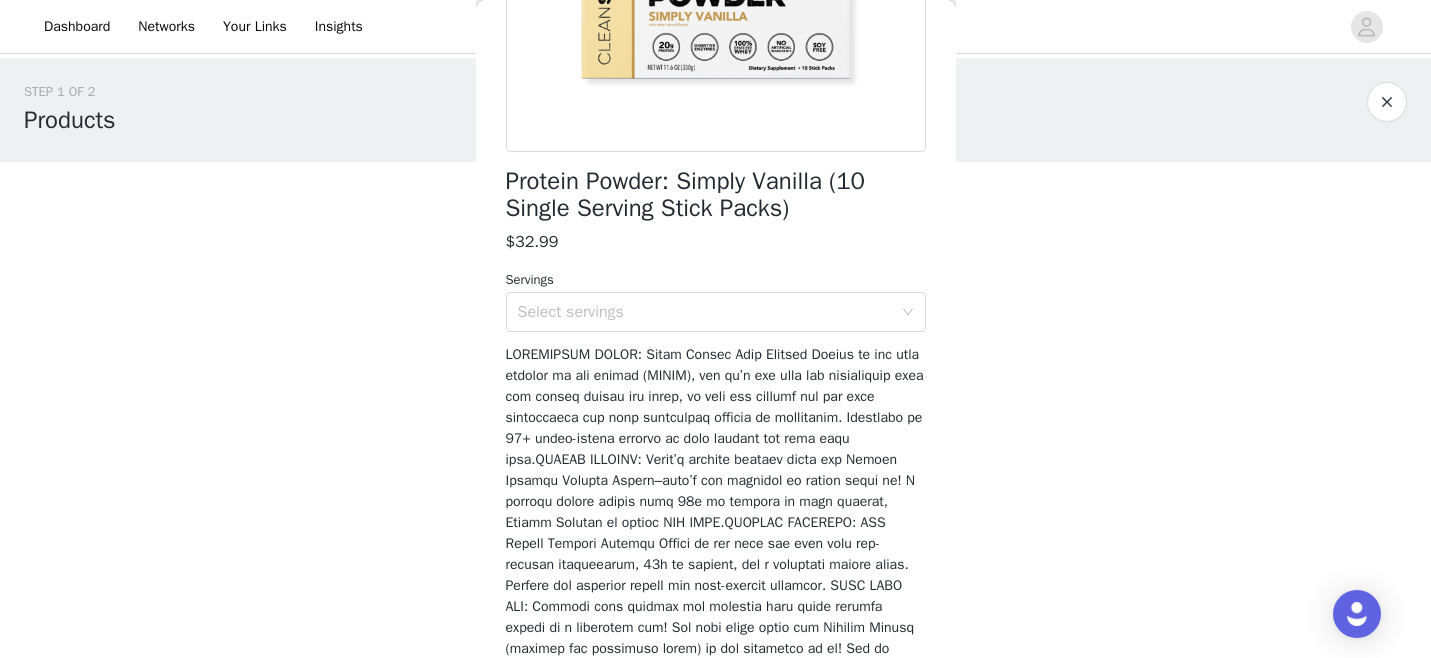 scroll, scrollTop: 517, scrollLeft: 0, axis: vertical 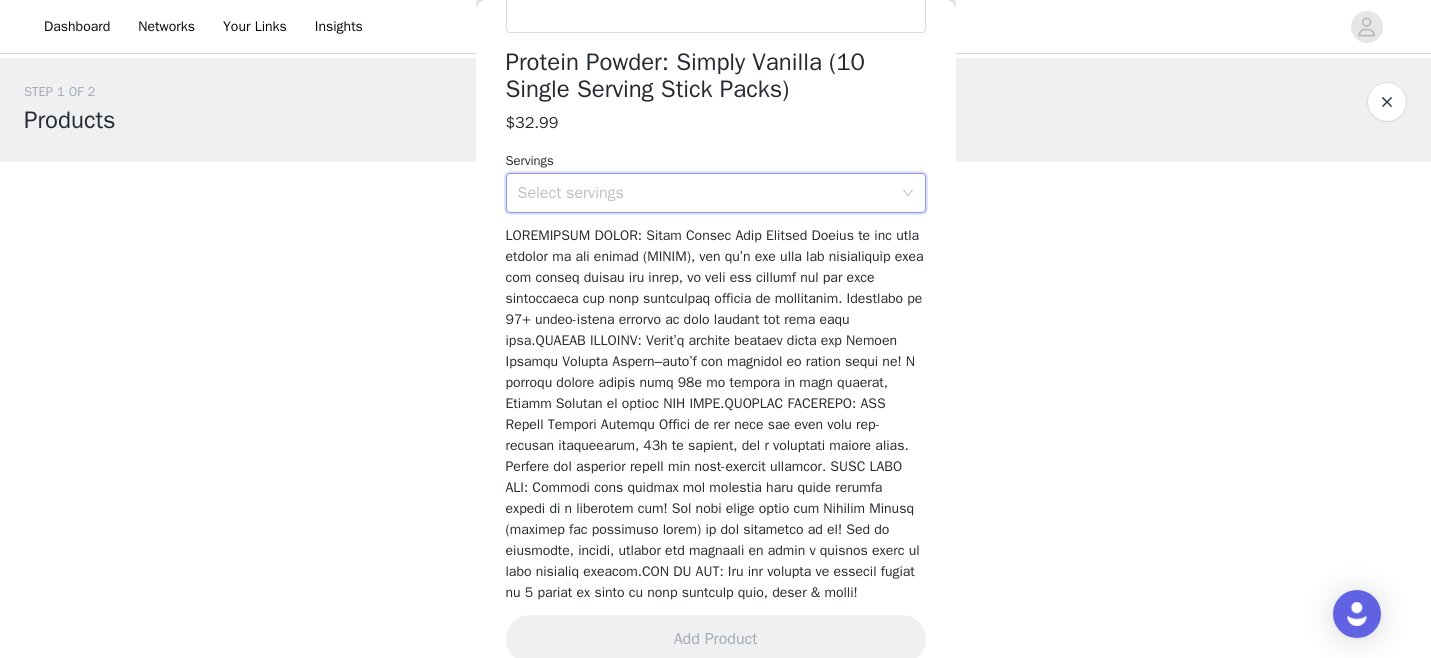 click on "Select servings" at bounding box center [716, 193] 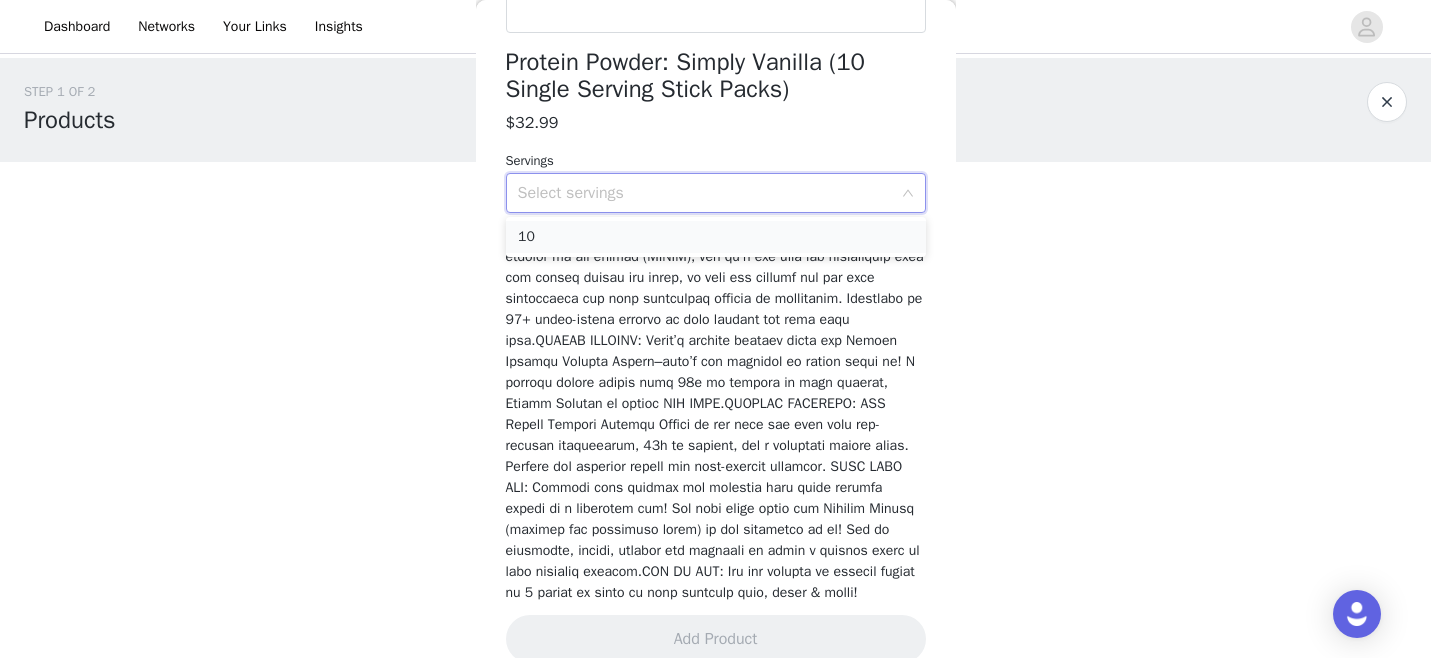 click on "10" at bounding box center [716, 237] 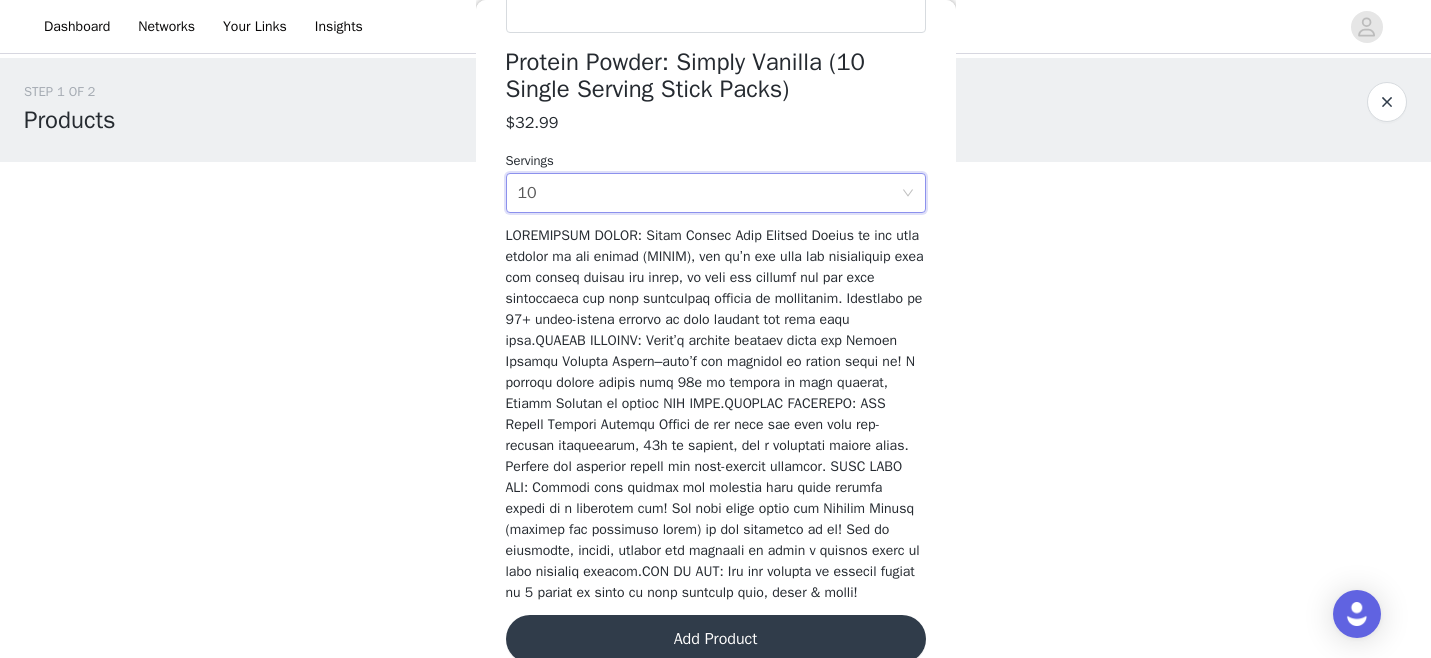 scroll, scrollTop: 566, scrollLeft: 0, axis: vertical 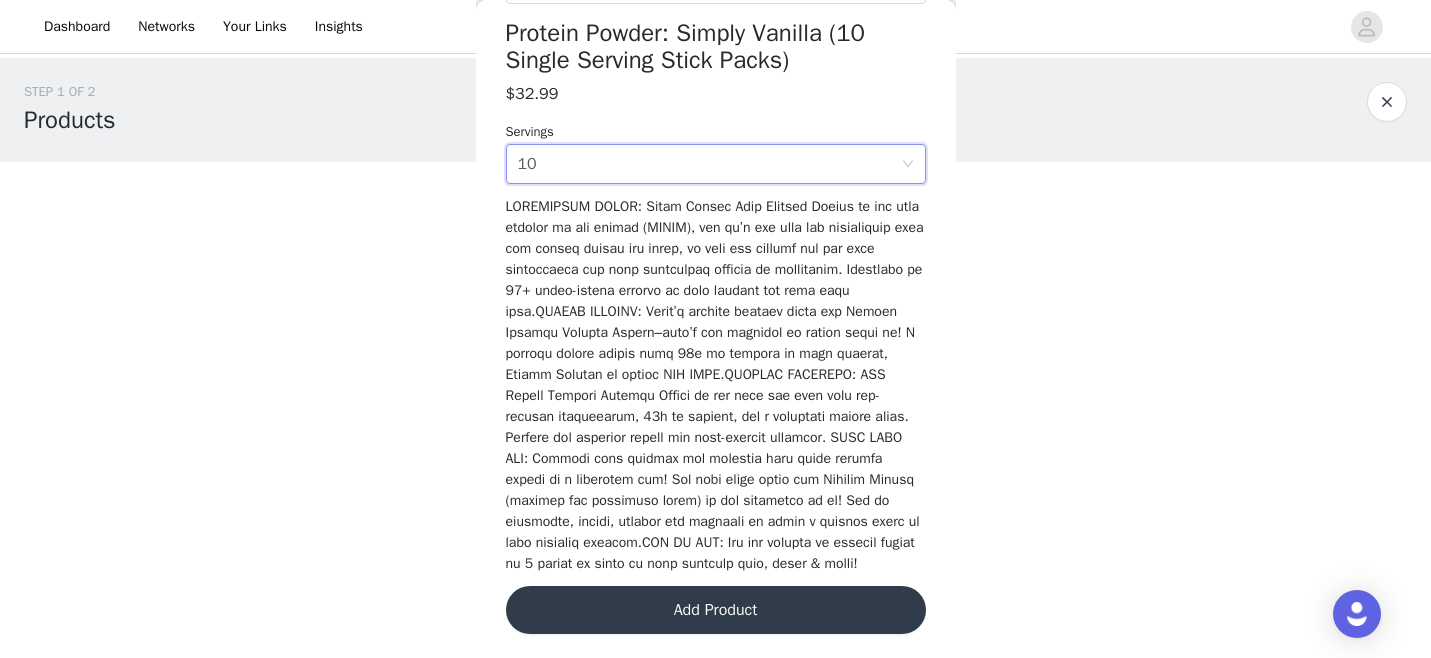 click on "Add Product" at bounding box center (716, 610) 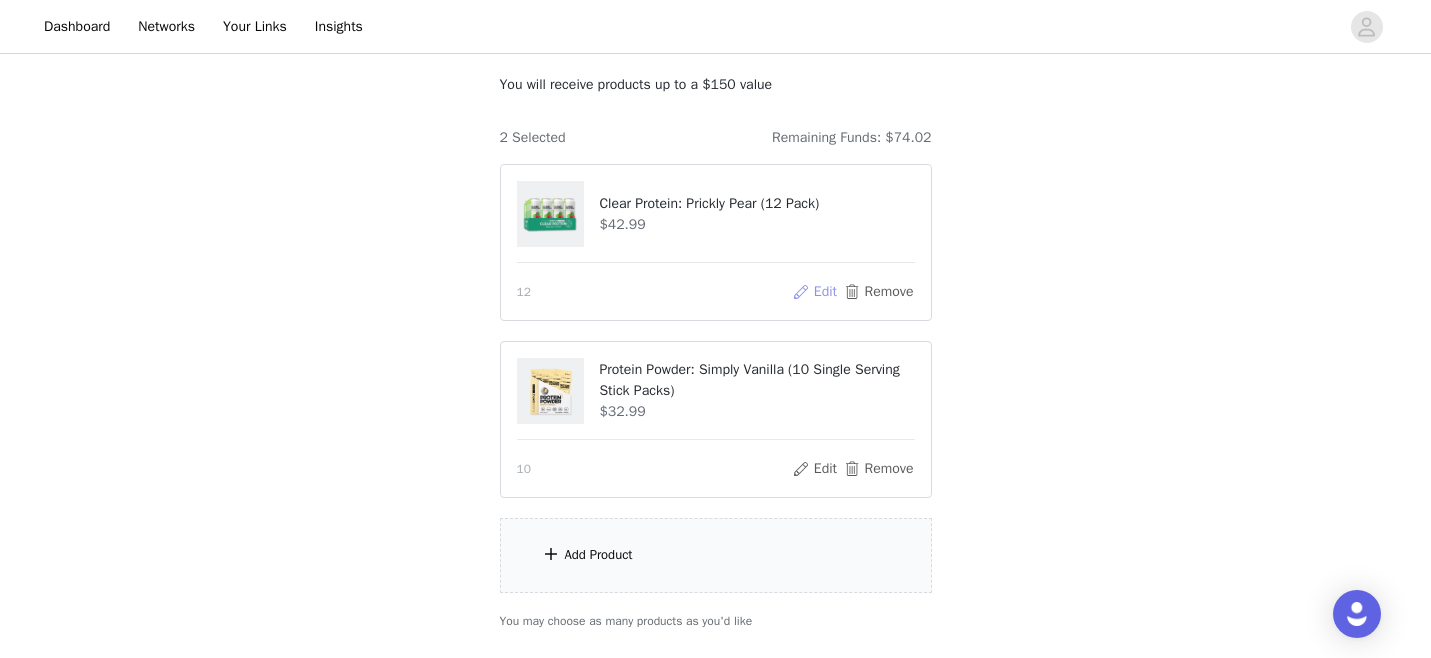 scroll, scrollTop: 214, scrollLeft: 0, axis: vertical 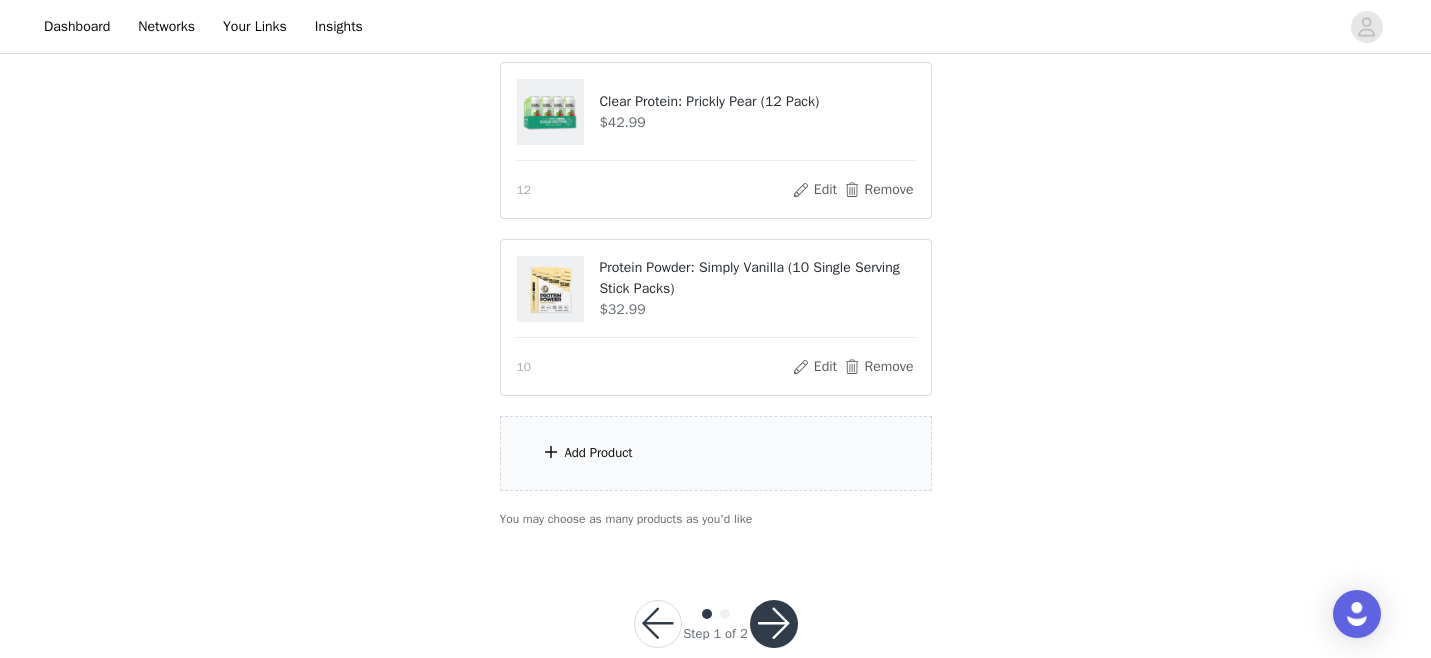 click on "Add Product" at bounding box center [599, 453] 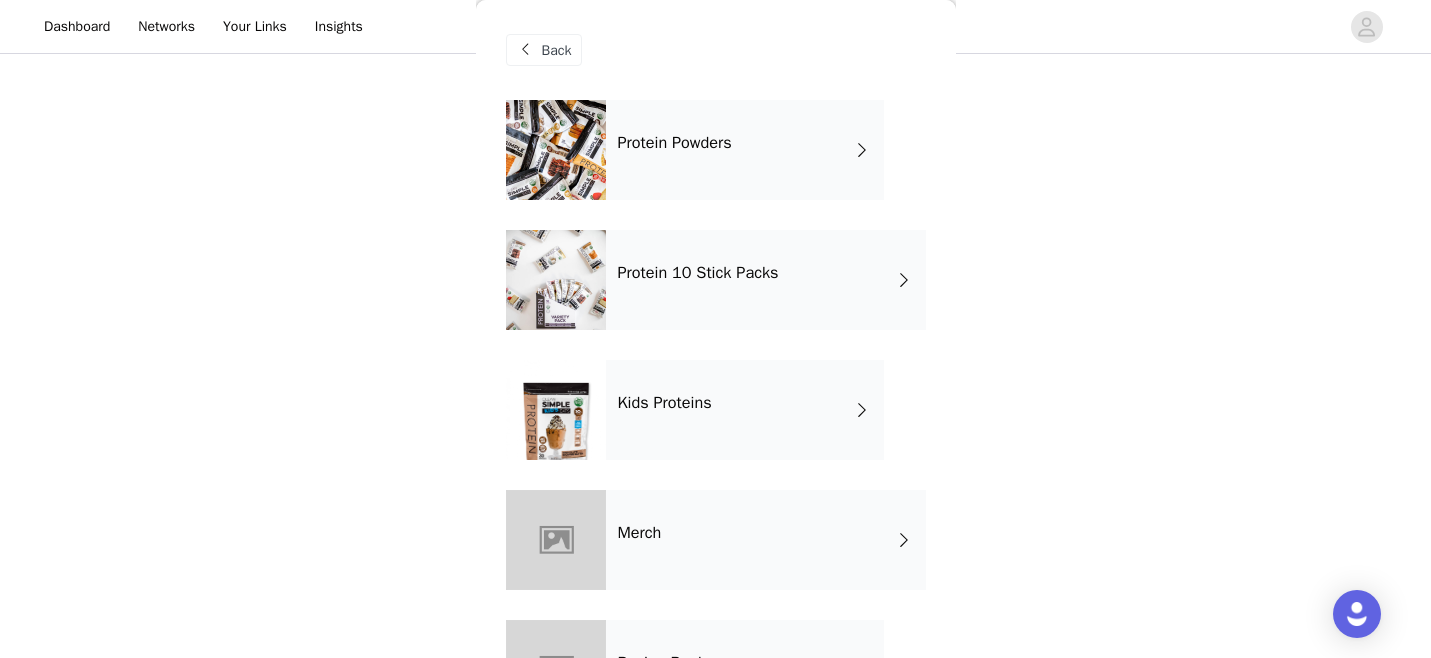 click on "Protein Powders" at bounding box center (745, 150) 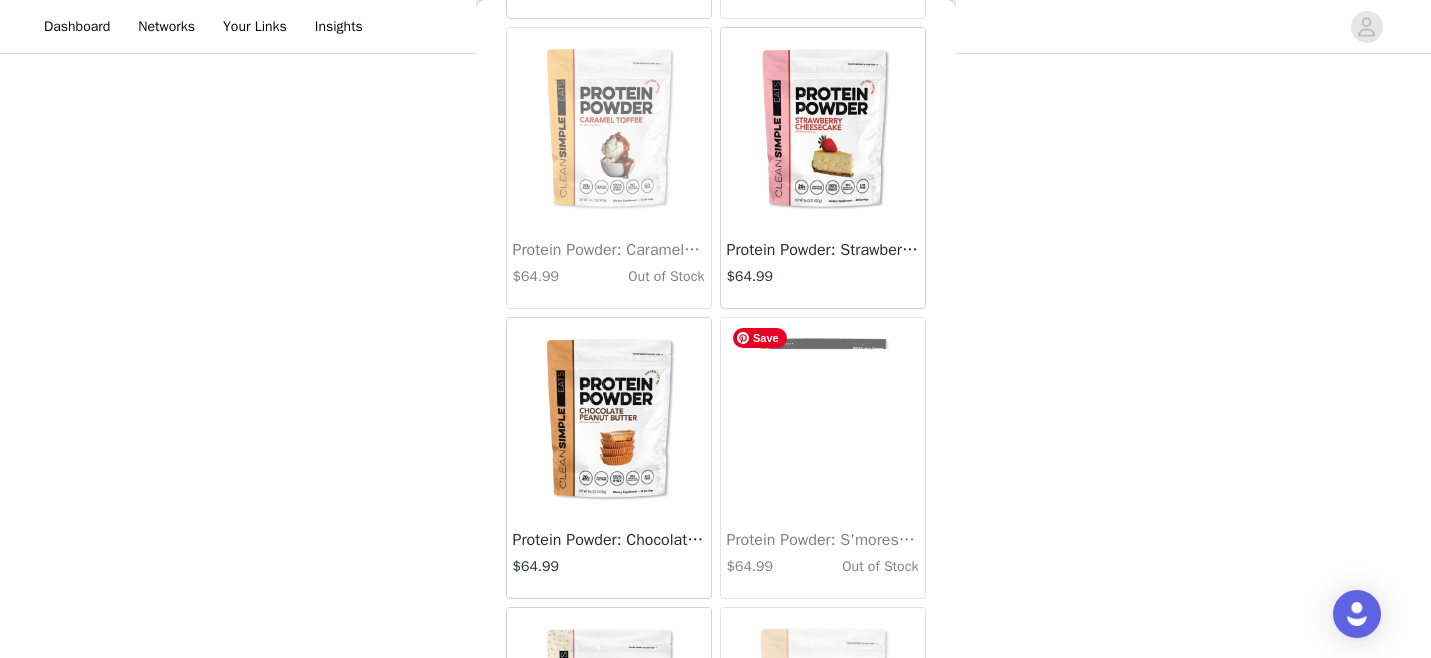 scroll, scrollTop: 947, scrollLeft: 0, axis: vertical 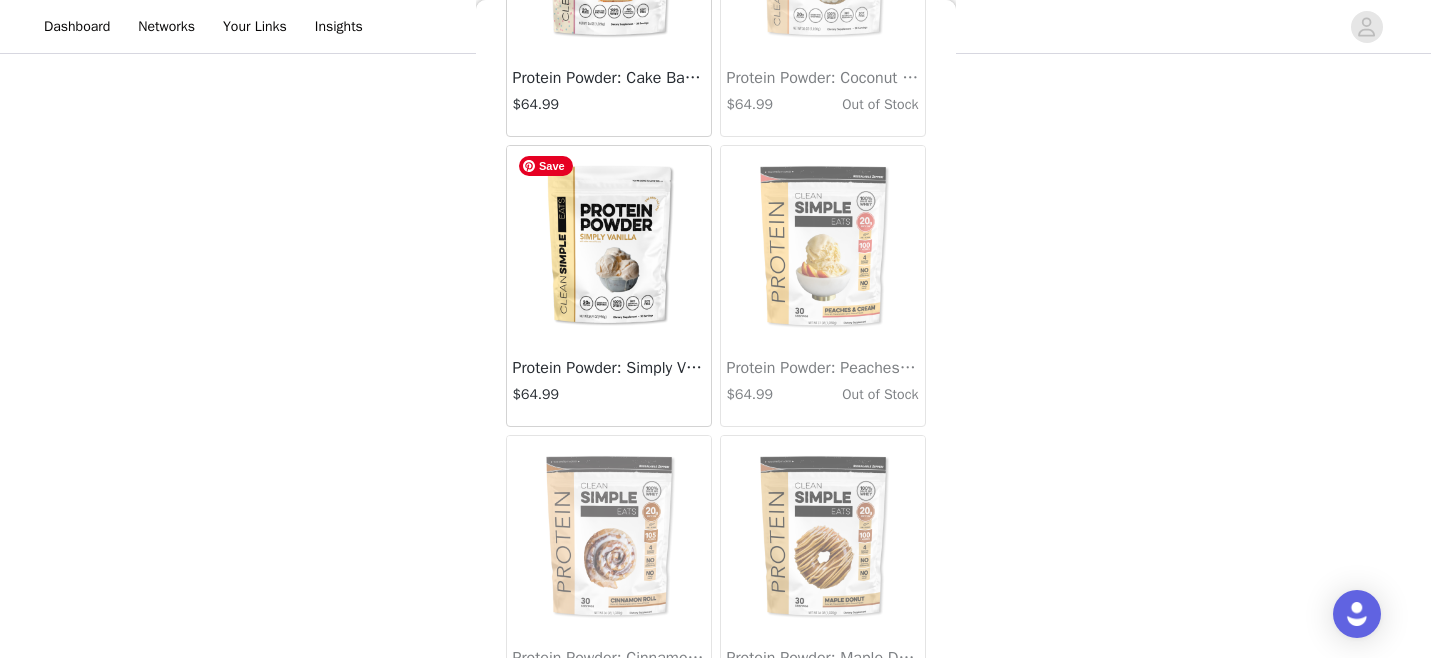 click at bounding box center [609, 246] 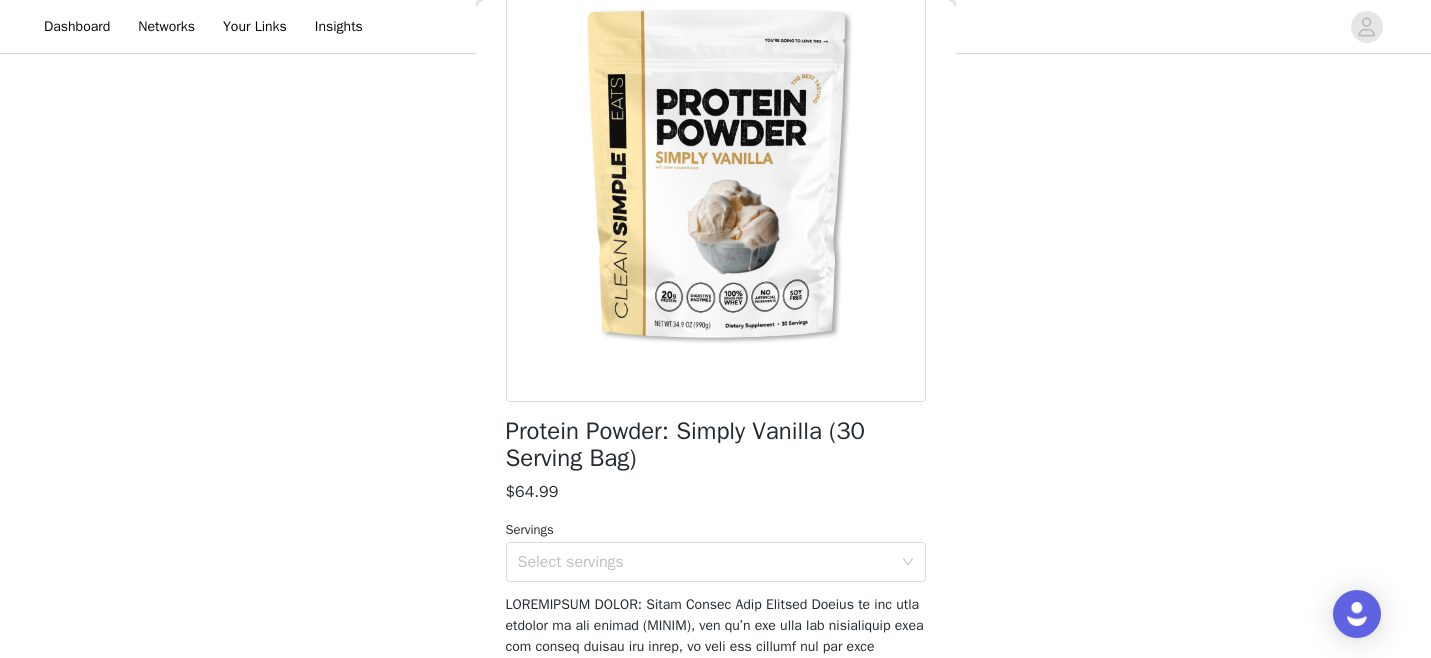 scroll, scrollTop: 383, scrollLeft: 0, axis: vertical 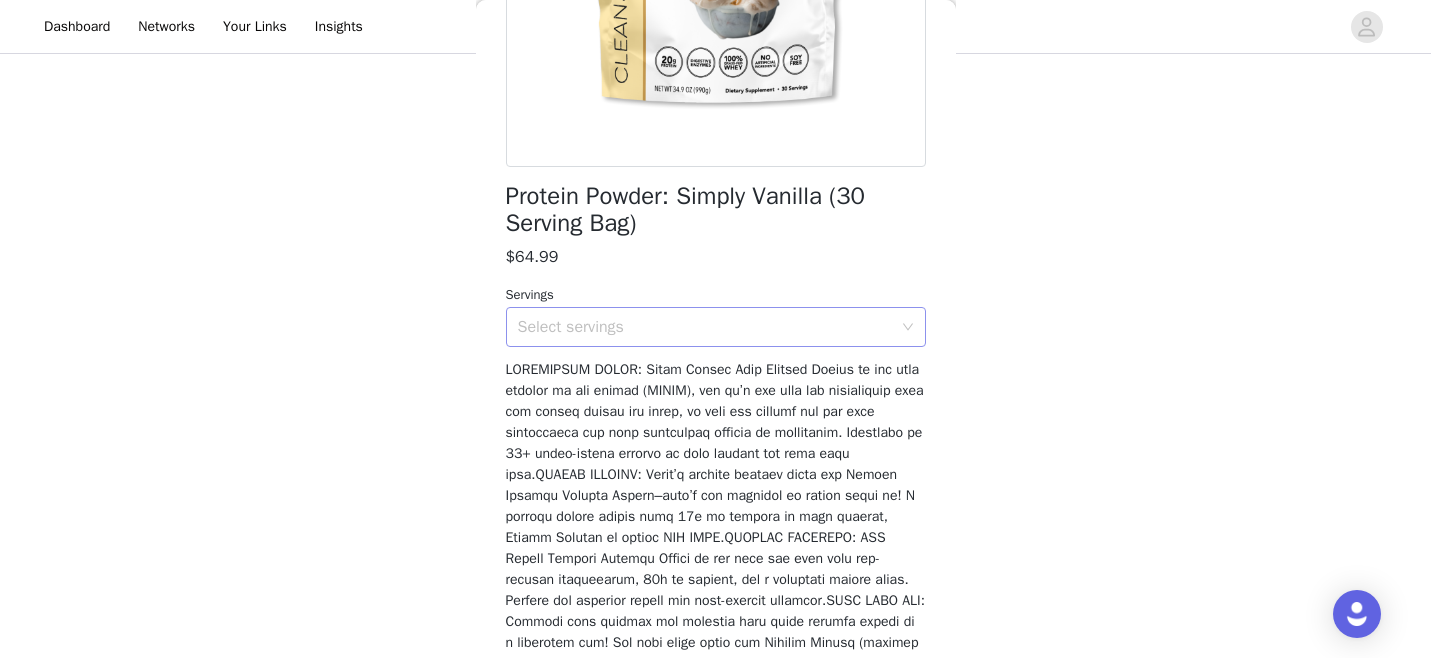 click on "Select servings" at bounding box center (705, 327) 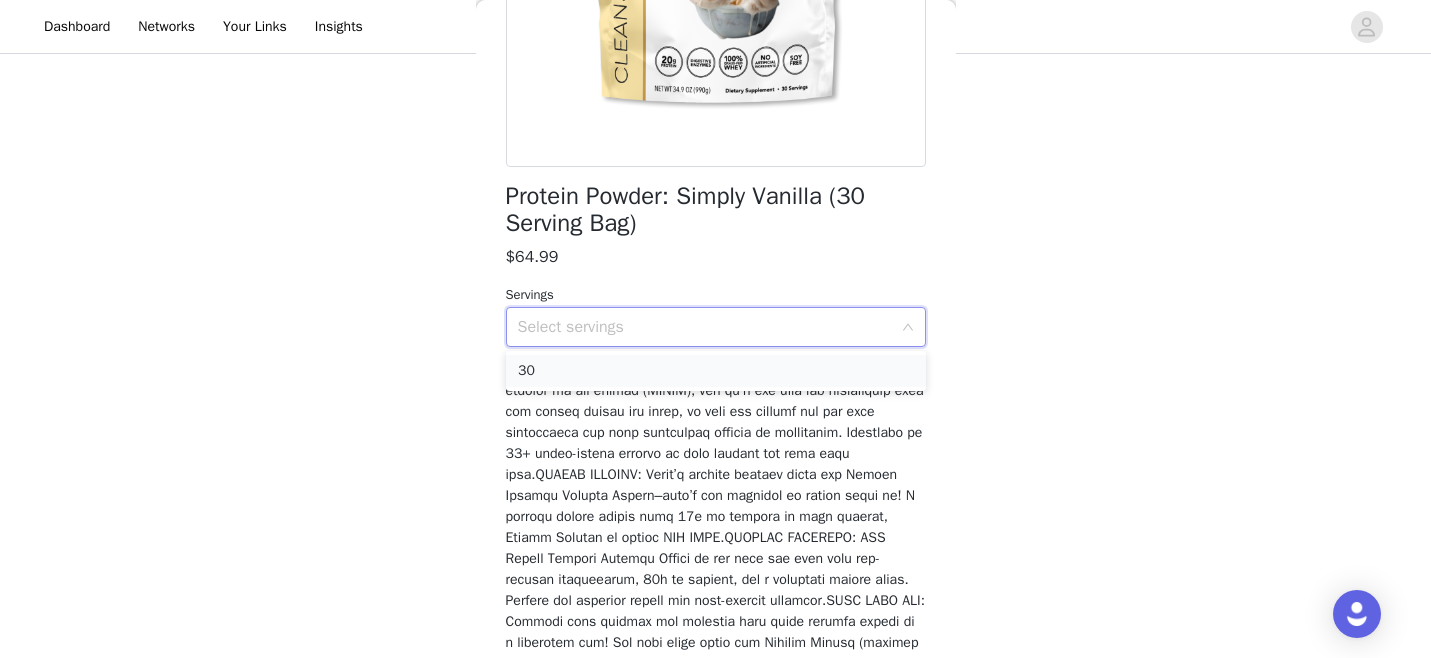 click on "30" at bounding box center (716, 371) 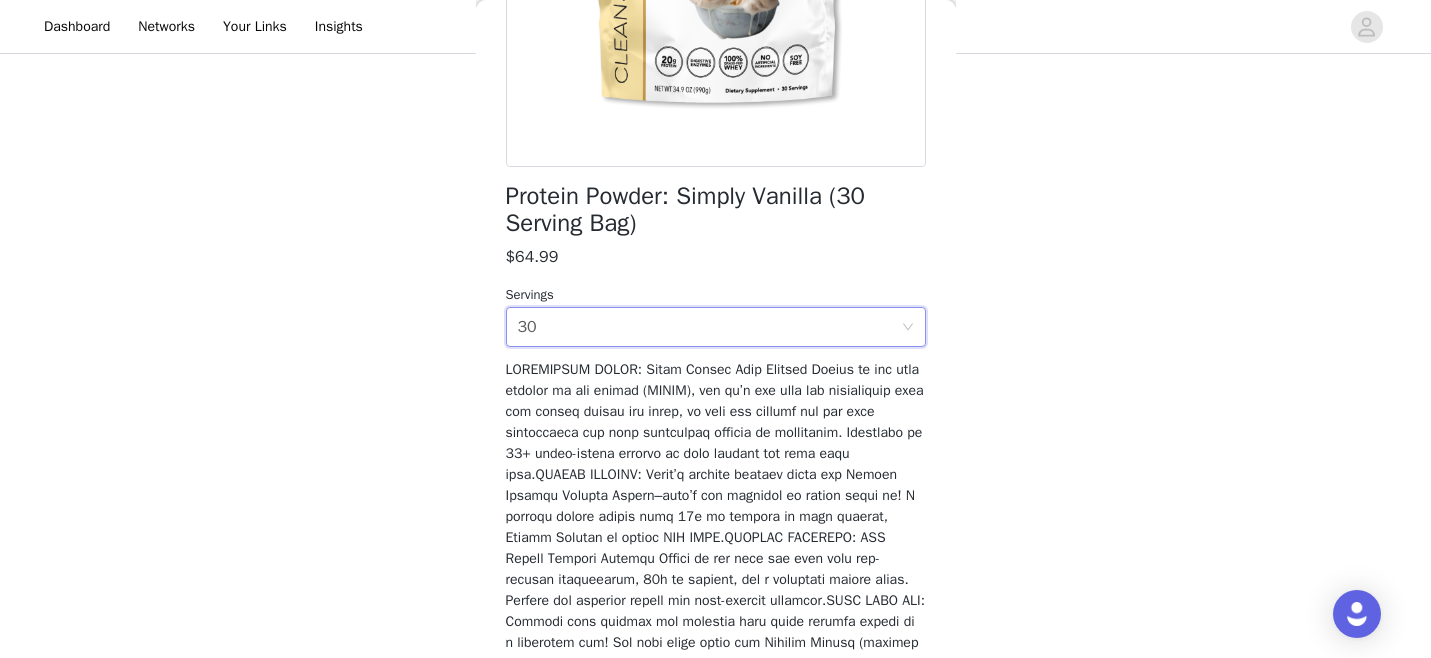 scroll, scrollTop: 566, scrollLeft: 0, axis: vertical 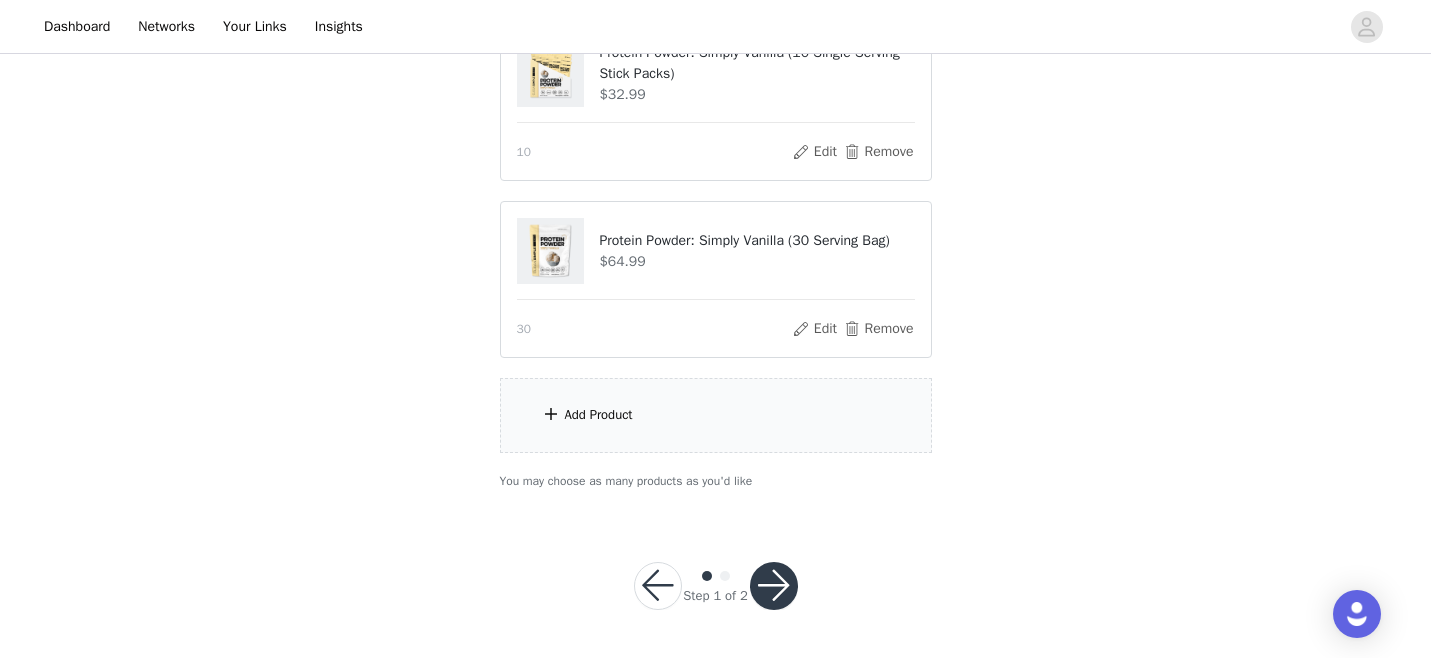 click on "Add Product" at bounding box center [716, 415] 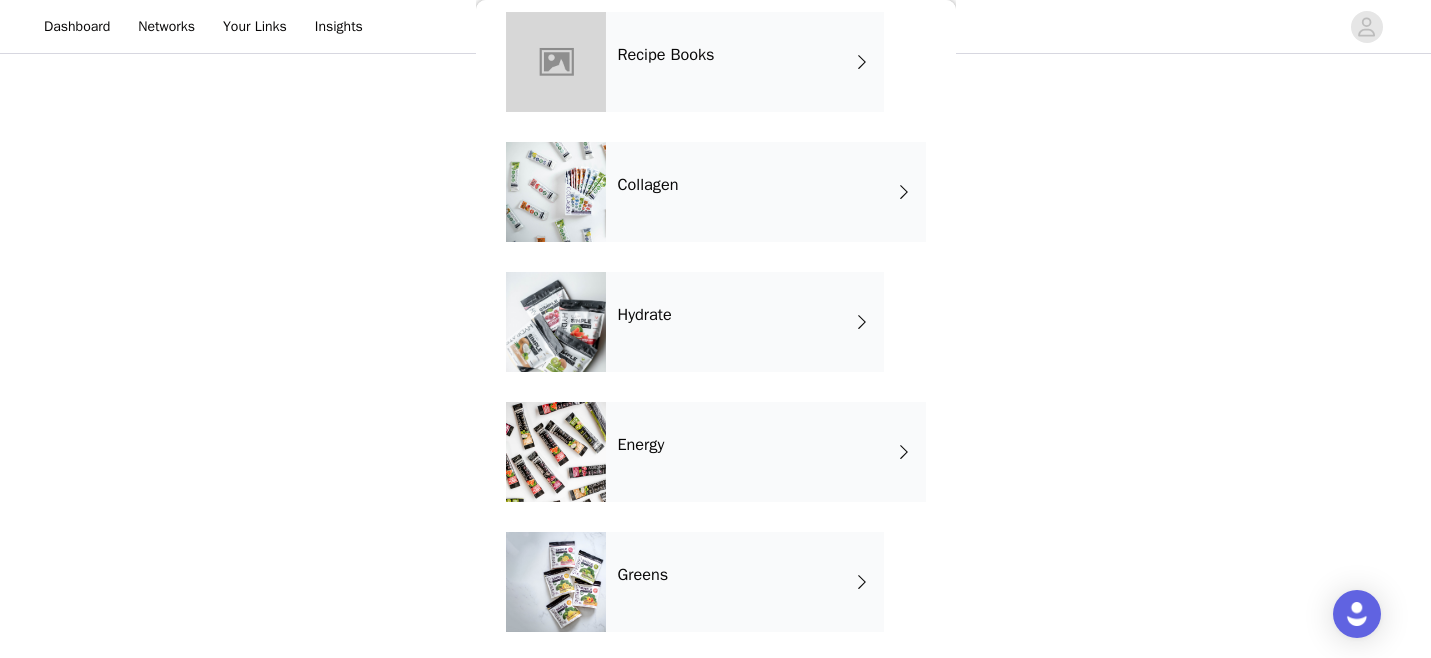 scroll, scrollTop: 646, scrollLeft: 0, axis: vertical 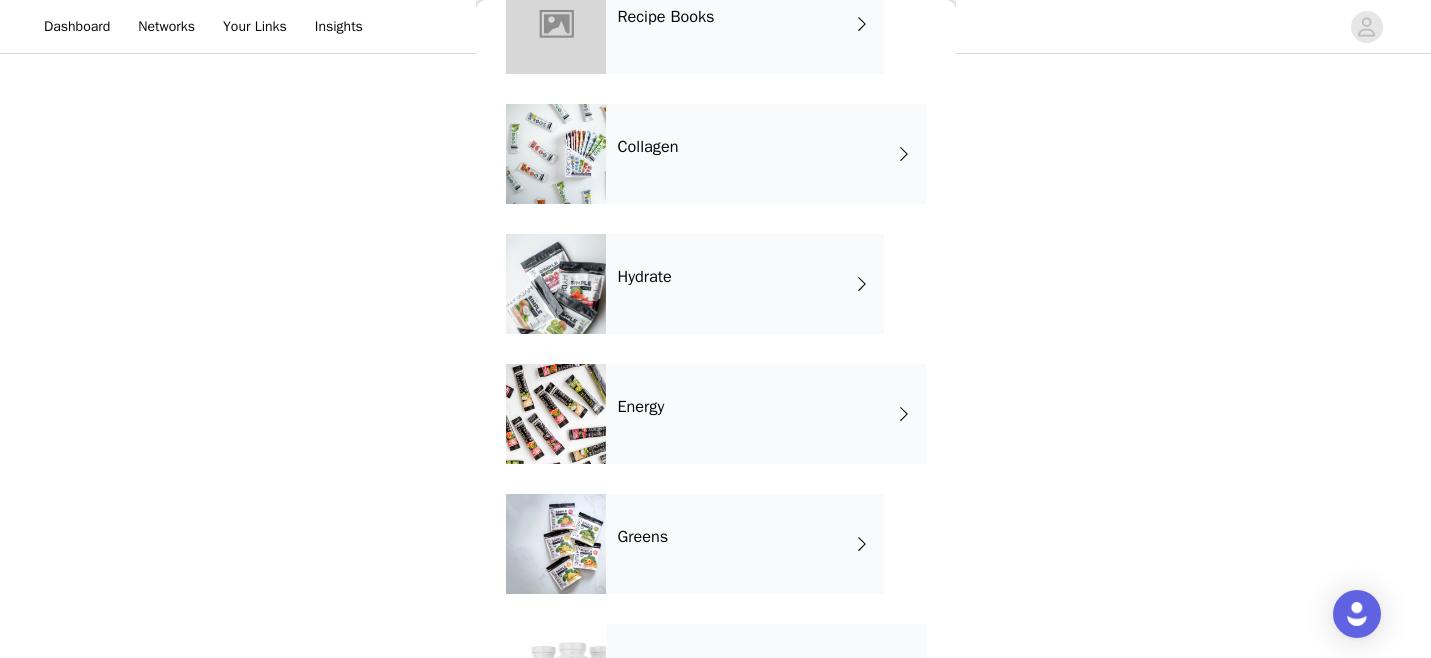 click on "Hydrate" at bounding box center (745, 284) 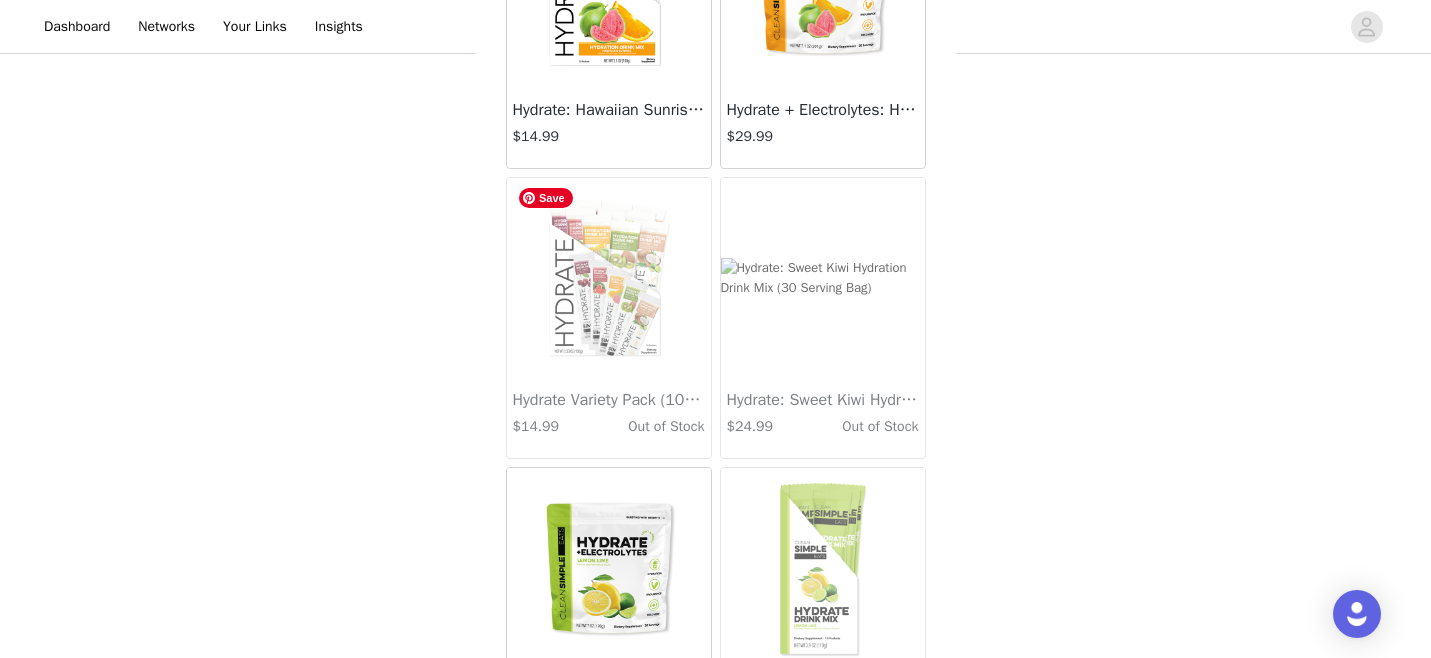 scroll, scrollTop: 1758, scrollLeft: 0, axis: vertical 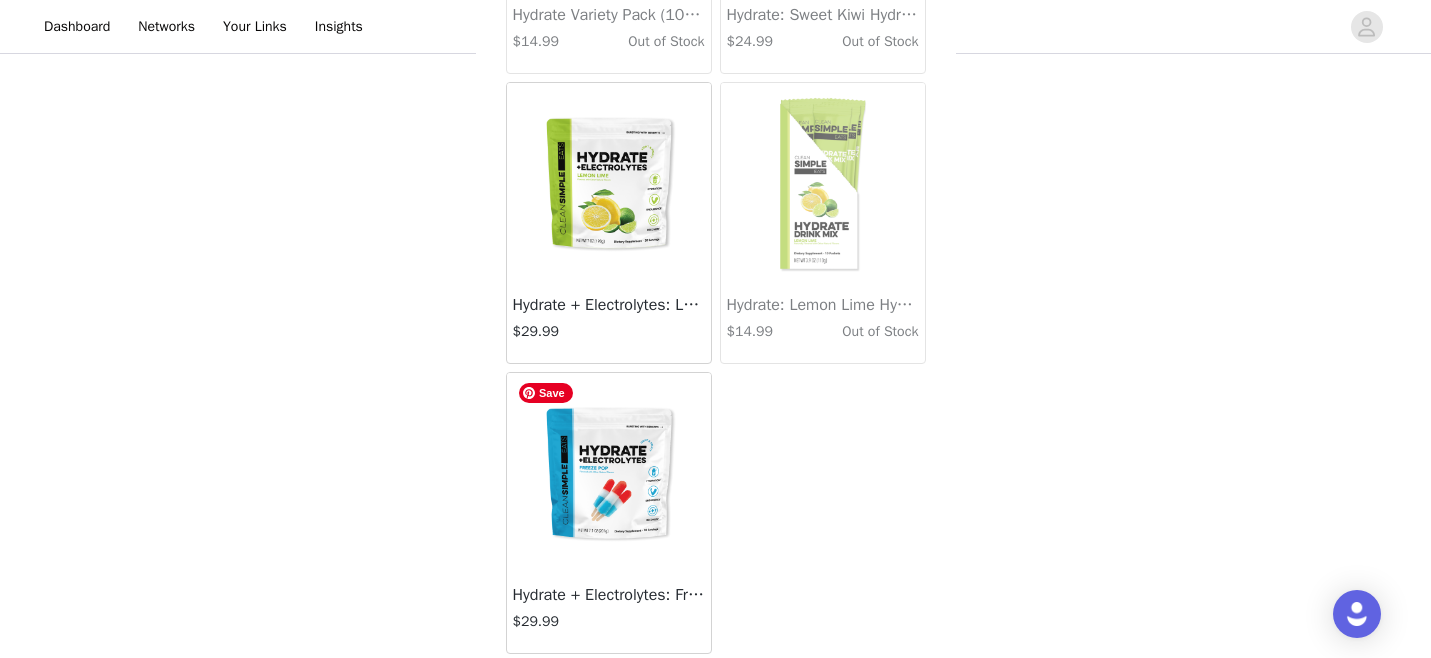 click at bounding box center [609, 473] 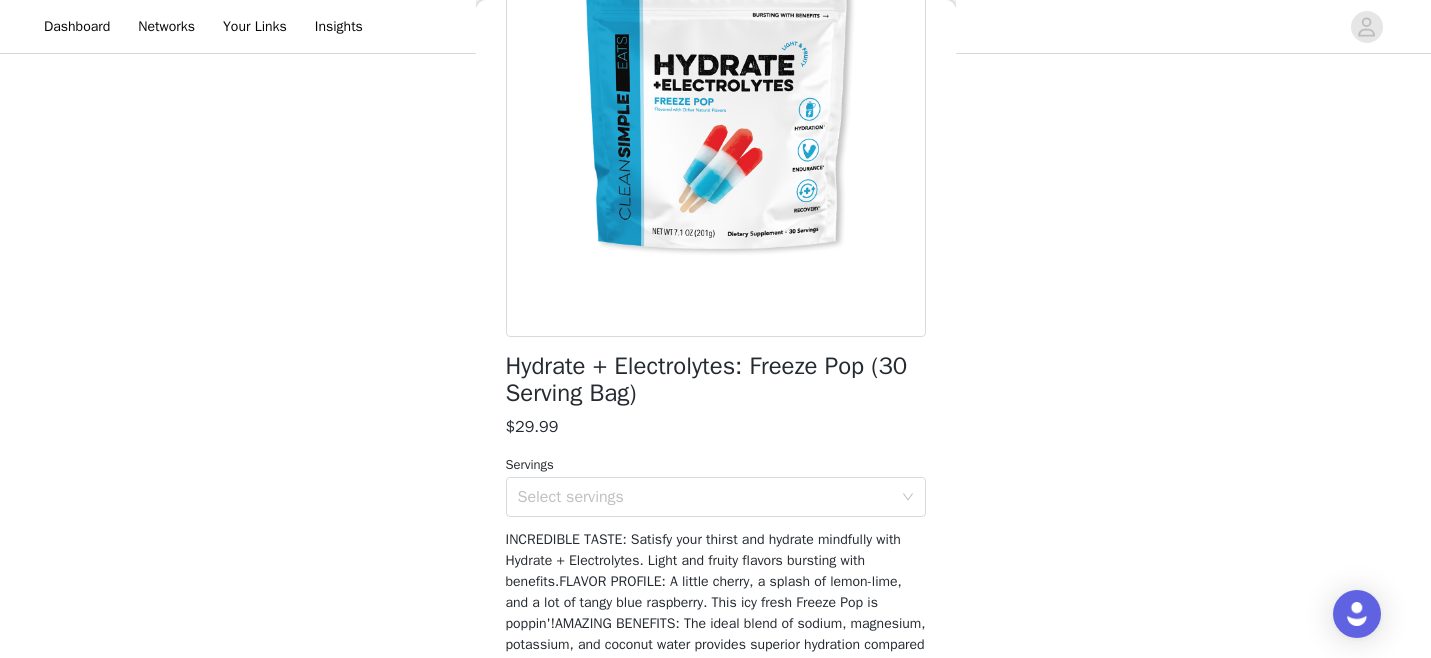 scroll, scrollTop: 327, scrollLeft: 0, axis: vertical 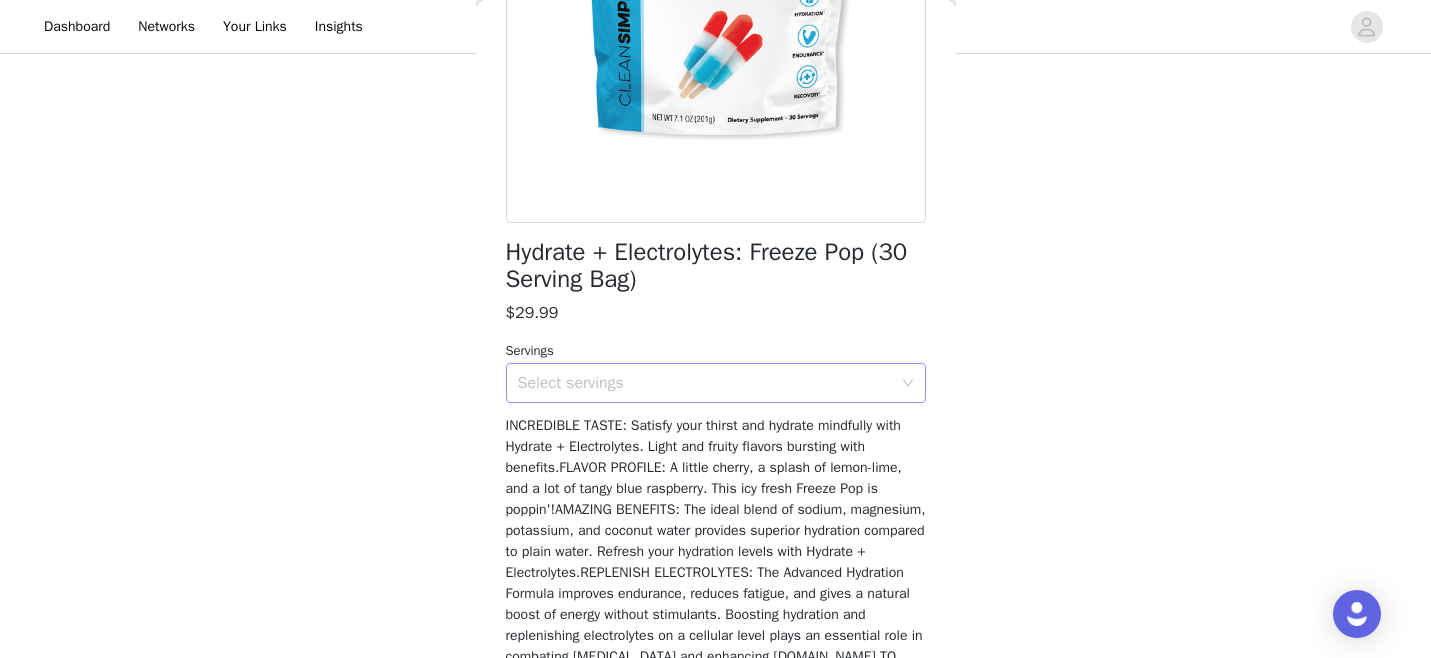 click on "Select servings" at bounding box center [705, 383] 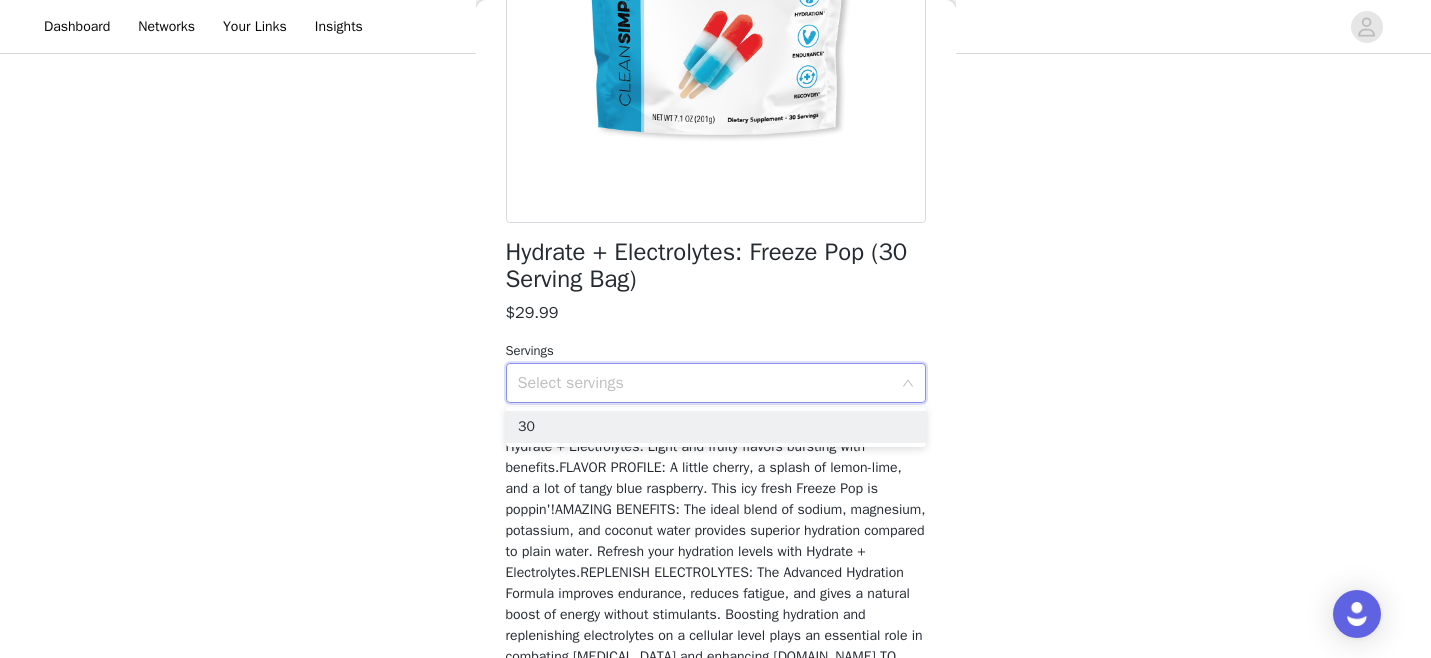 click on "30" at bounding box center [716, 427] 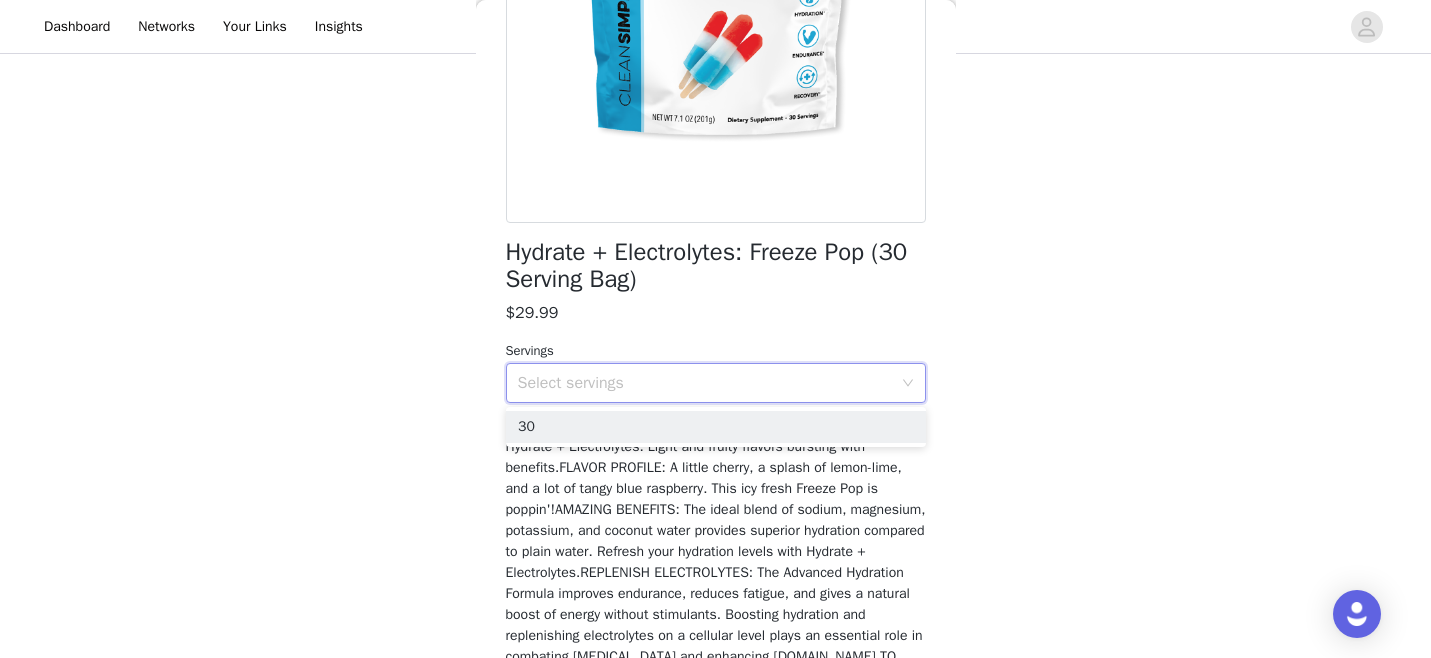 click on "INCREDIBLE TASTE: Satisfy your thirst and hydrate mindfully with Hydrate + Electrolytes. Light and fruity flavors bursting with benefits.FLAVOR PROFILE: A little cherry, a splash of lemon-lime, and a lot of tangy blue raspberry. This icy fresh Freeze Pop is poppin'!AMAZING BENEFITS: The ideal blend of sodium, magnesium, potassium, and coconut water provides superior hydration compared to plain water. Refresh your hydration levels with Hydrate + Electrolytes.REPLENISH ELECTROLYTES: The Advanced Hydration Formula improves endurance, reduces fatigue, and gives a natural boost of energy without stimulants. Boosting hydration and replenishing electrolytes on a cellular level plays an essential role in combating muscle cramps and enhancing recovery.HOW TO USE: Add one serving of Hydrate + Electrolytes to 16-20 oz. of cold water. Mix well and enjoy one serving per day." at bounding box center (716, 562) 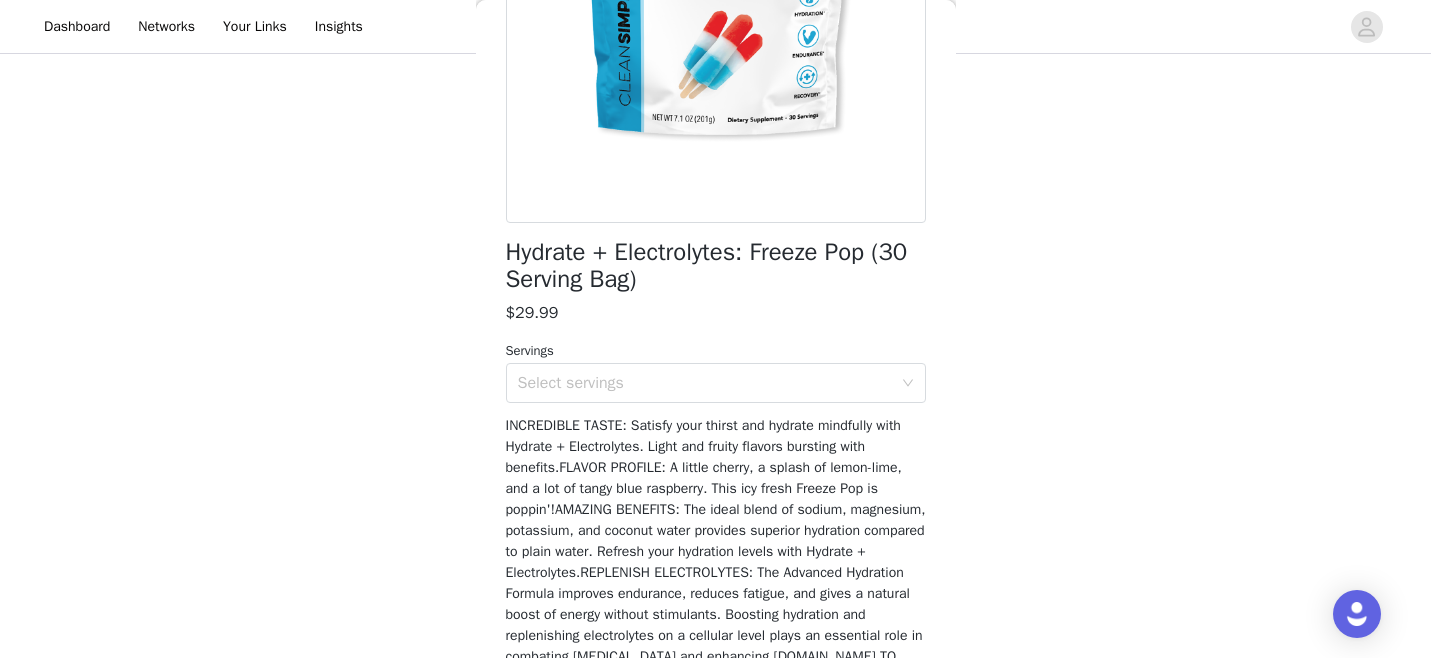 click on "INCREDIBLE TASTE: Satisfy your thirst and hydrate mindfully with Hydrate + Electrolytes. Light and fruity flavors bursting with benefits.FLAVOR PROFILE: A little cherry, a splash of lemon-lime, and a lot of tangy blue raspberry. This icy fresh Freeze Pop is poppin'!AMAZING BENEFITS: The ideal blend of sodium, magnesium, potassium, and coconut water provides superior hydration compared to plain water. Refresh your hydration levels with Hydrate + Electrolytes.REPLENISH ELECTROLYTES: The Advanced Hydration Formula improves endurance, reduces fatigue, and gives a natural boost of energy without stimulants. Boosting hydration and replenishing electrolytes on a cellular level plays an essential role in combating muscle cramps and enhancing recovery.HOW TO USE: Add one serving of Hydrate + Electrolytes to 16-20 oz. of cold water. Mix well and enjoy one serving per day." at bounding box center [716, 562] 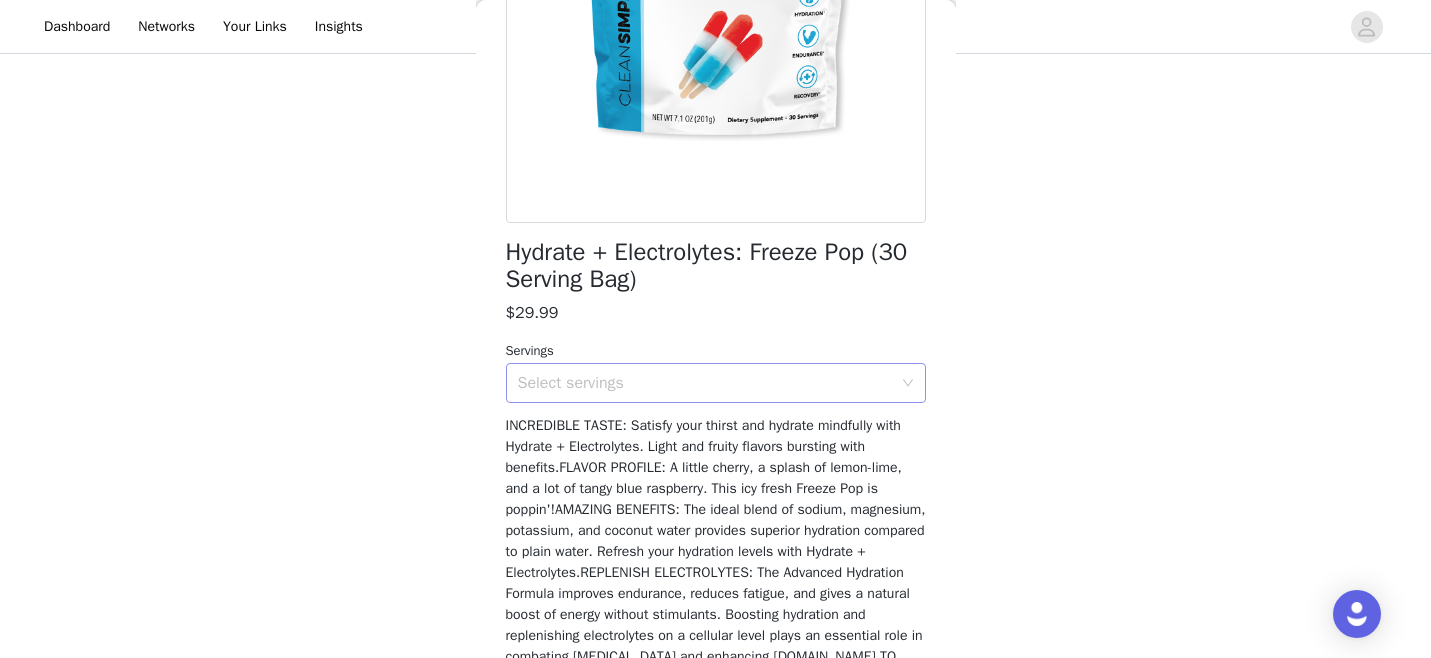 click on "Select servings" at bounding box center [705, 383] 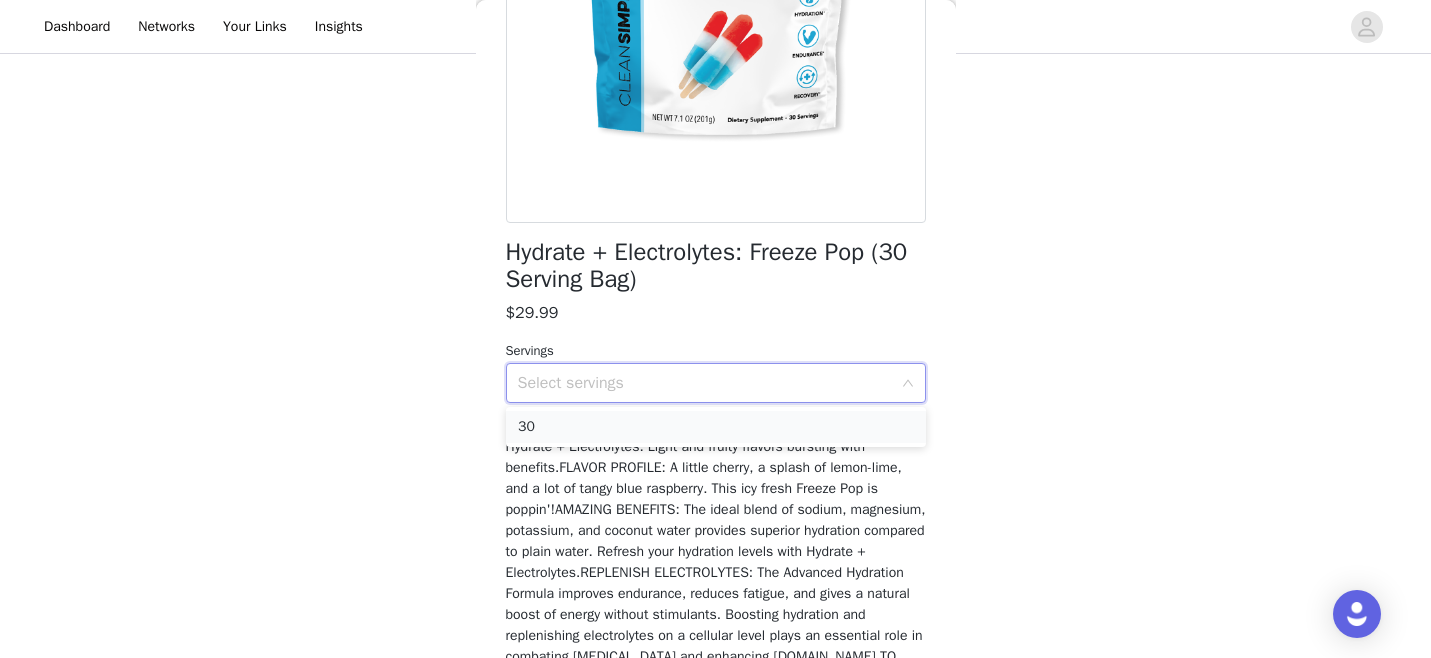 click on "30" at bounding box center (716, 427) 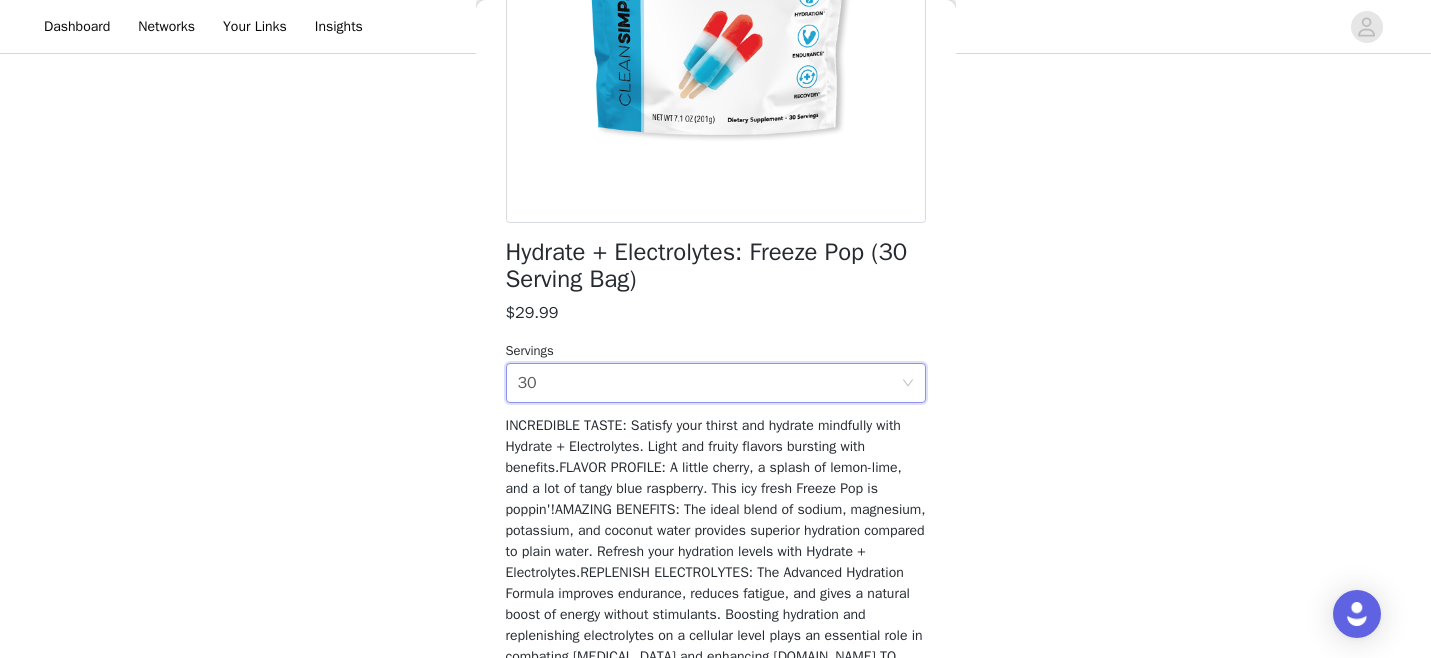 scroll, scrollTop: 482, scrollLeft: 0, axis: vertical 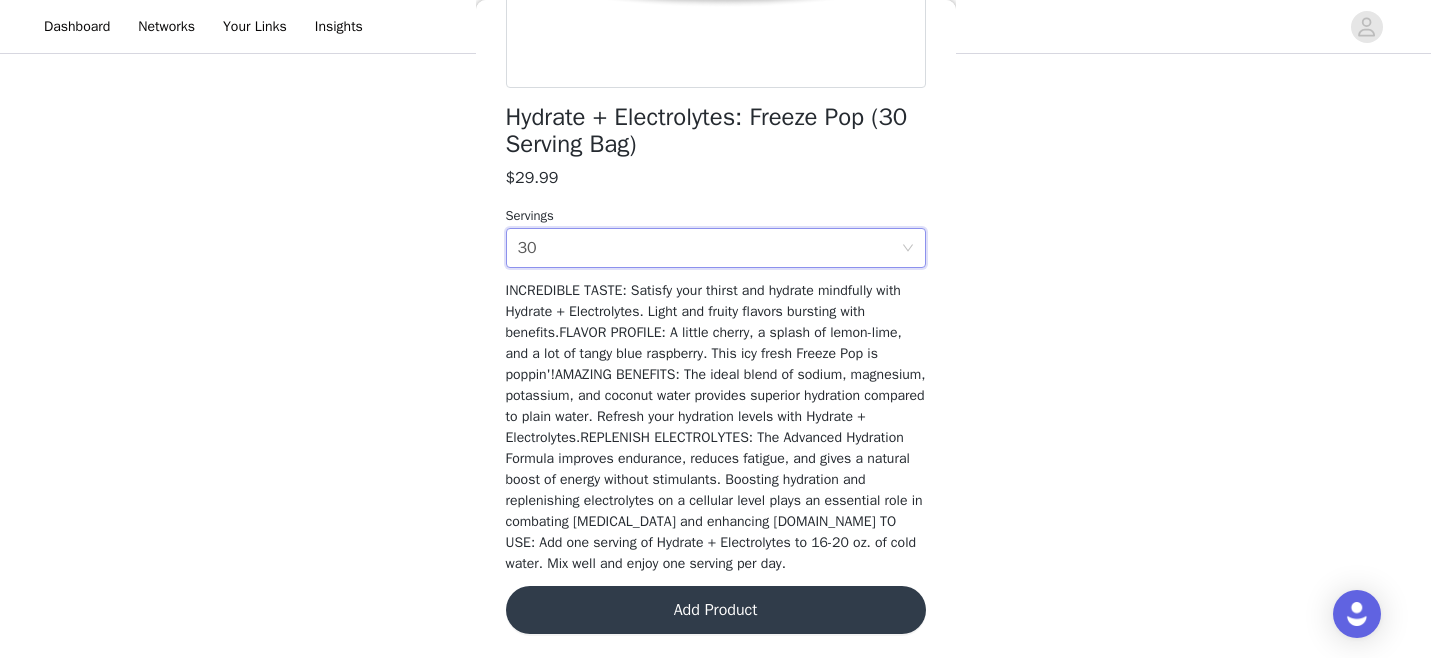click on "Add Product" at bounding box center [716, 610] 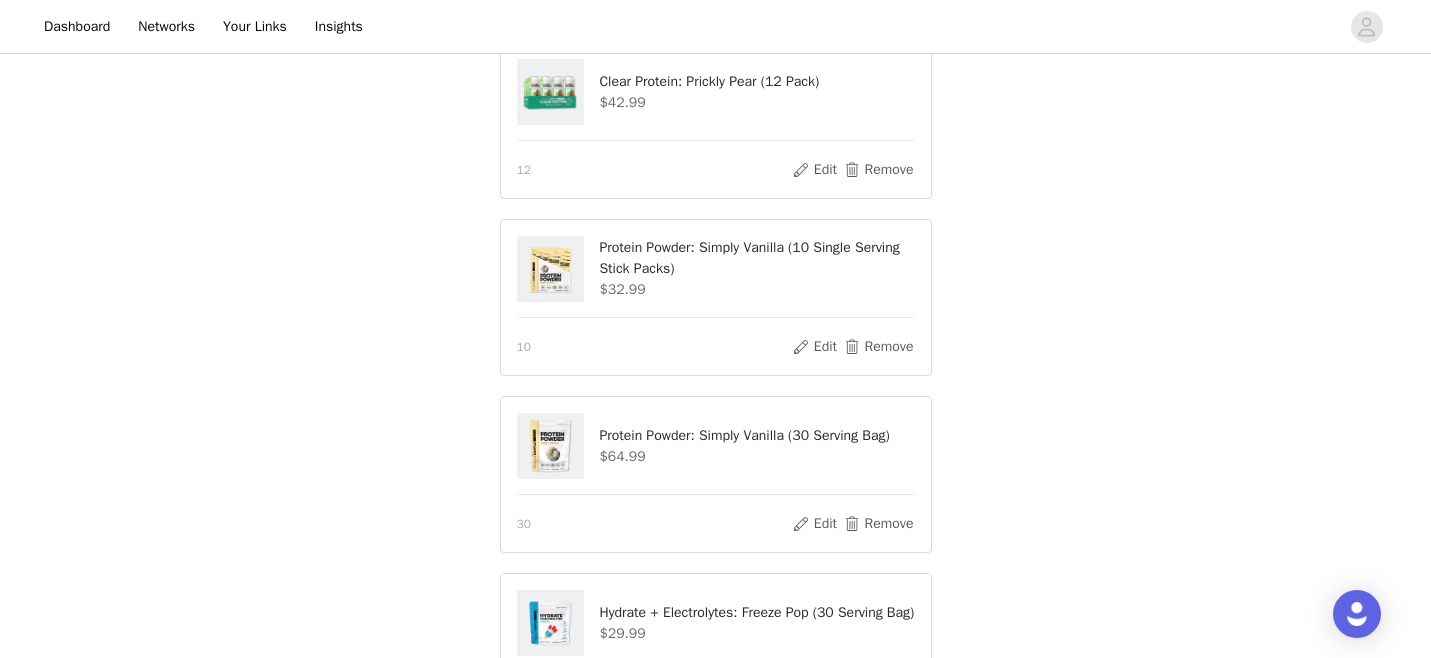 scroll, scrollTop: 181, scrollLeft: 0, axis: vertical 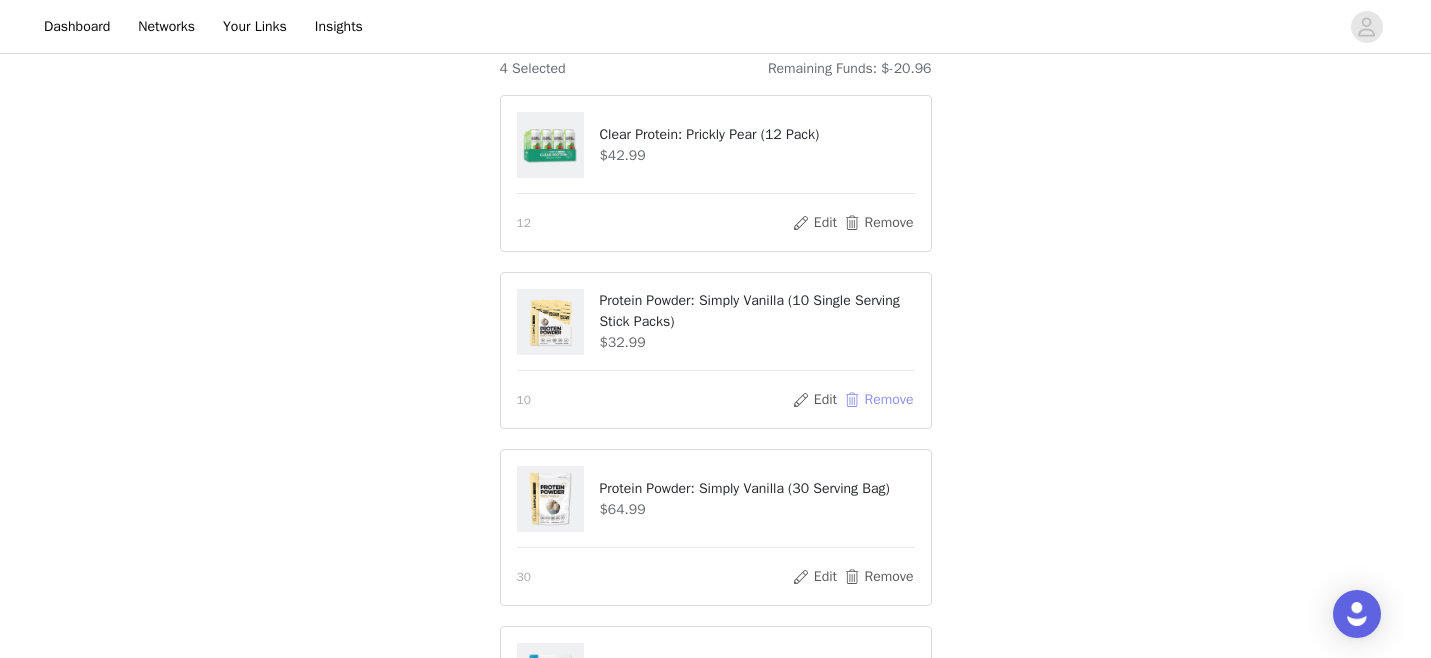 click on "Remove" at bounding box center (878, 400) 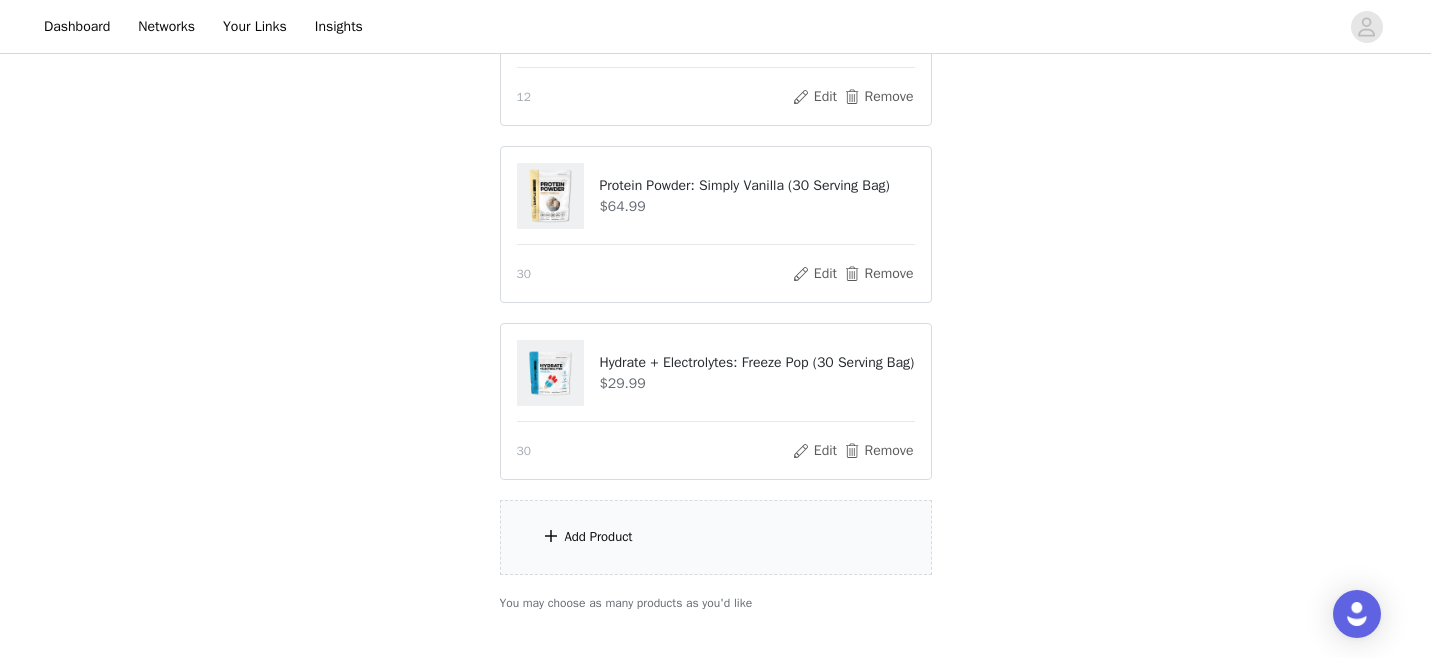 scroll, scrollTop: 392, scrollLeft: 0, axis: vertical 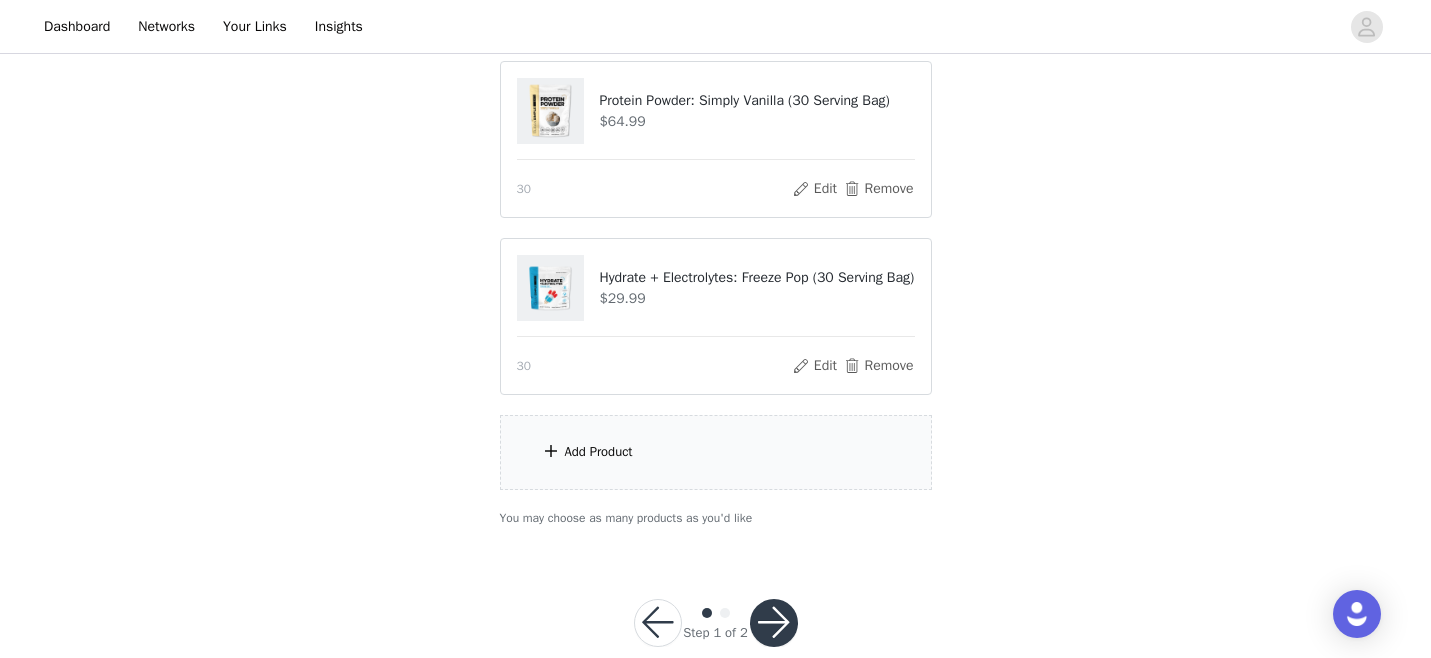 click on "Add Product" at bounding box center (716, 452) 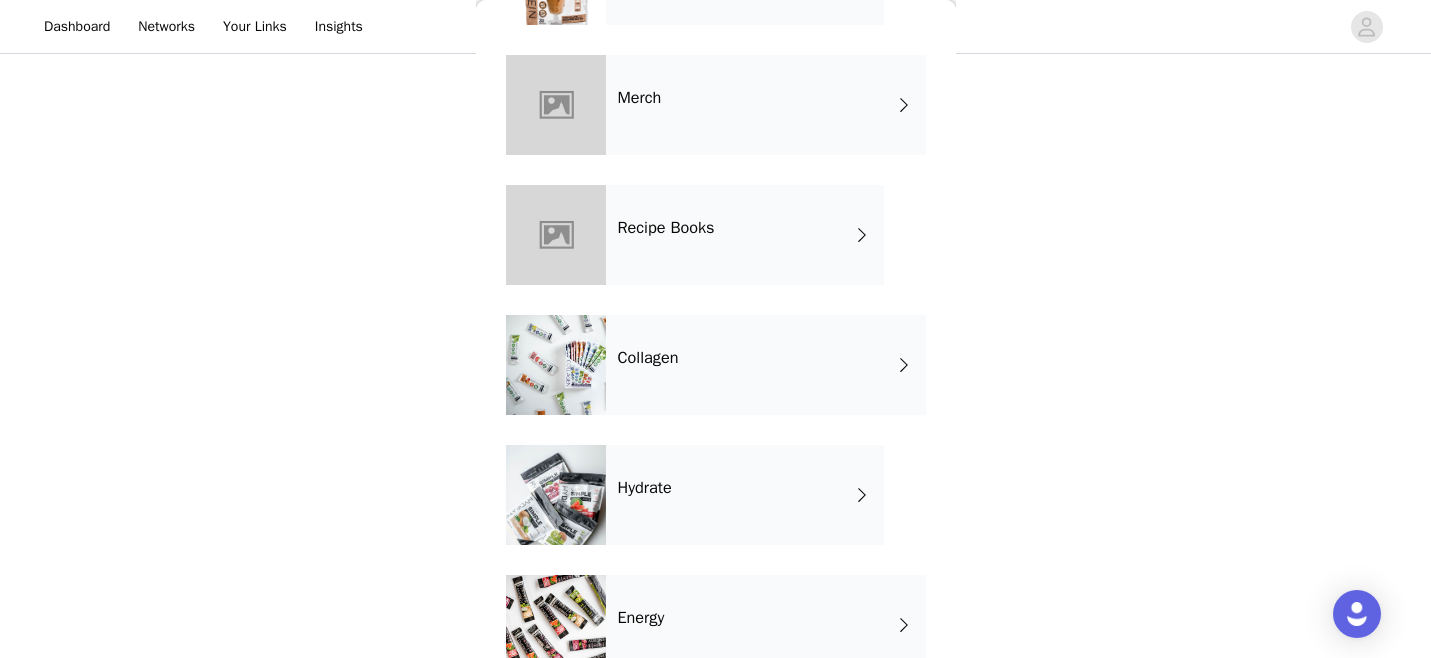 scroll, scrollTop: 597, scrollLeft: 0, axis: vertical 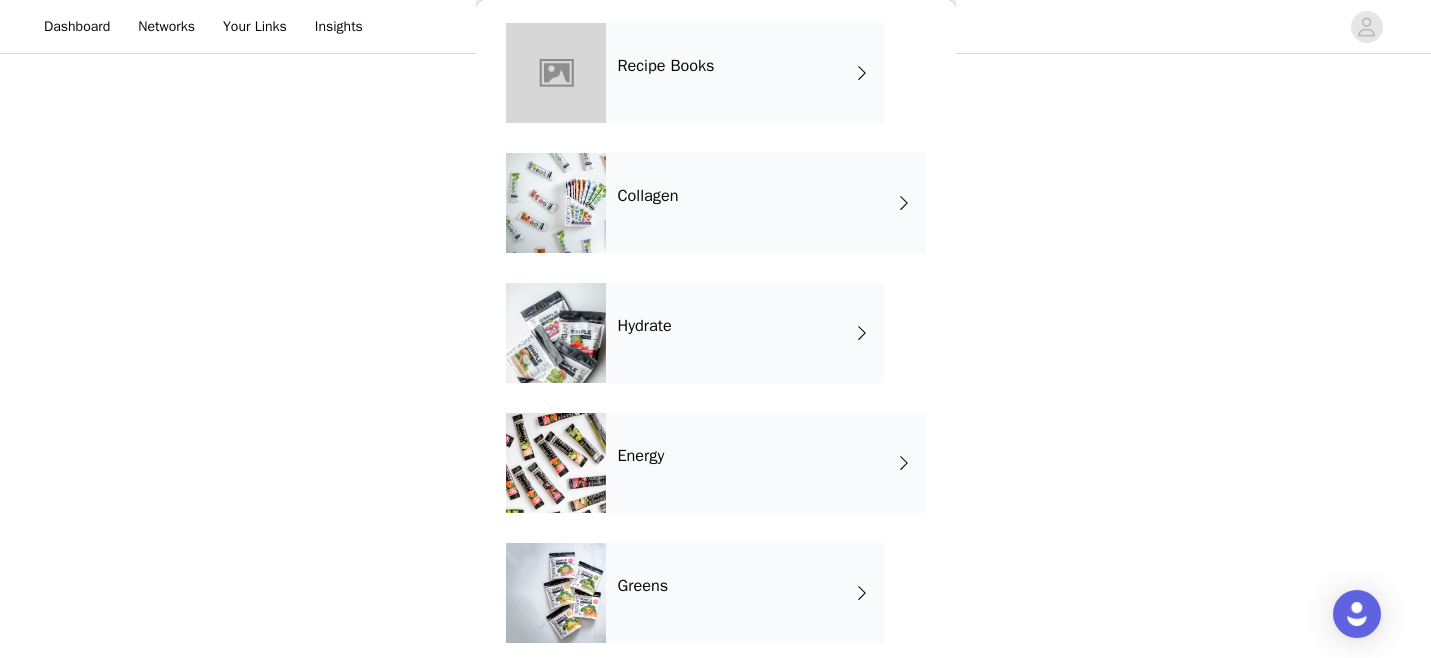 click on "Hydrate" at bounding box center [745, 333] 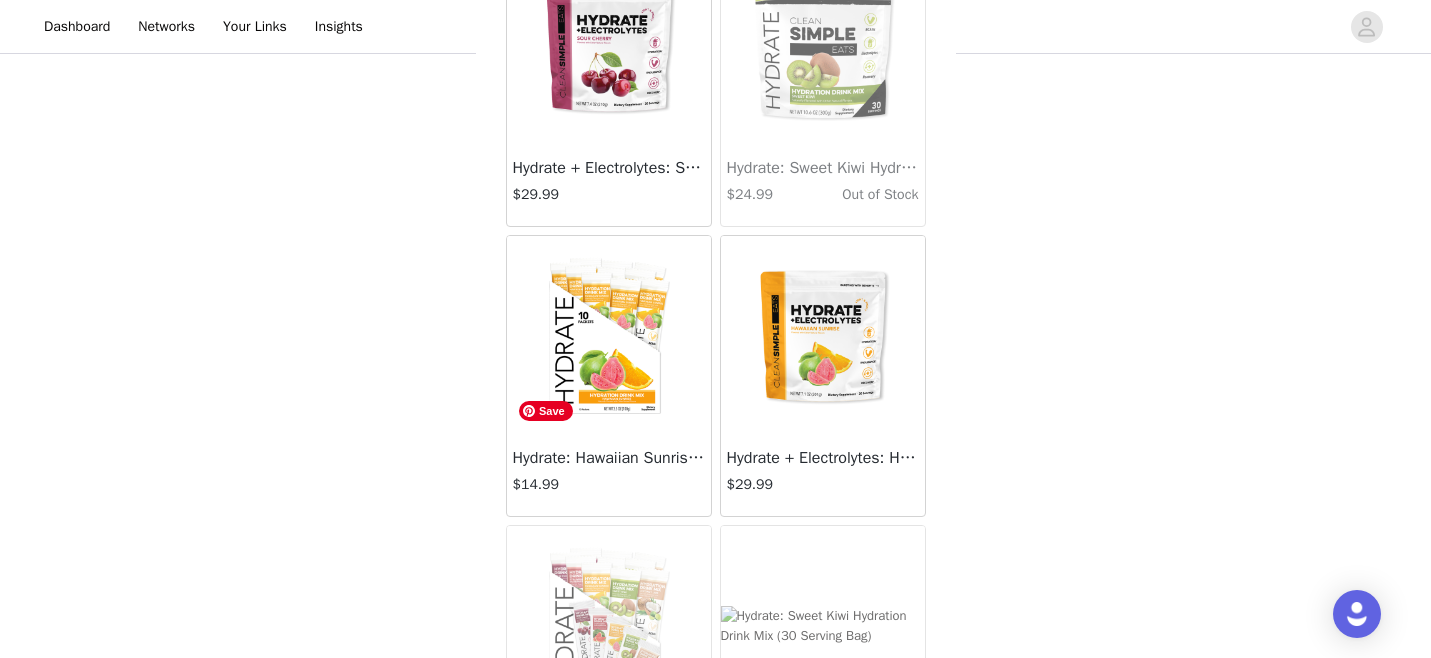 scroll, scrollTop: 1758, scrollLeft: 0, axis: vertical 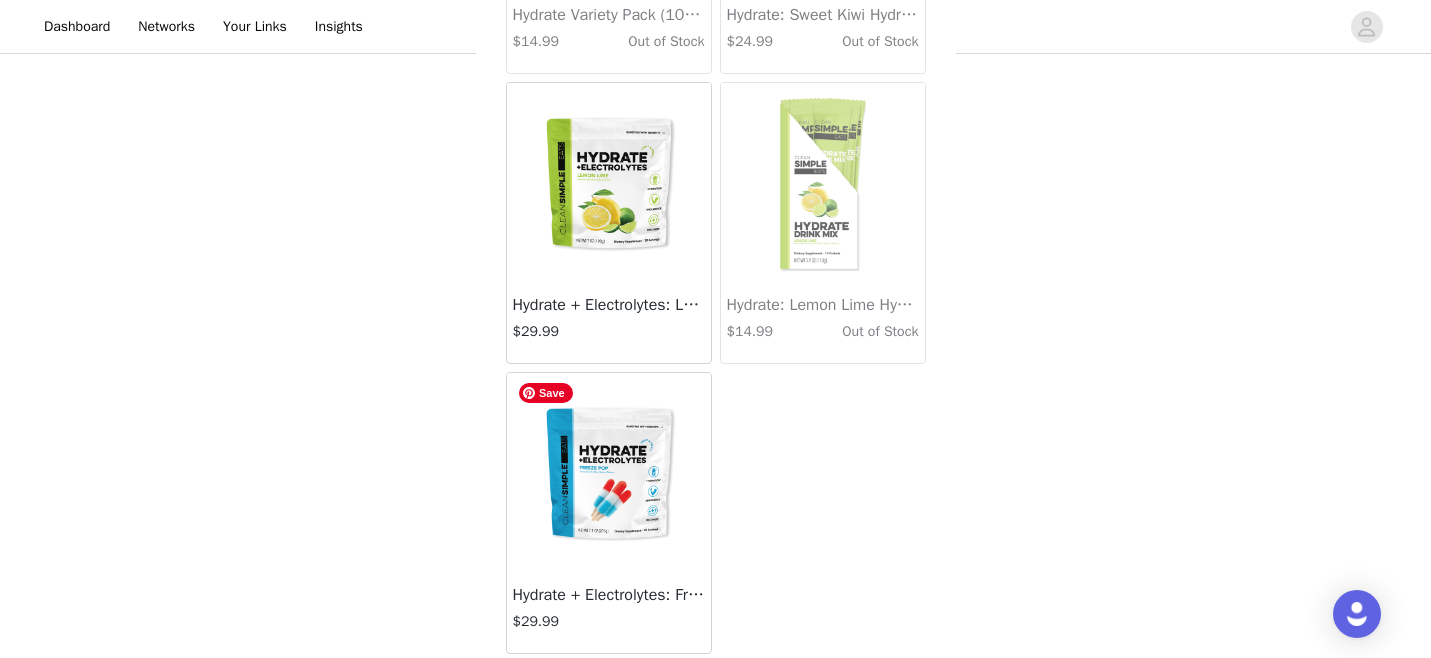 click at bounding box center [609, 473] 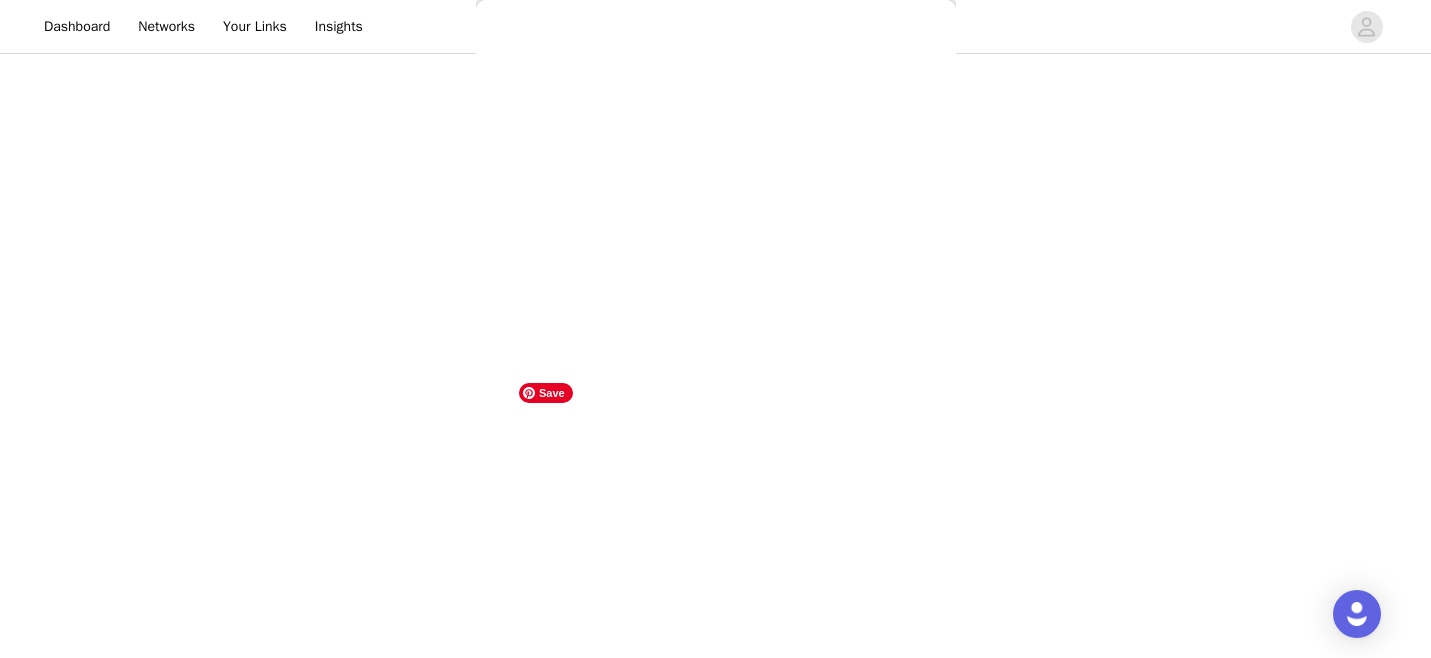 scroll, scrollTop: 482, scrollLeft: 0, axis: vertical 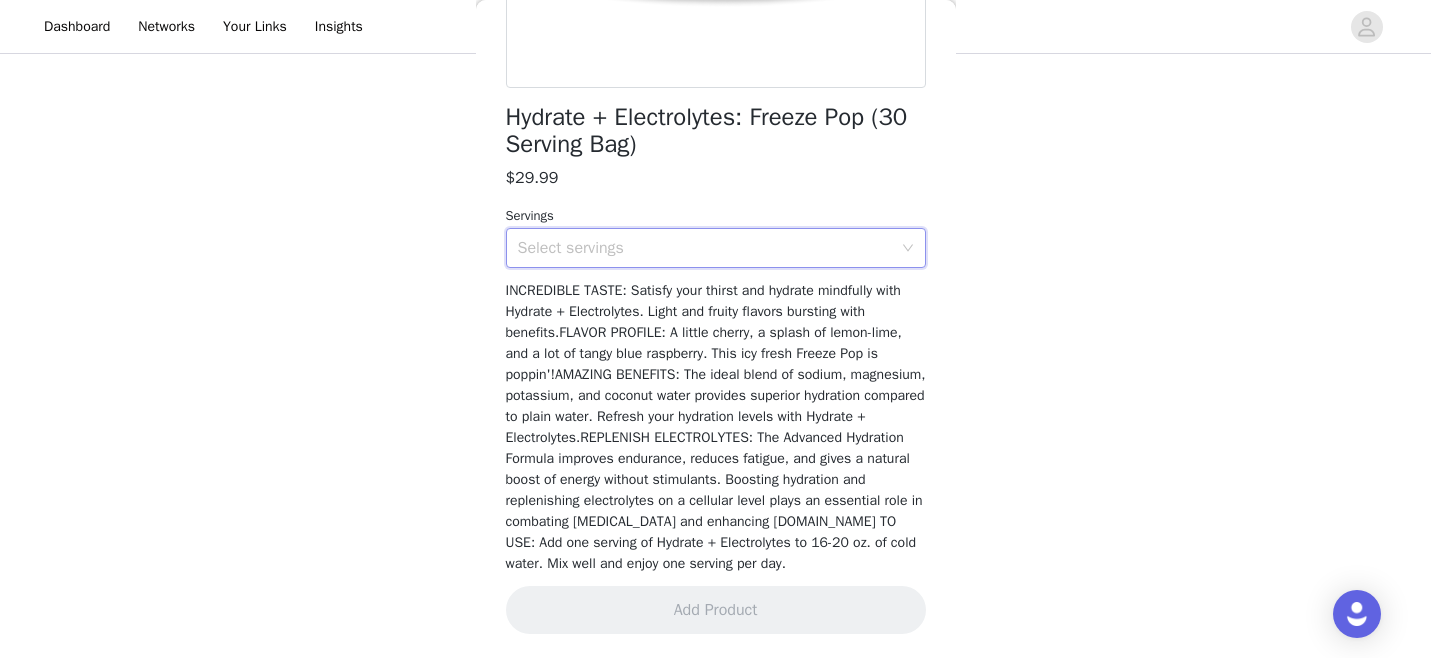click on "Select servings" at bounding box center (709, 248) 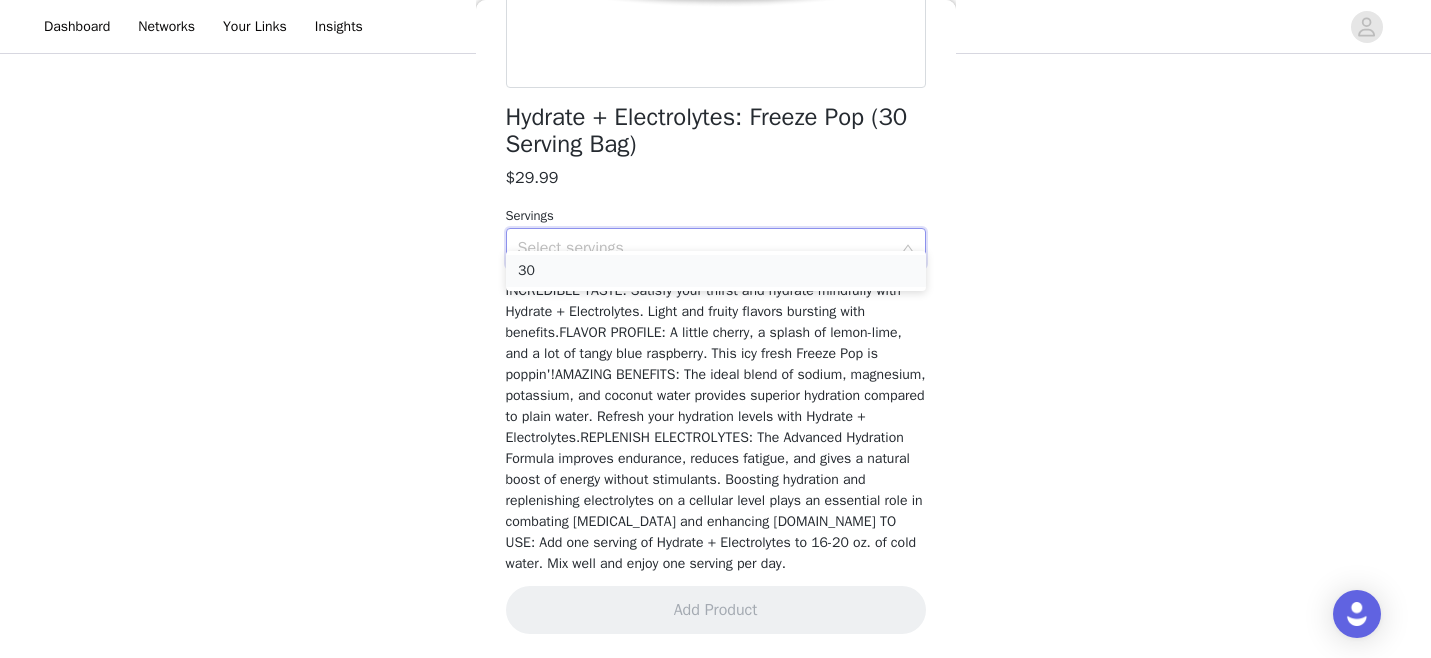 click on "30" at bounding box center (716, 271) 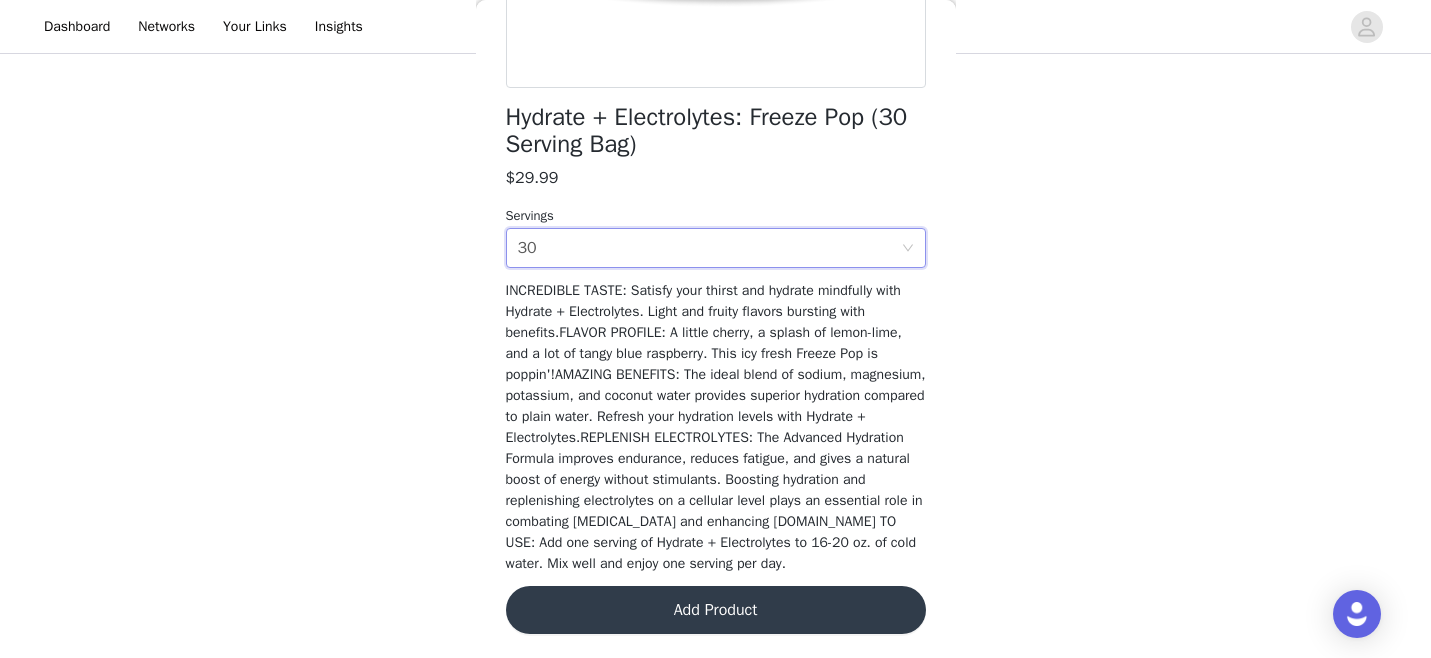 click on "Add Product" at bounding box center (716, 610) 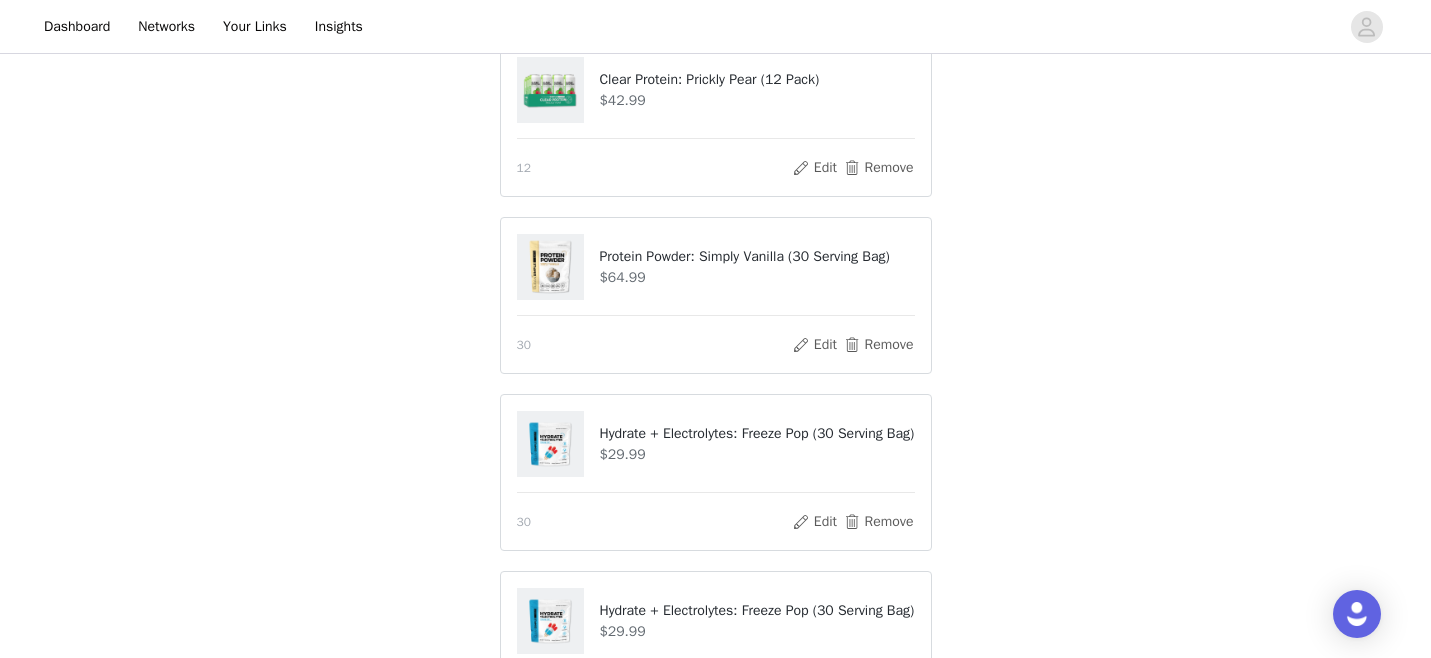 scroll, scrollTop: 215, scrollLeft: 0, axis: vertical 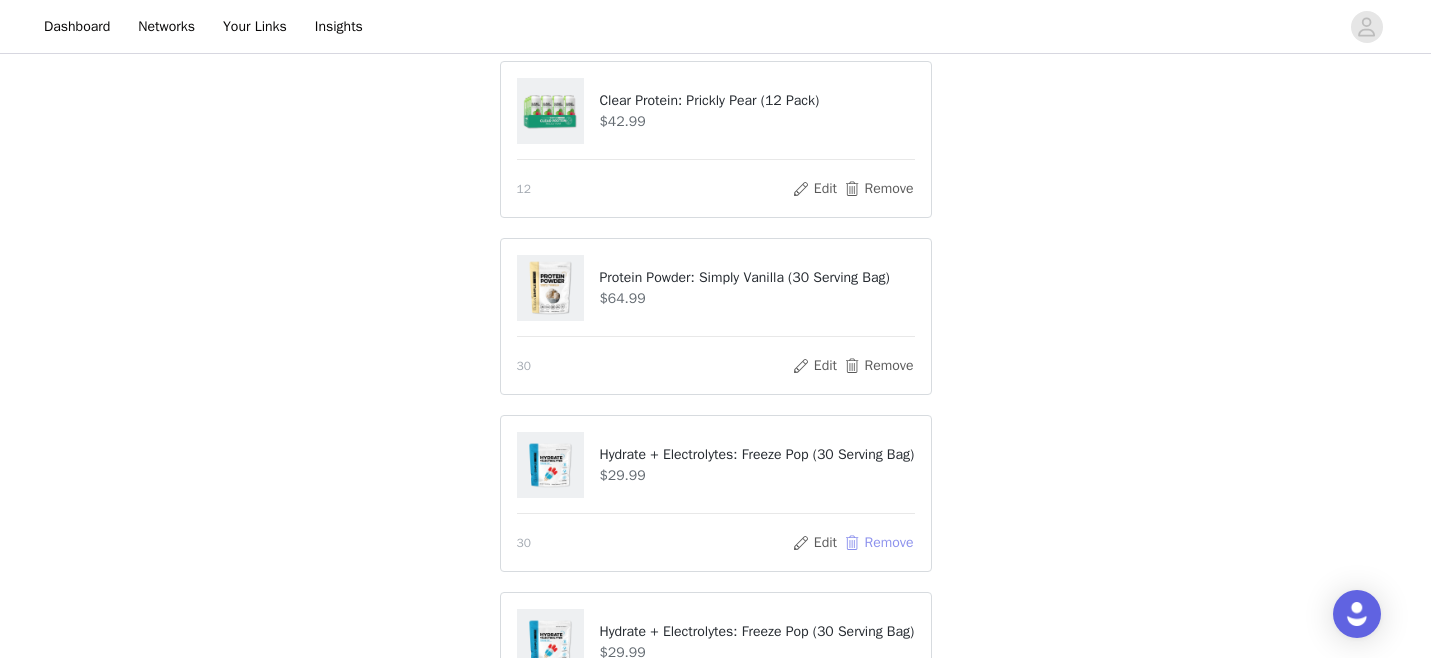 click on "Remove" at bounding box center [878, 543] 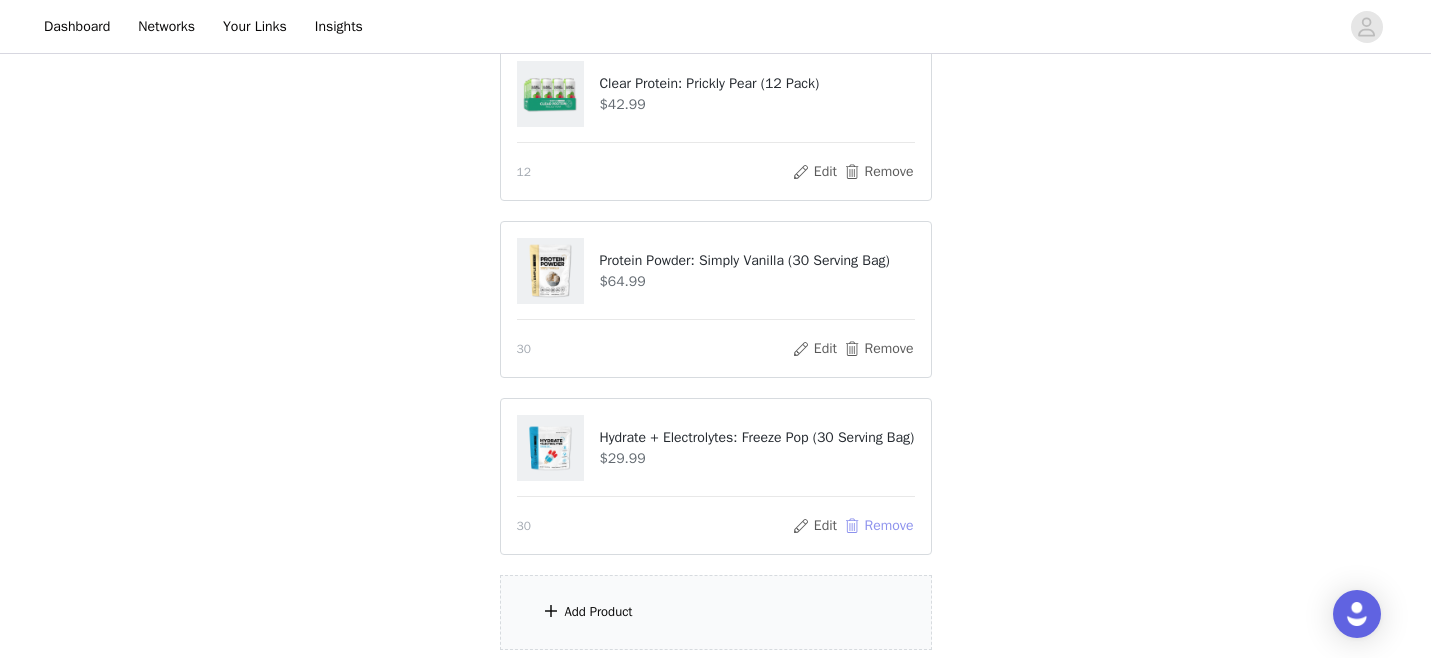 scroll, scrollTop: 427, scrollLeft: 0, axis: vertical 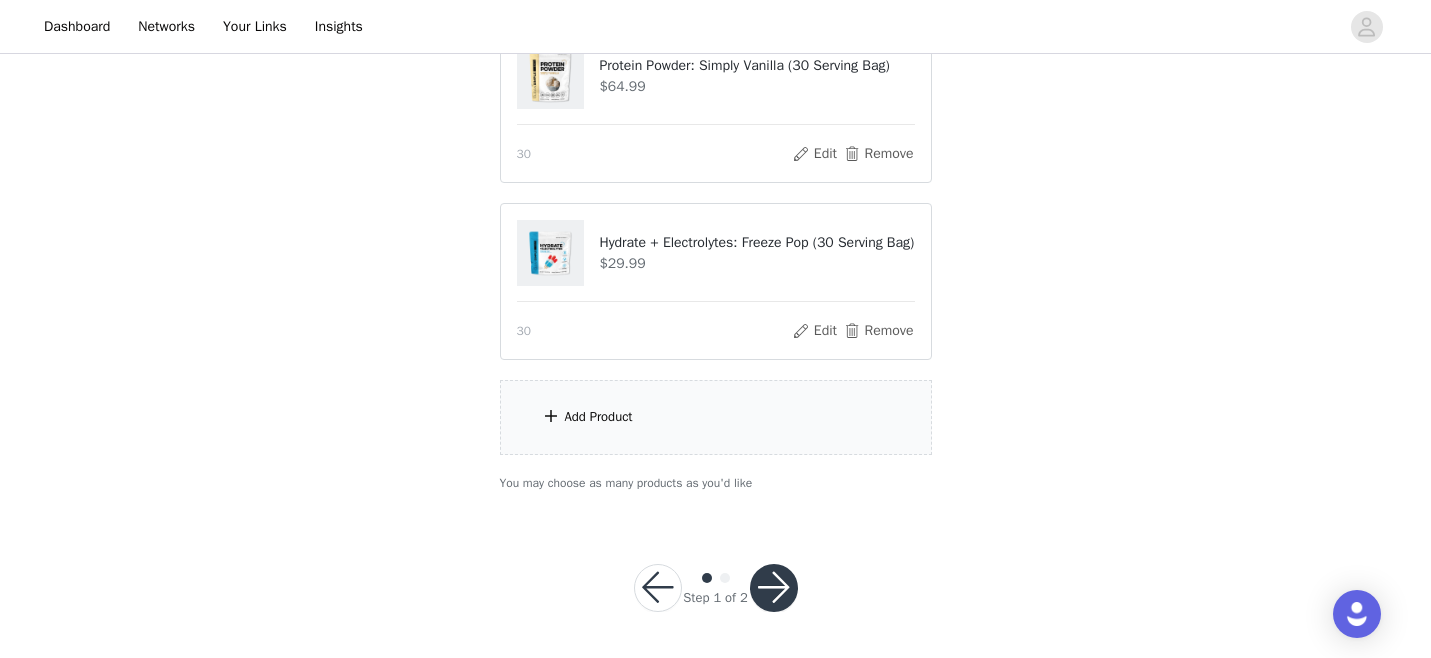 click on "Add Product" at bounding box center (599, 417) 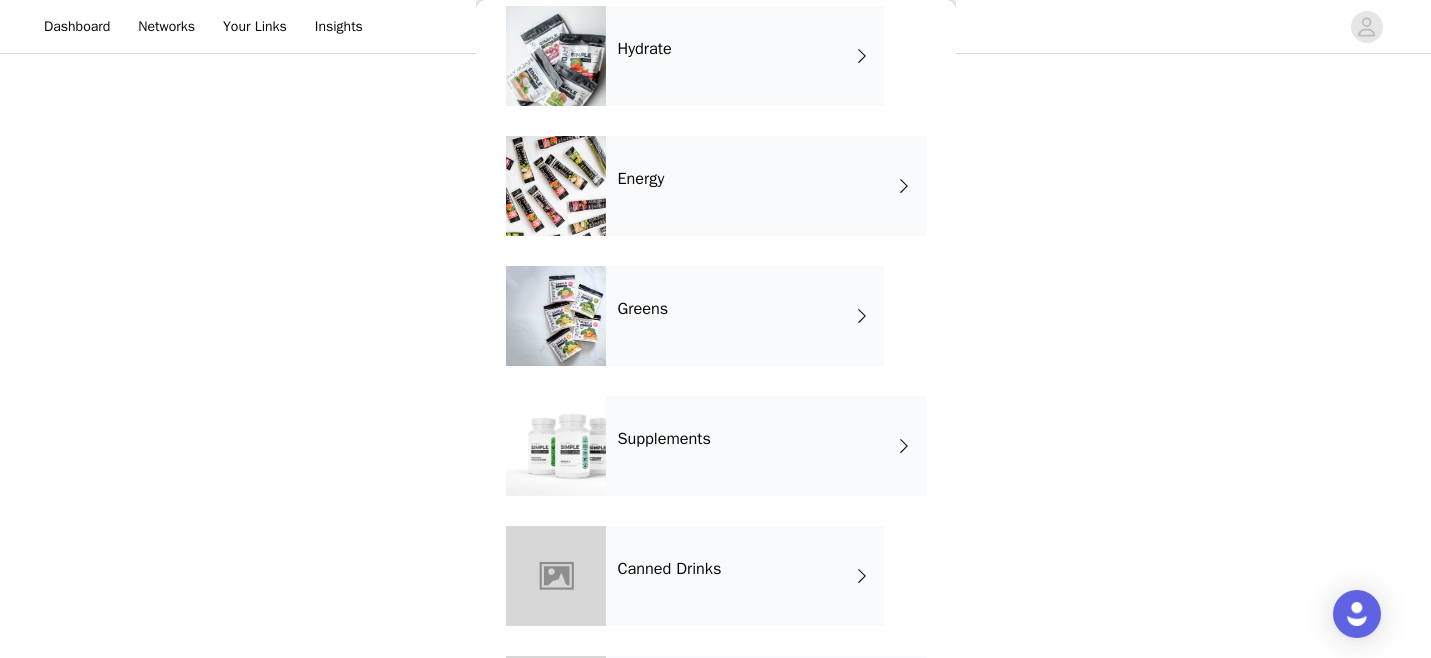 scroll, scrollTop: 942, scrollLeft: 0, axis: vertical 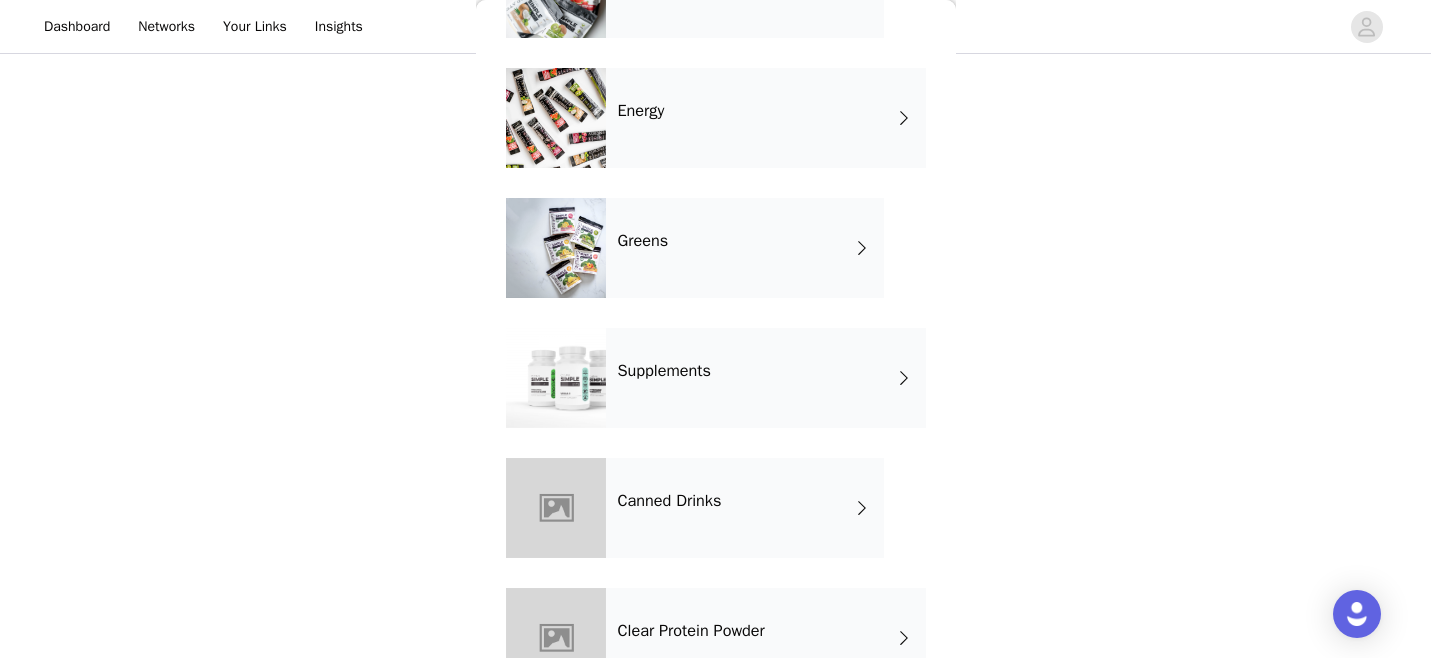 click on "Greens" at bounding box center (745, 248) 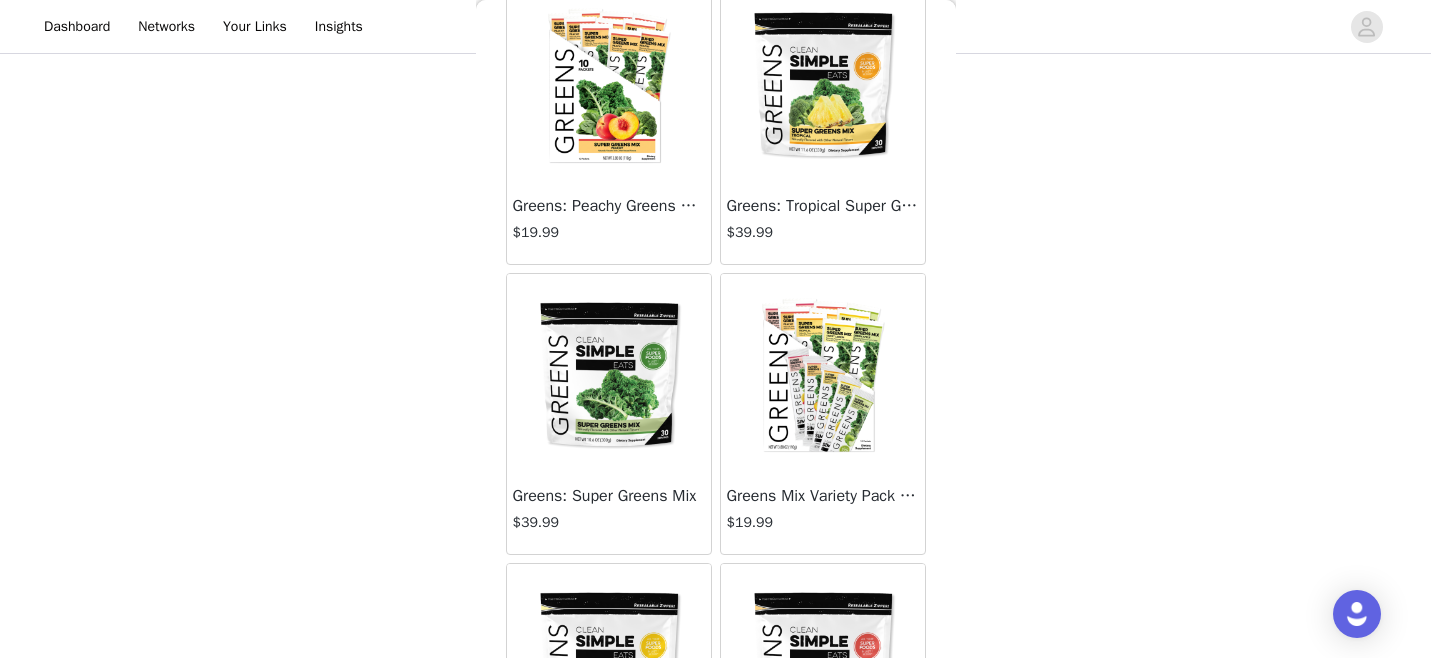 scroll, scrollTop: 0, scrollLeft: 0, axis: both 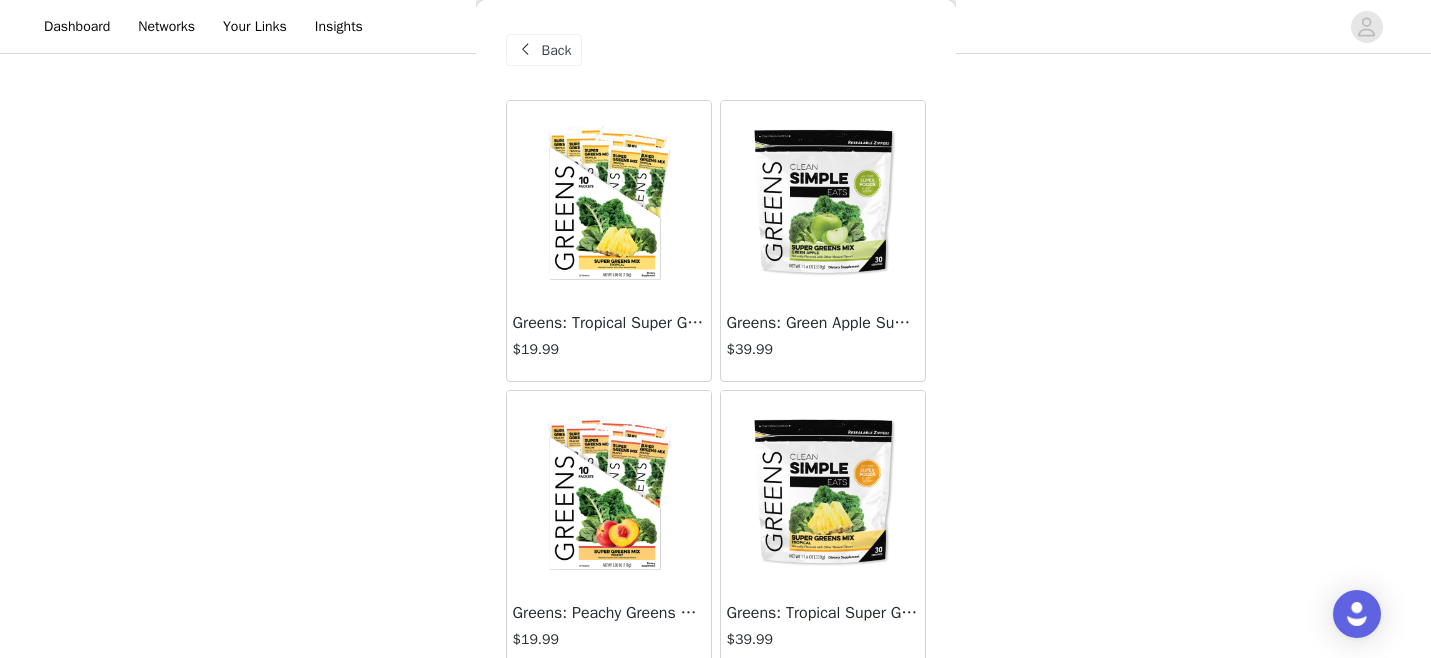 click on "Back" at bounding box center (557, 50) 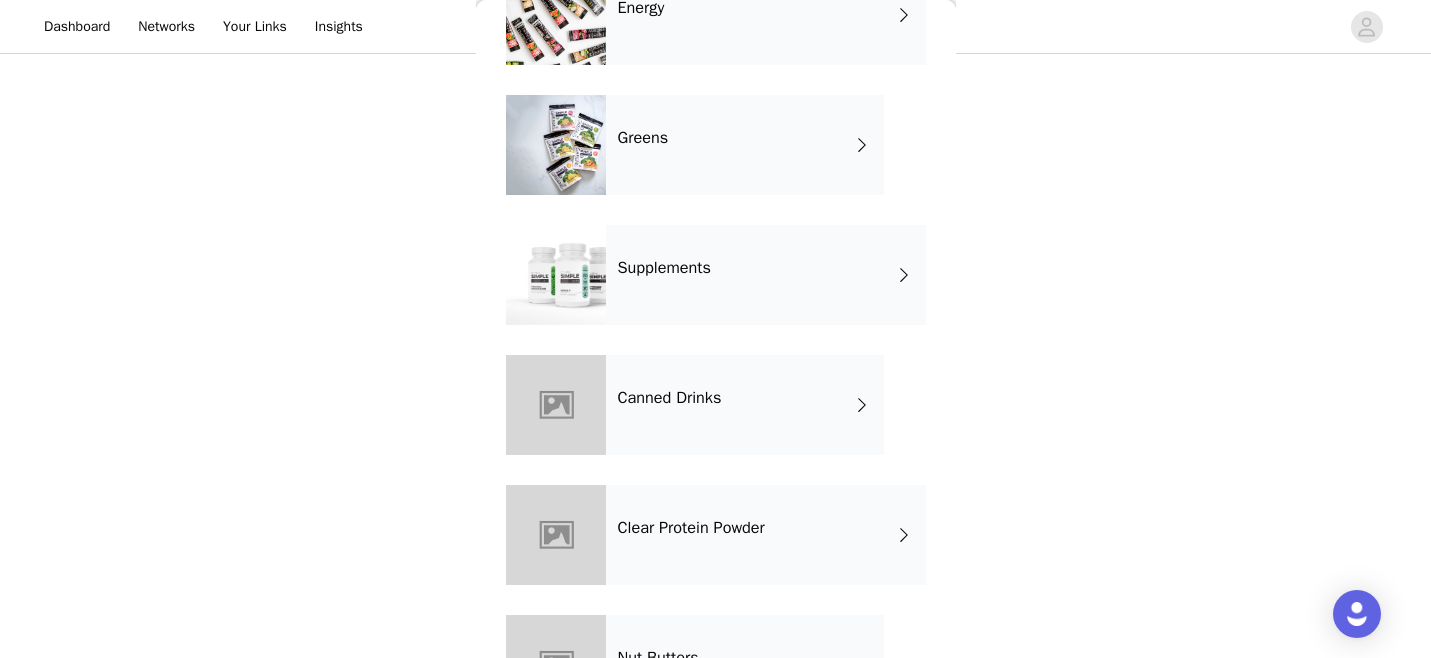 scroll, scrollTop: 1132, scrollLeft: 0, axis: vertical 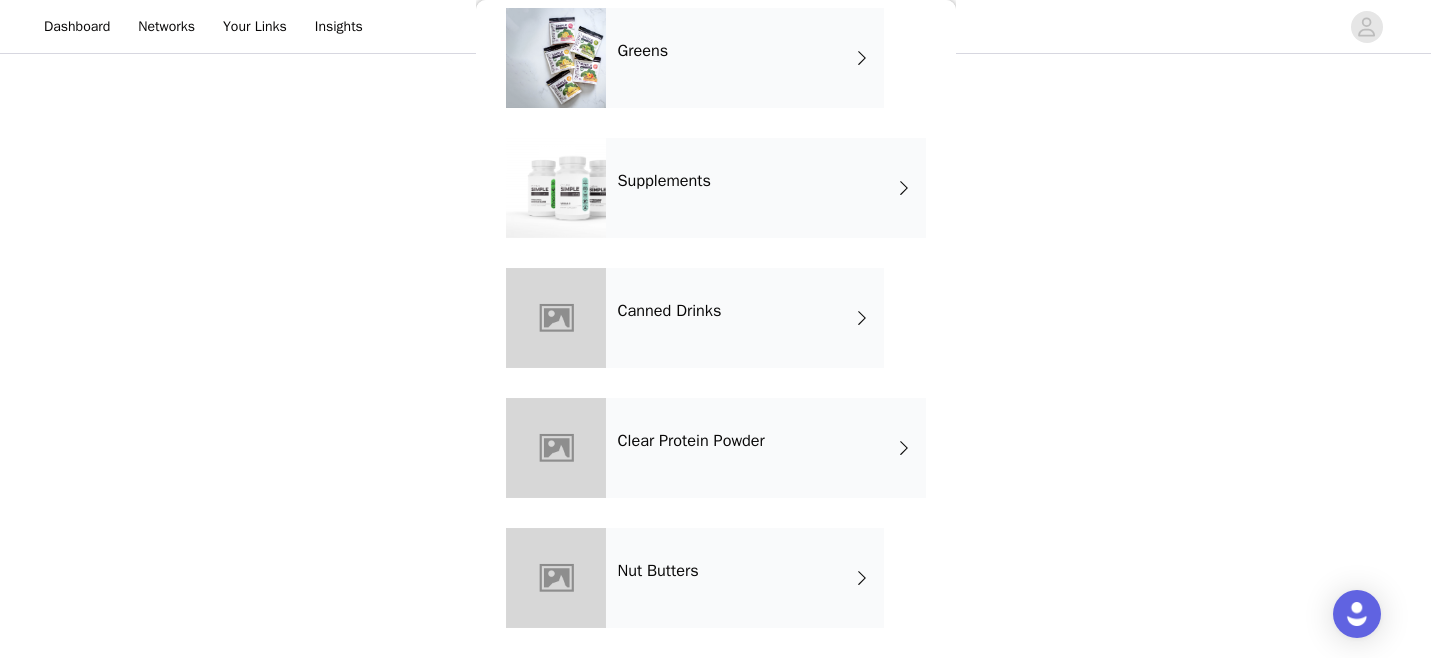 click on "Nut Butters" at bounding box center [745, 578] 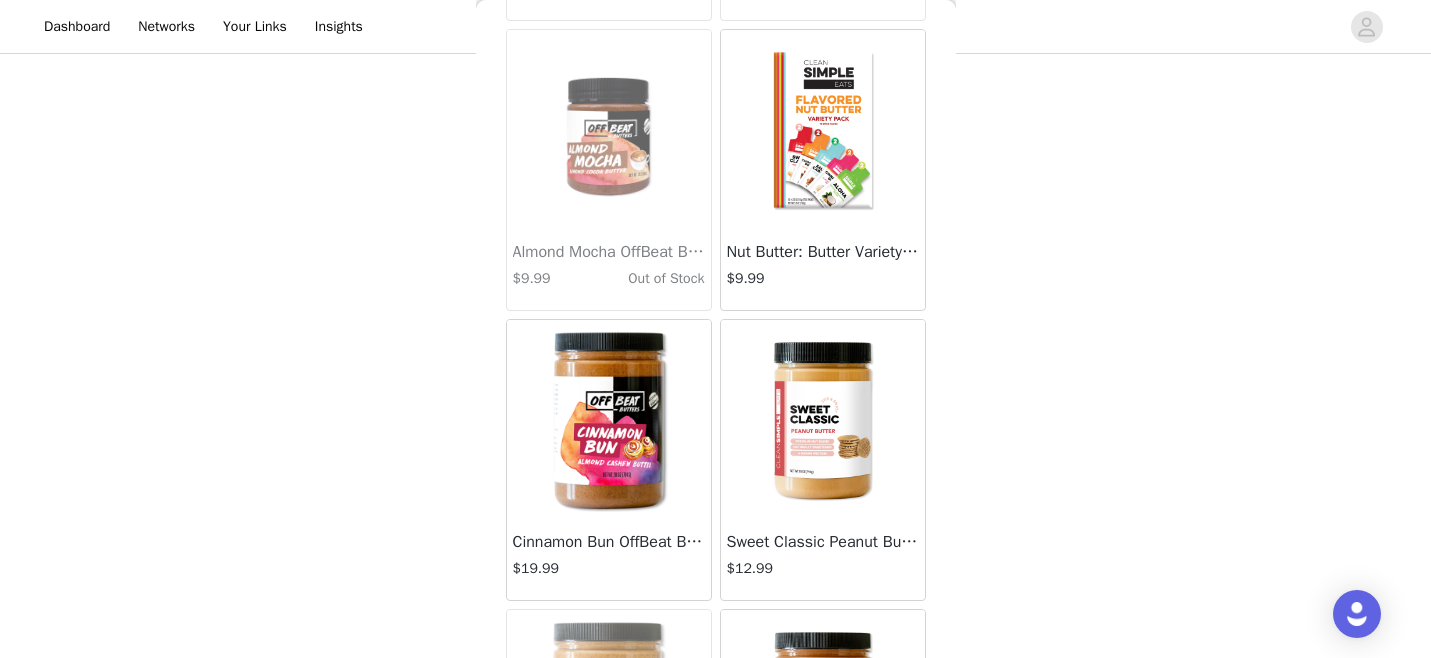 scroll, scrollTop: 1488, scrollLeft: 0, axis: vertical 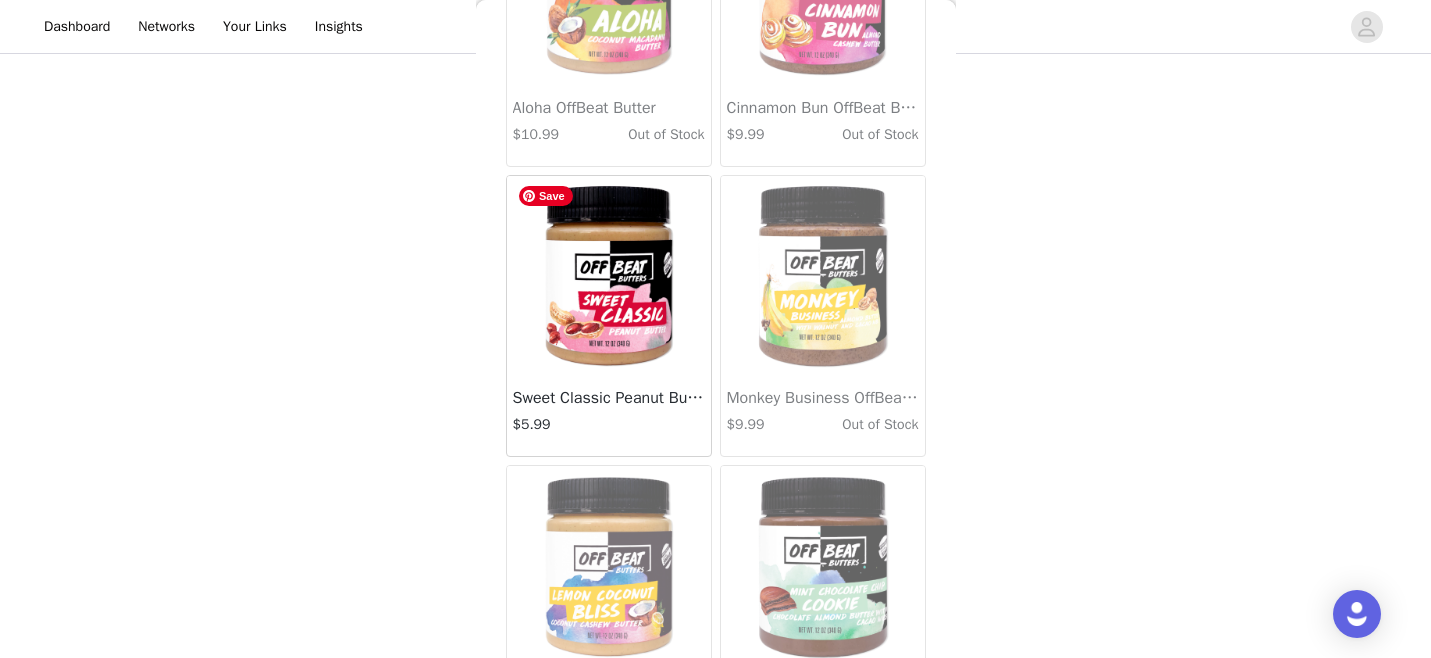 click at bounding box center [609, 276] 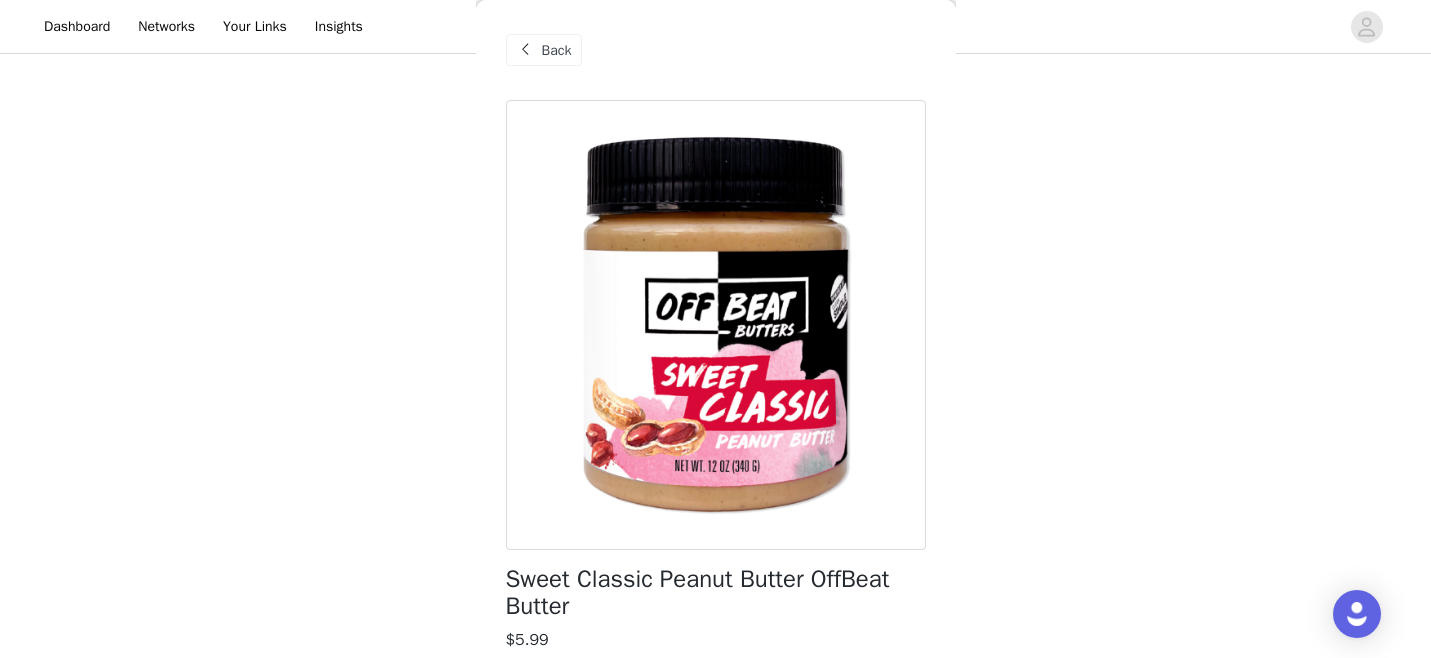 scroll, scrollTop: 440, scrollLeft: 0, axis: vertical 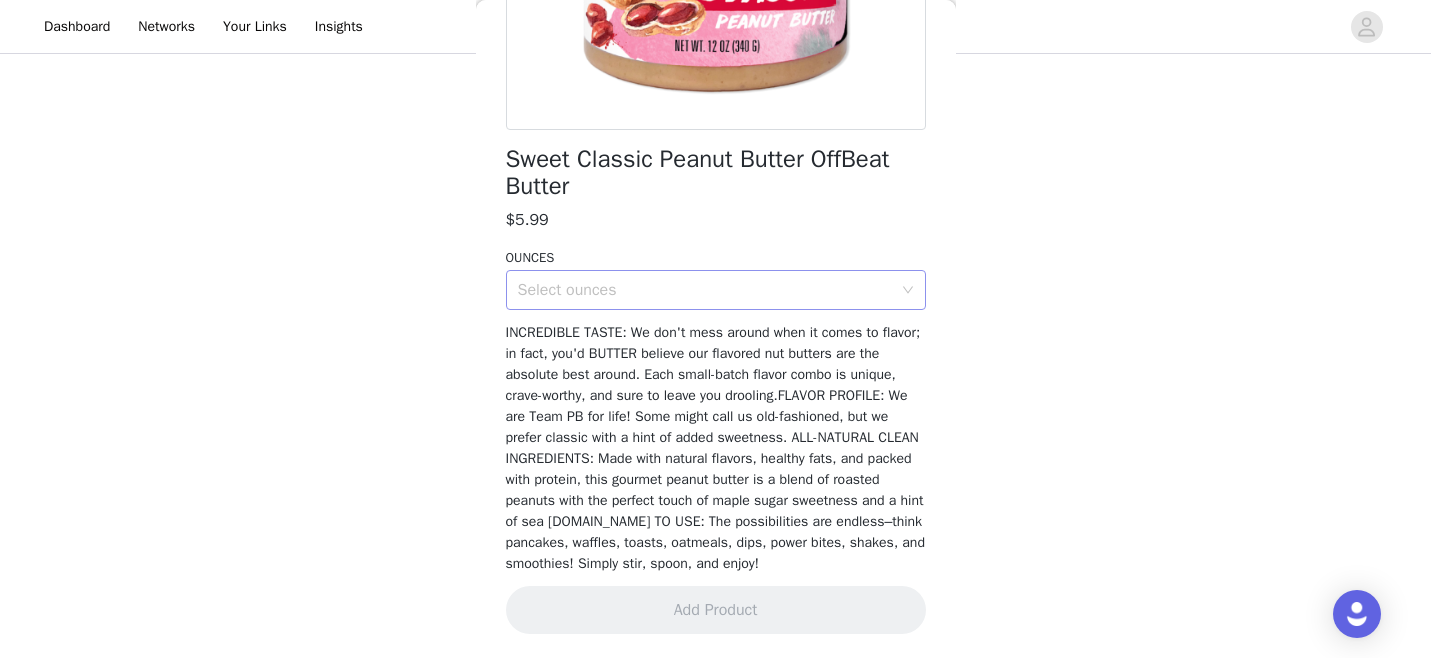 click on "Select ounces" at bounding box center [705, 290] 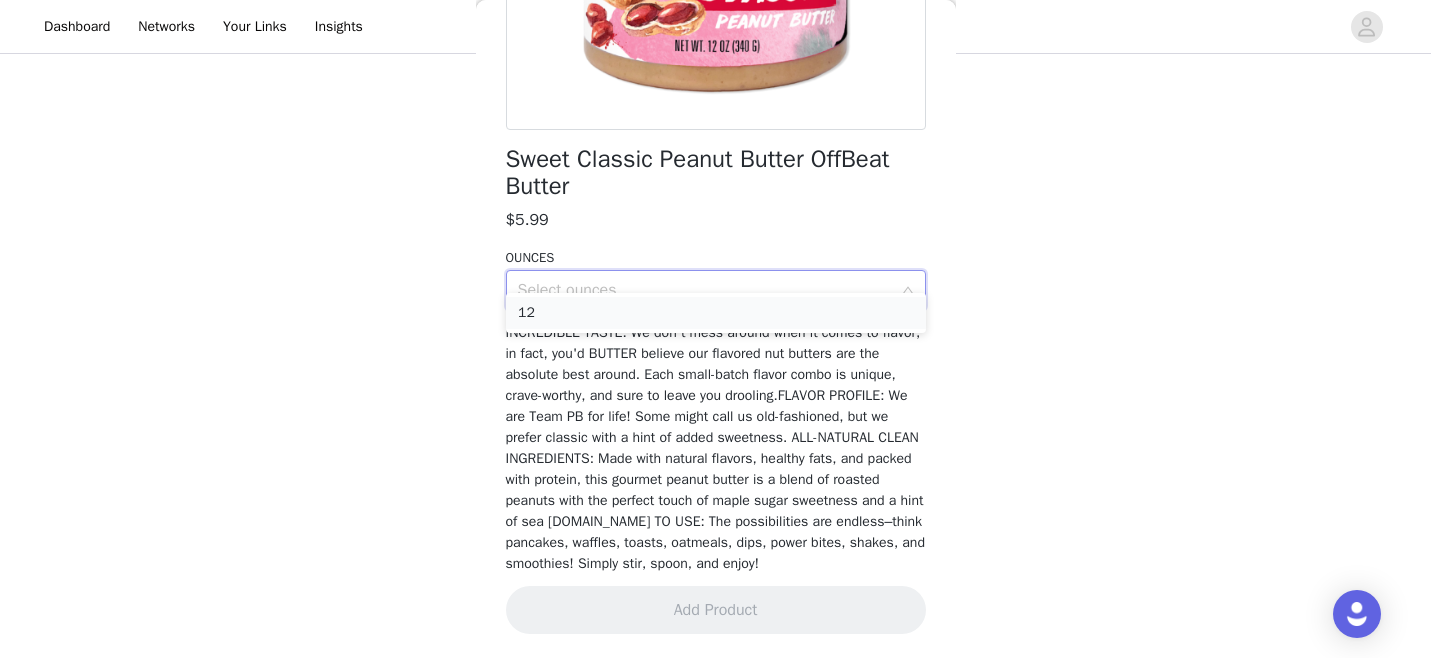click on "12" at bounding box center (716, 313) 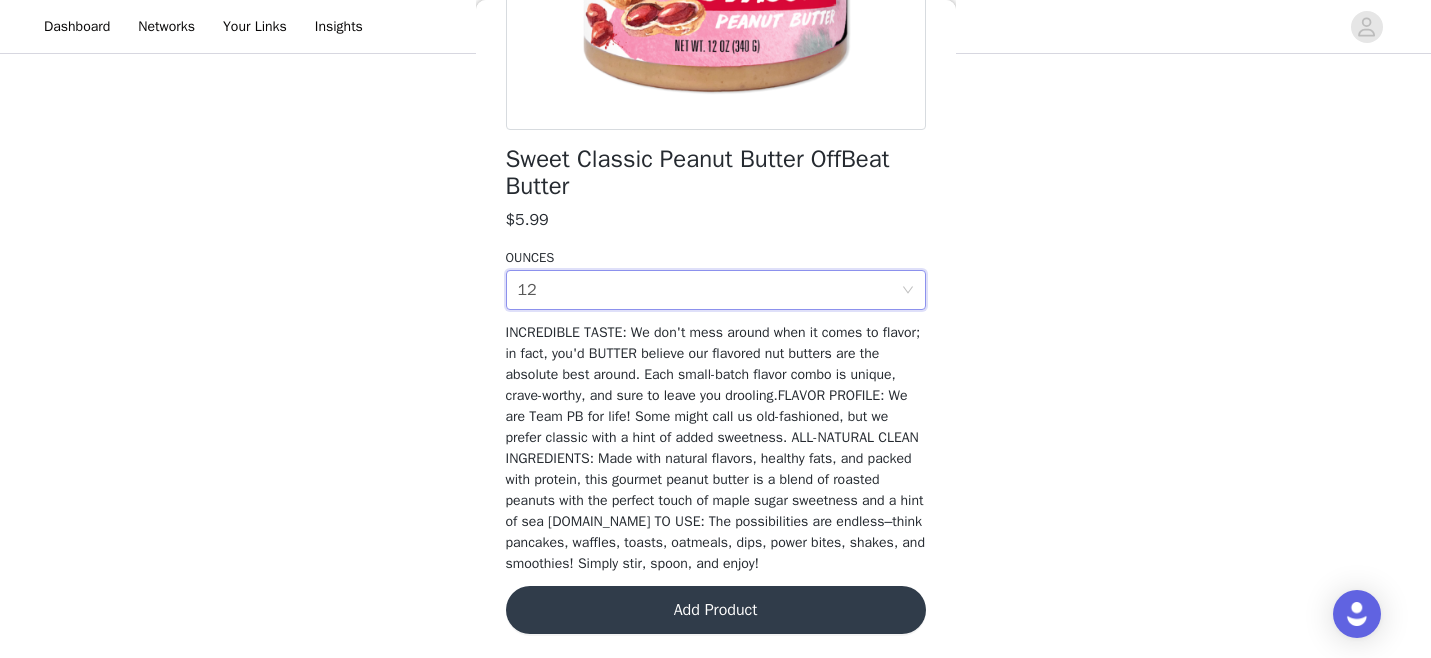 click on "Add Product" at bounding box center (716, 610) 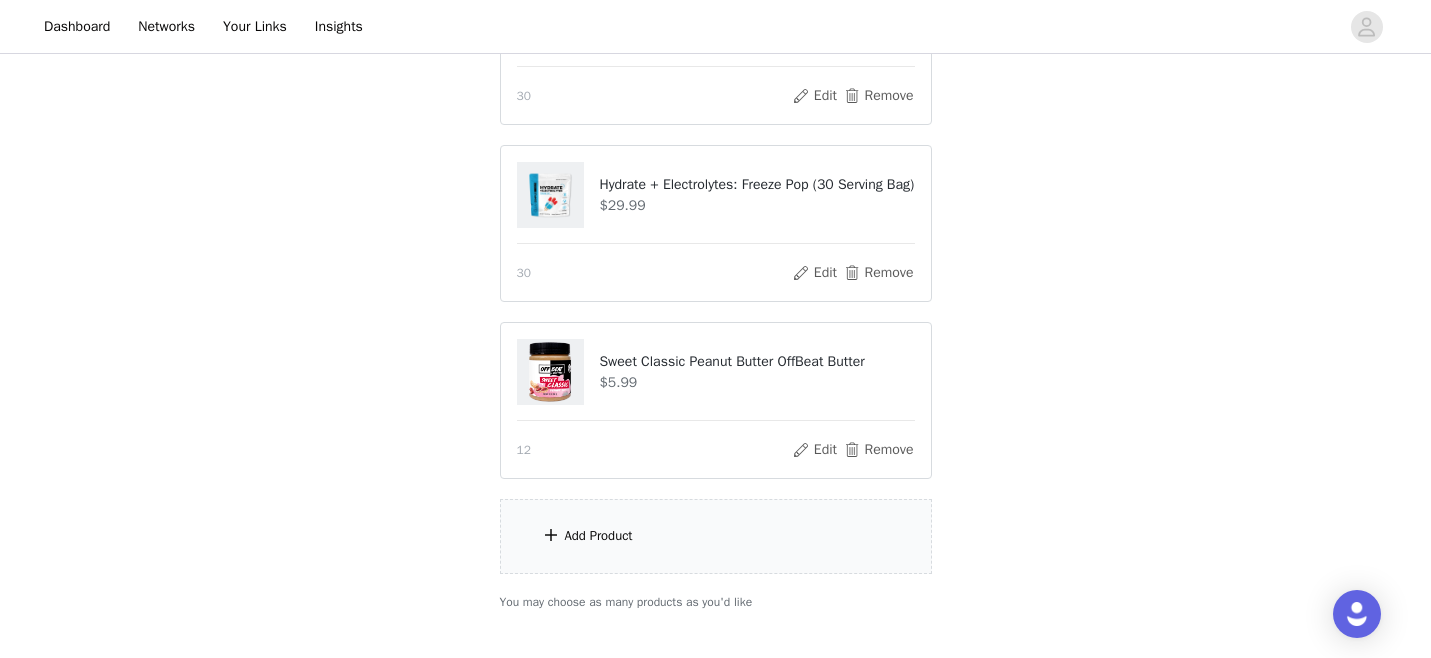 scroll, scrollTop: 559, scrollLeft: 0, axis: vertical 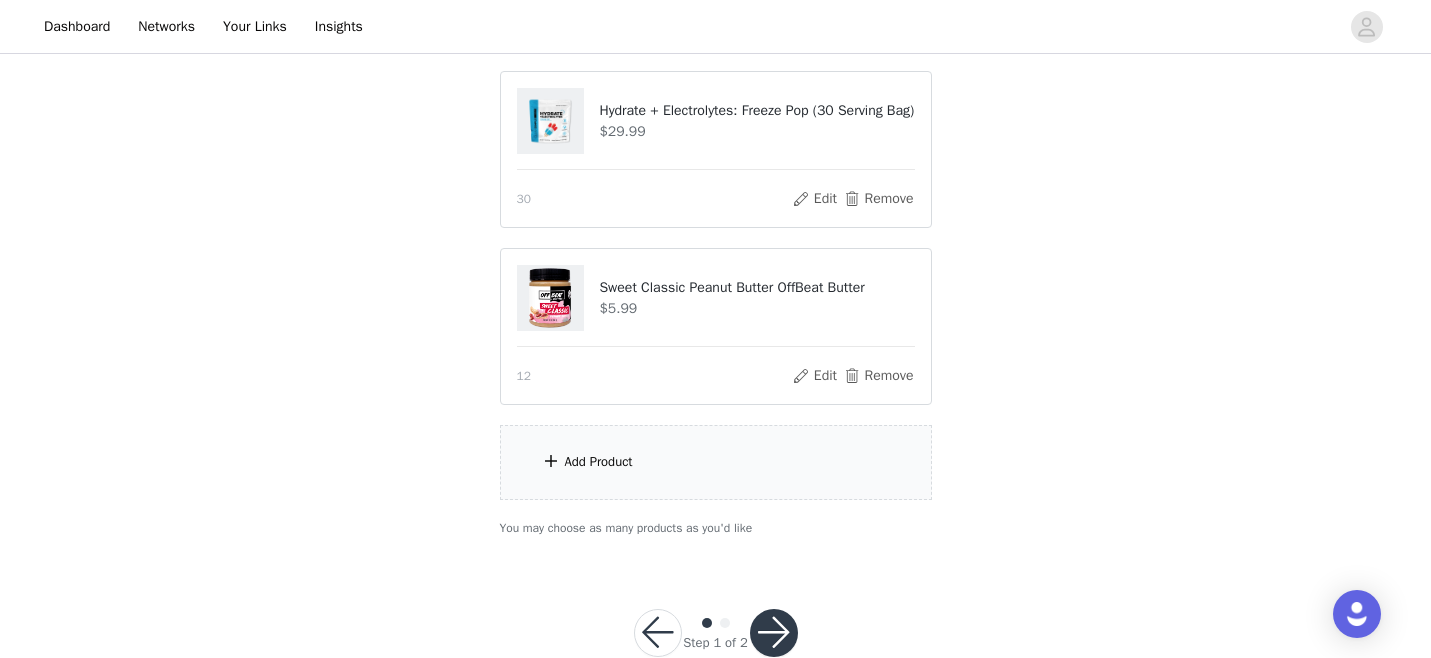 click on "Add Product" at bounding box center [716, 462] 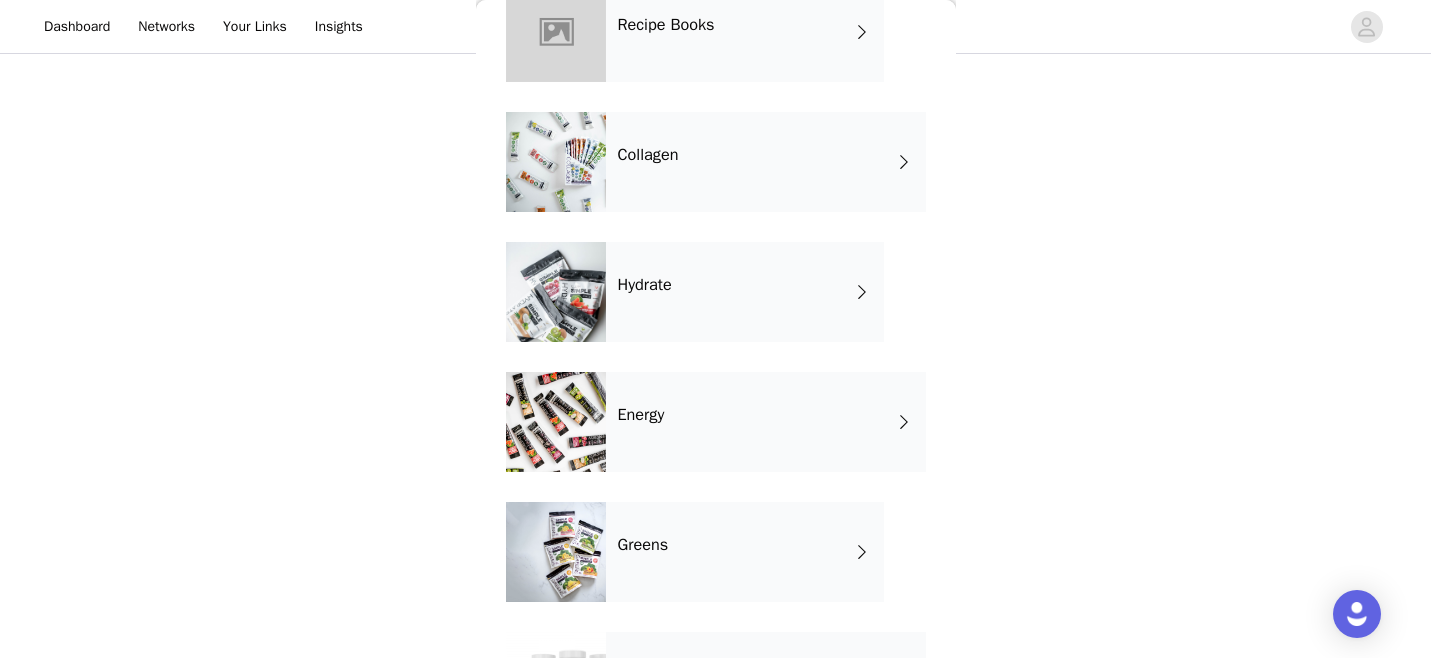 scroll, scrollTop: 1132, scrollLeft: 0, axis: vertical 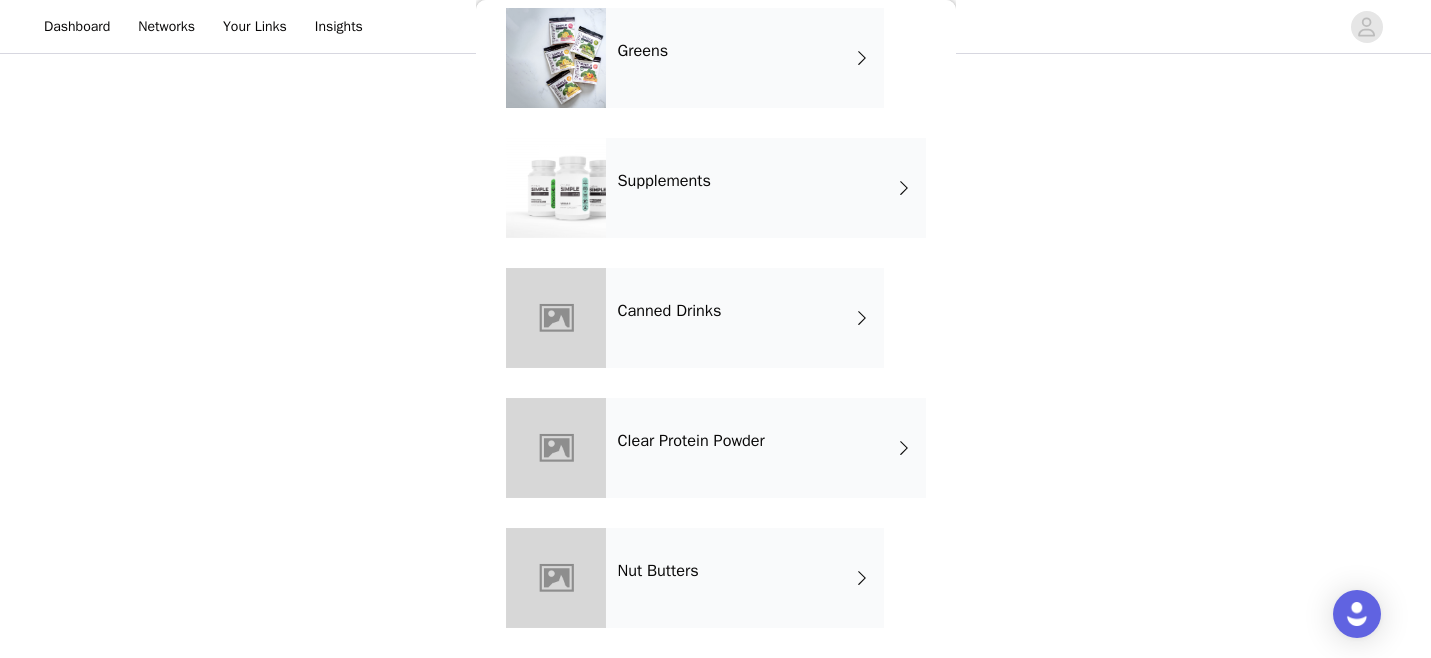click on "Nut Butters" at bounding box center (745, 578) 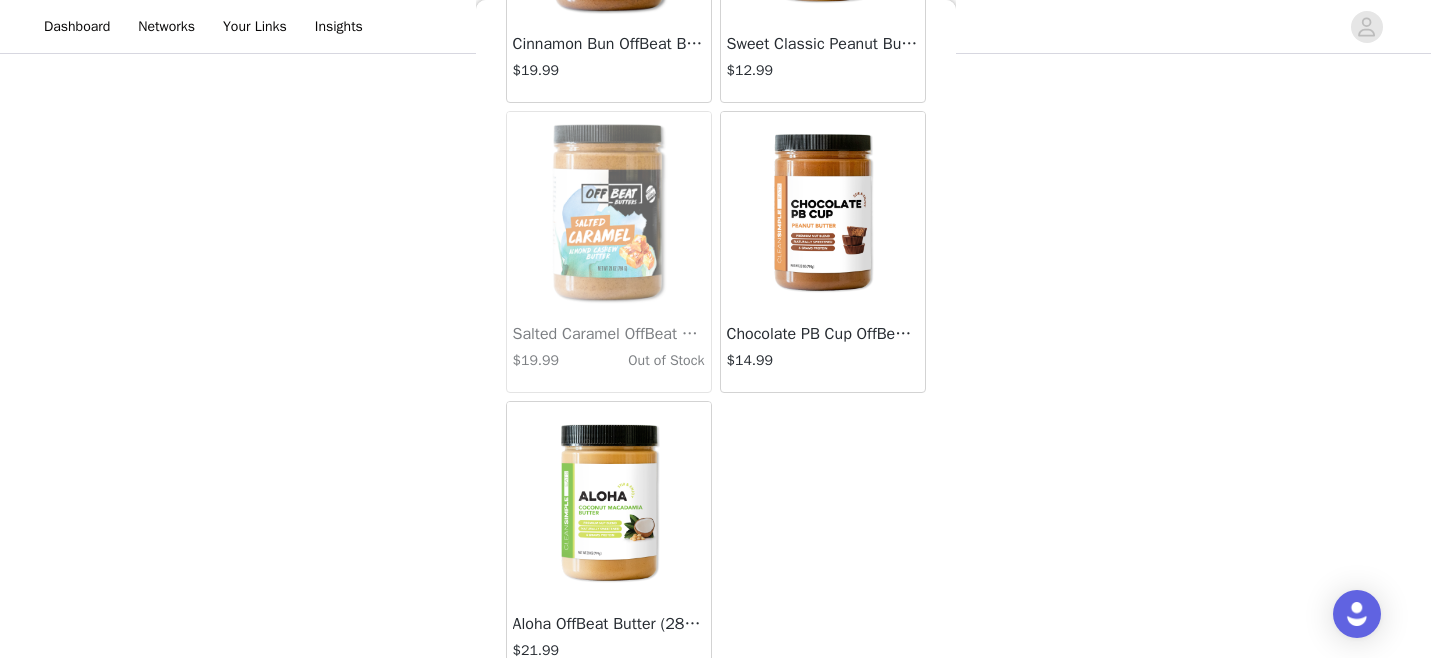 scroll, scrollTop: 637, scrollLeft: 0, axis: vertical 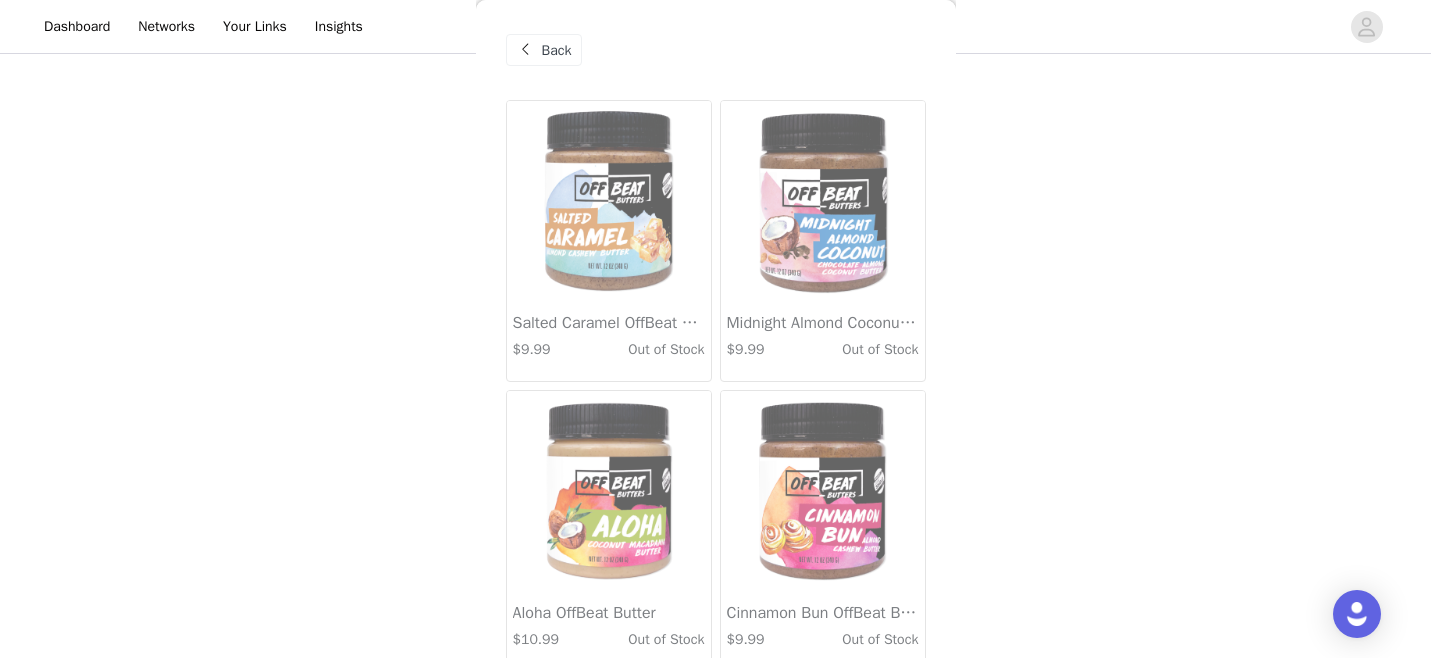click on "Back" at bounding box center [544, 50] 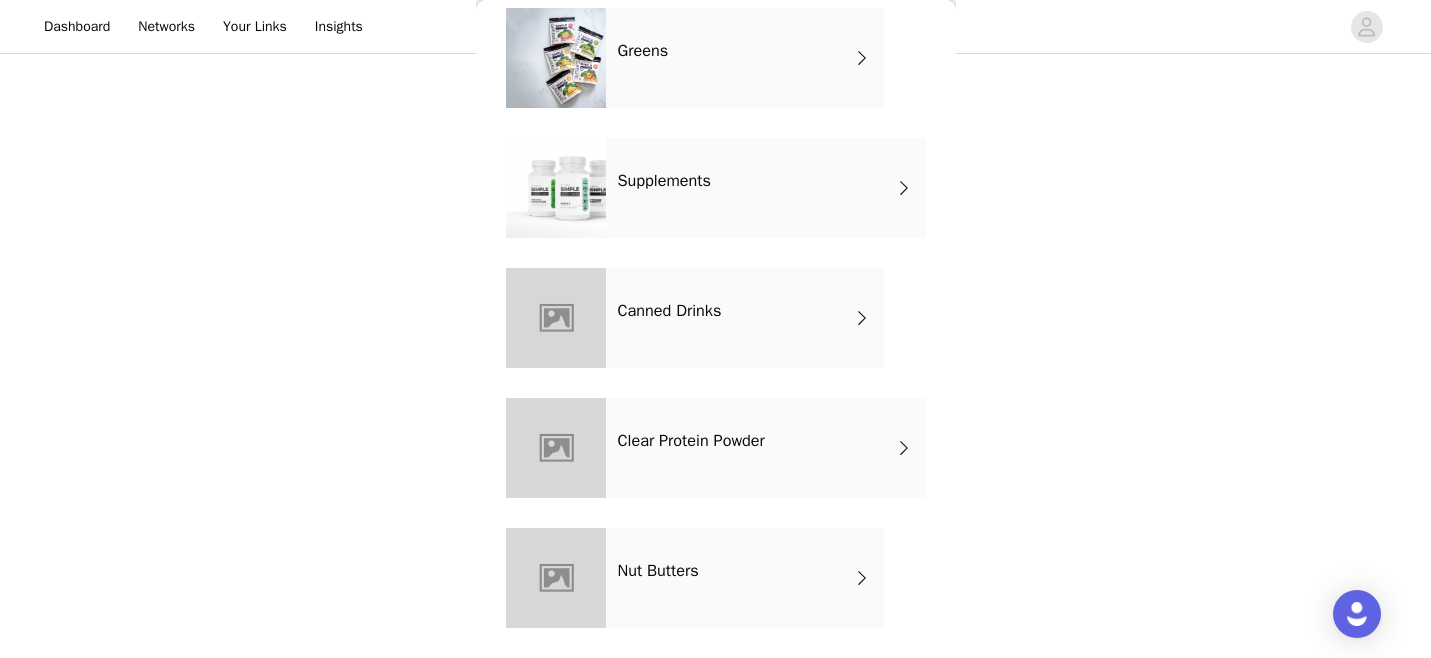 click on "Greens" at bounding box center [745, 58] 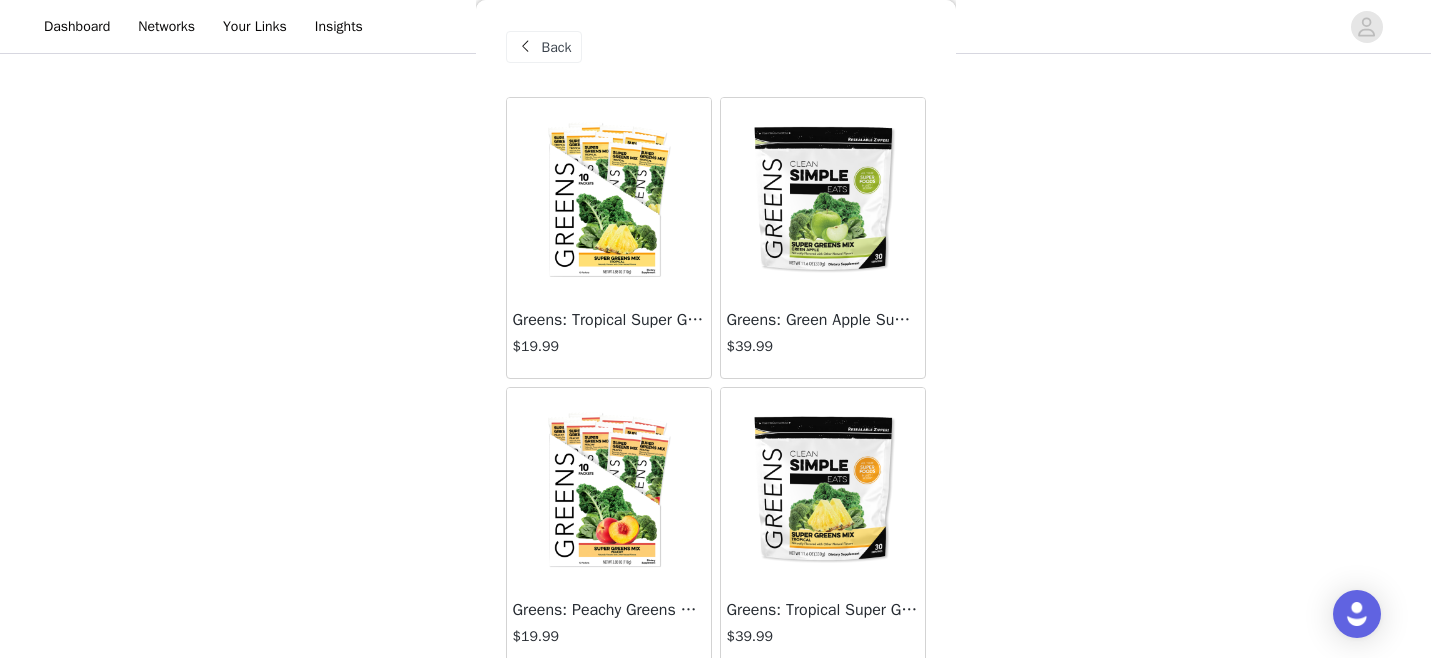 click on "Back" at bounding box center [557, 47] 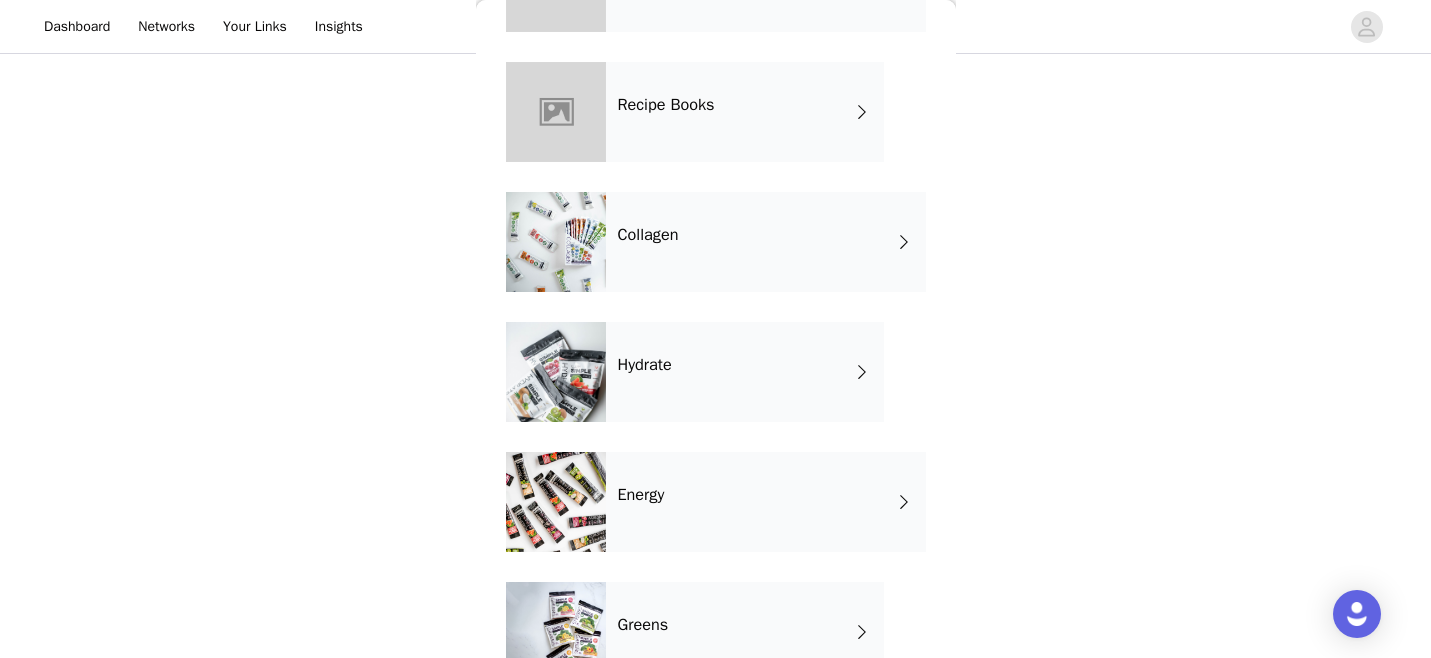 click on "Protein Powders     Protein 10 Stick Packs     Kids Proteins     Merch     Recipe Books     Collagen     Hydrate     Energy     Greens     Supplements     Canned Drinks     Clear Protein Powder     Nut Butters" at bounding box center [716, 387] 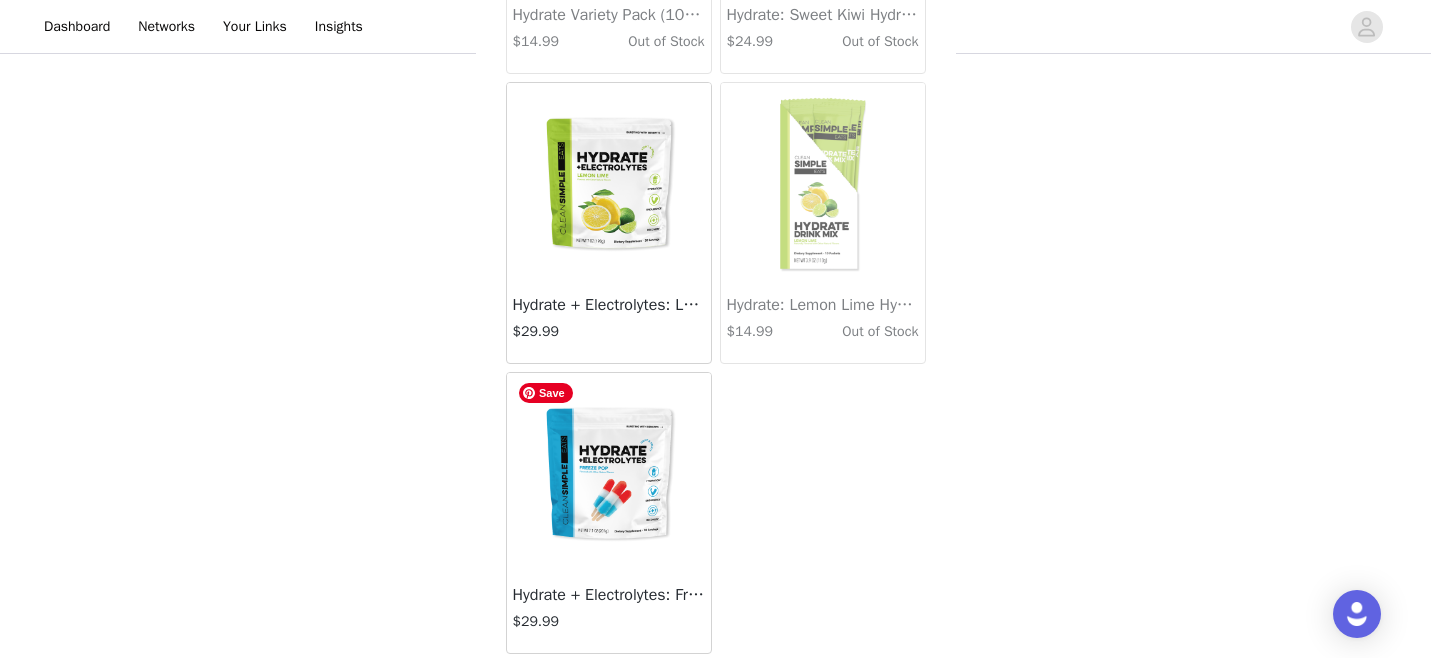 click at bounding box center (609, 473) 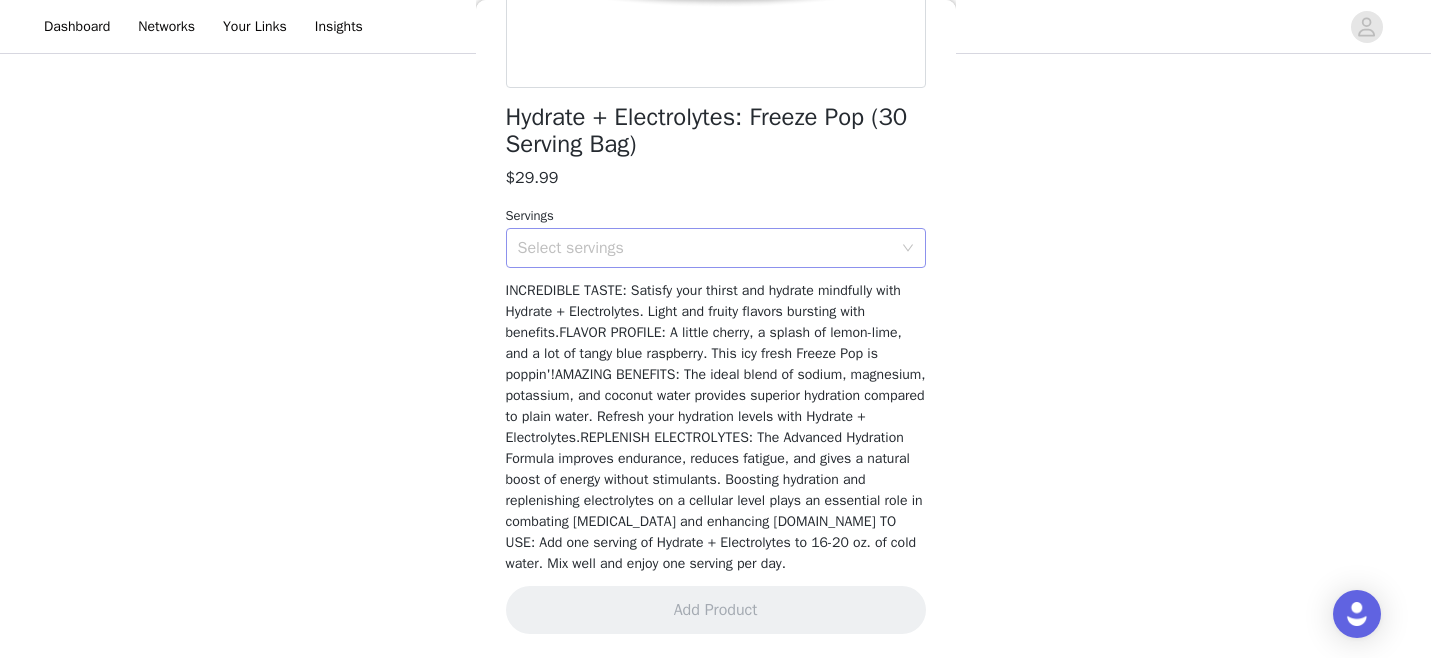 click on "Select servings" at bounding box center (709, 248) 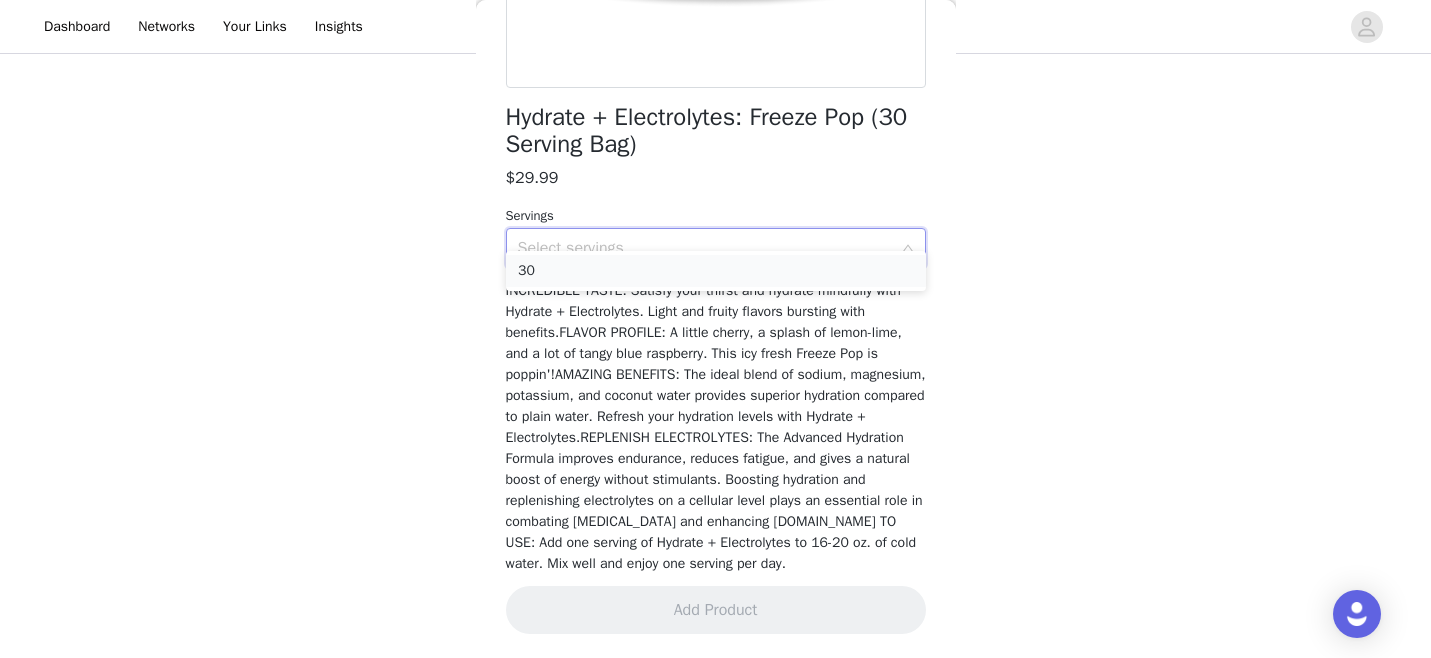 click on "30" at bounding box center (716, 271) 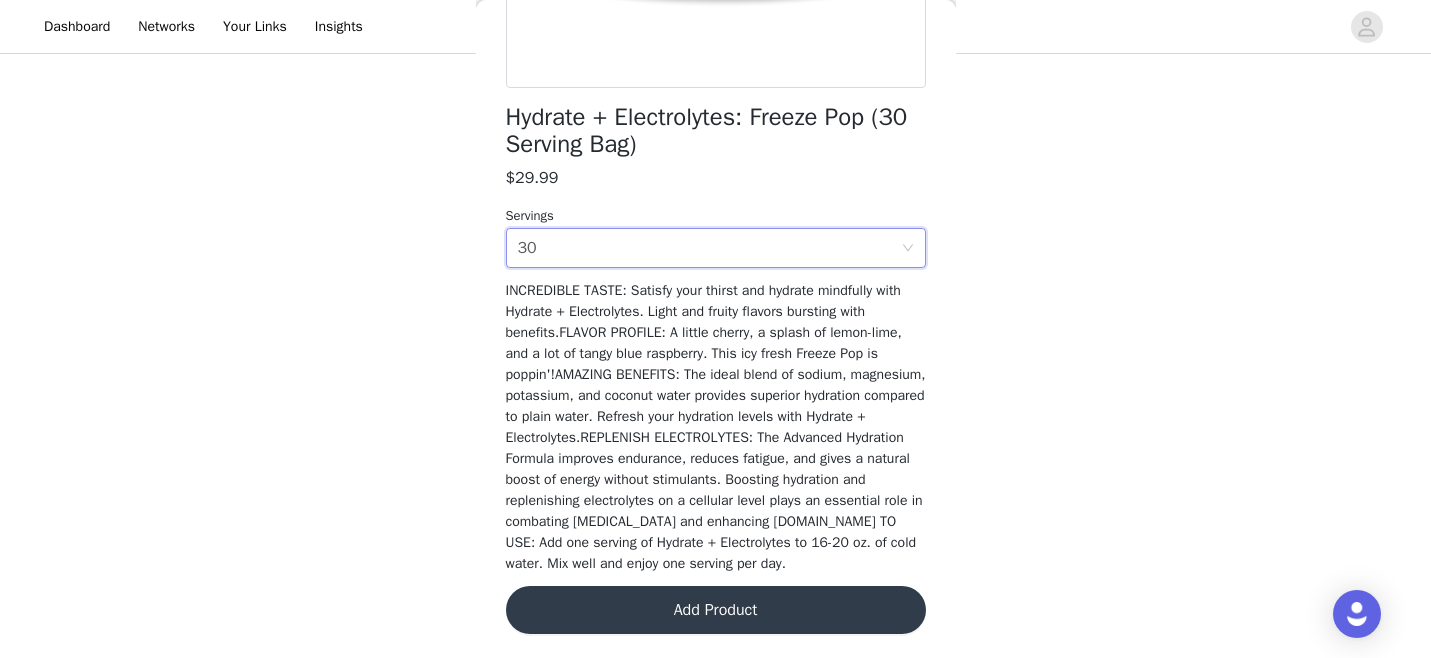 click on "Add Product" at bounding box center [716, 610] 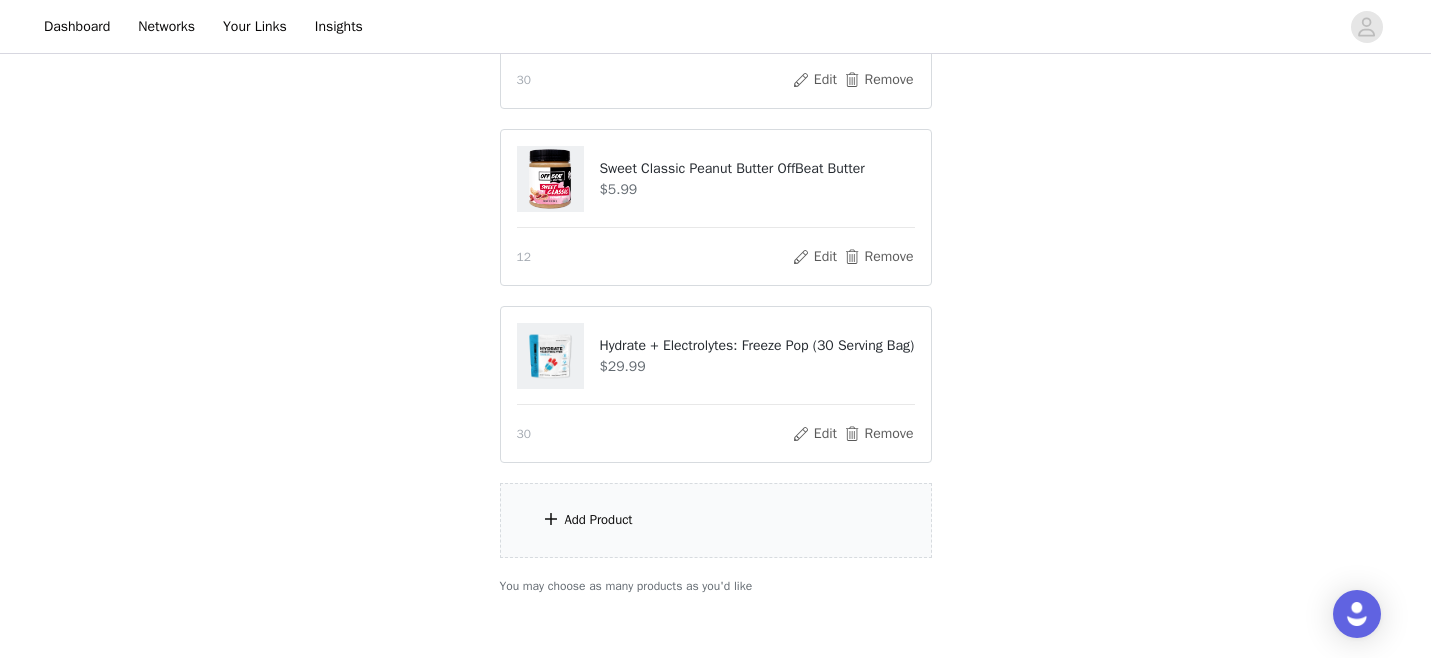 scroll, scrollTop: 571, scrollLeft: 0, axis: vertical 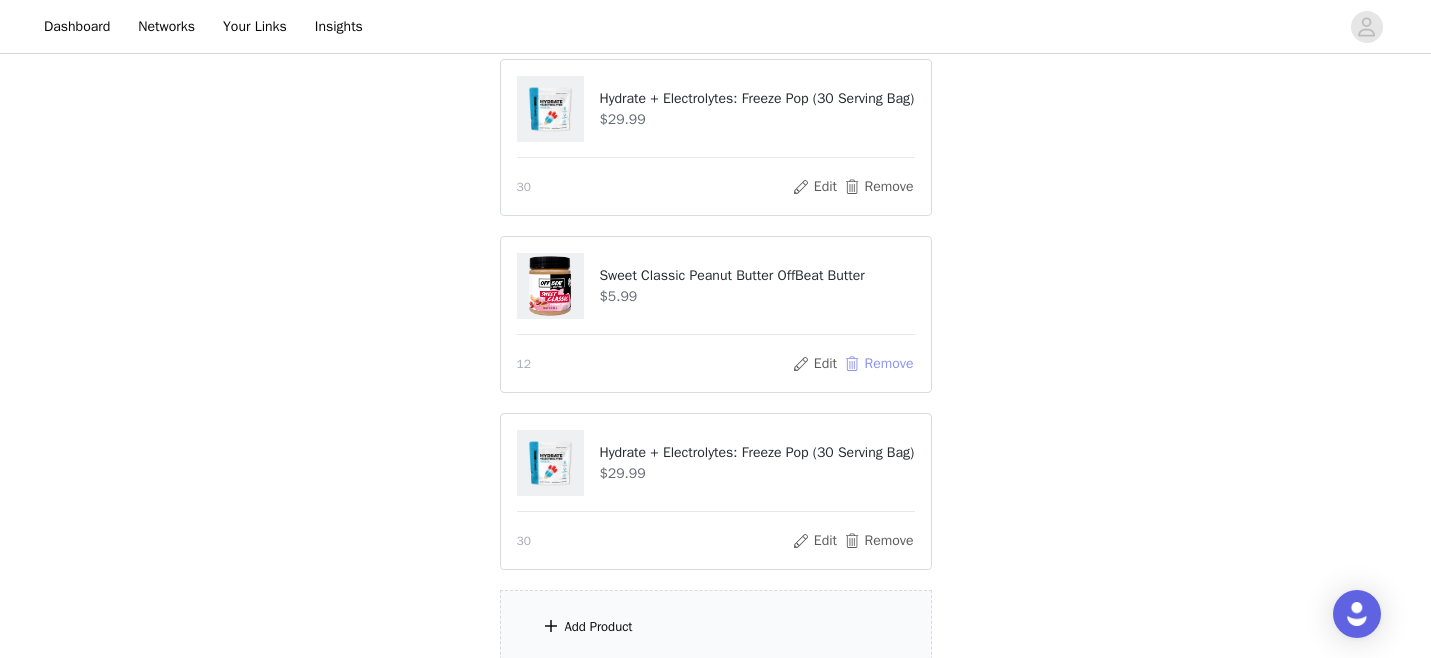 click on "Remove" at bounding box center [878, 364] 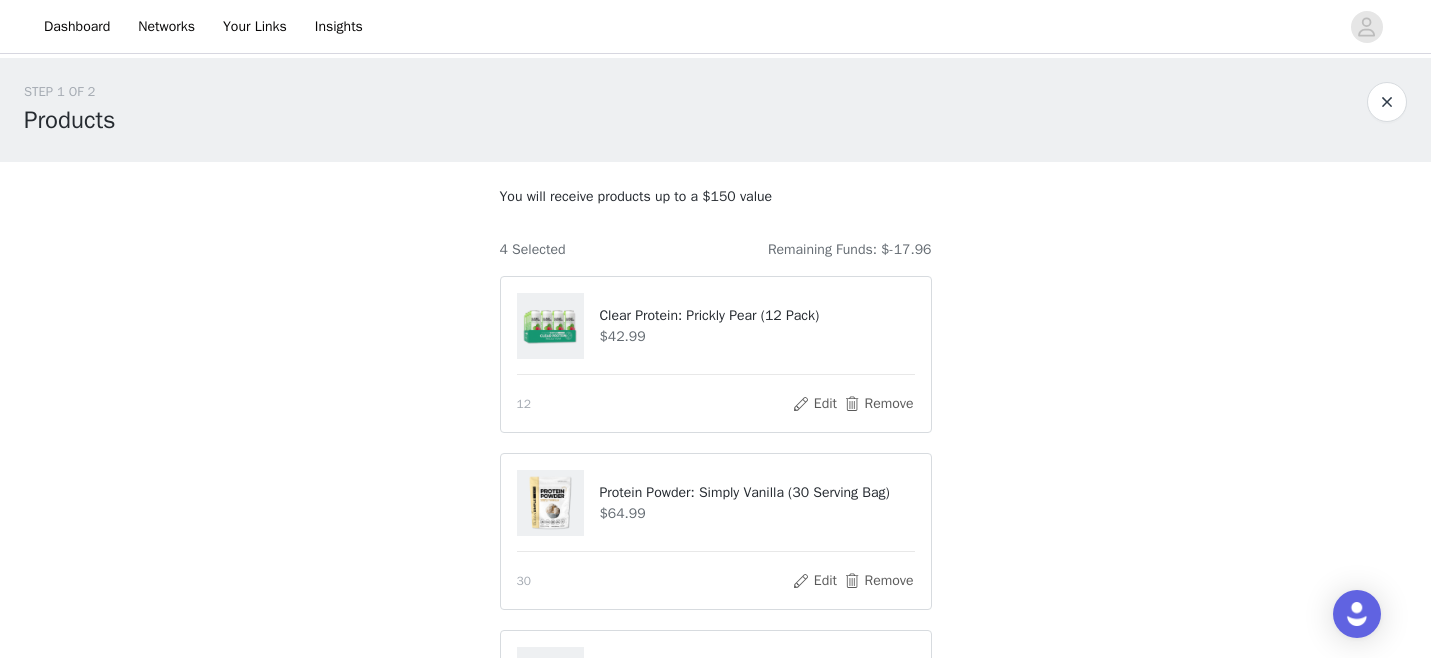 scroll, scrollTop: 606, scrollLeft: 0, axis: vertical 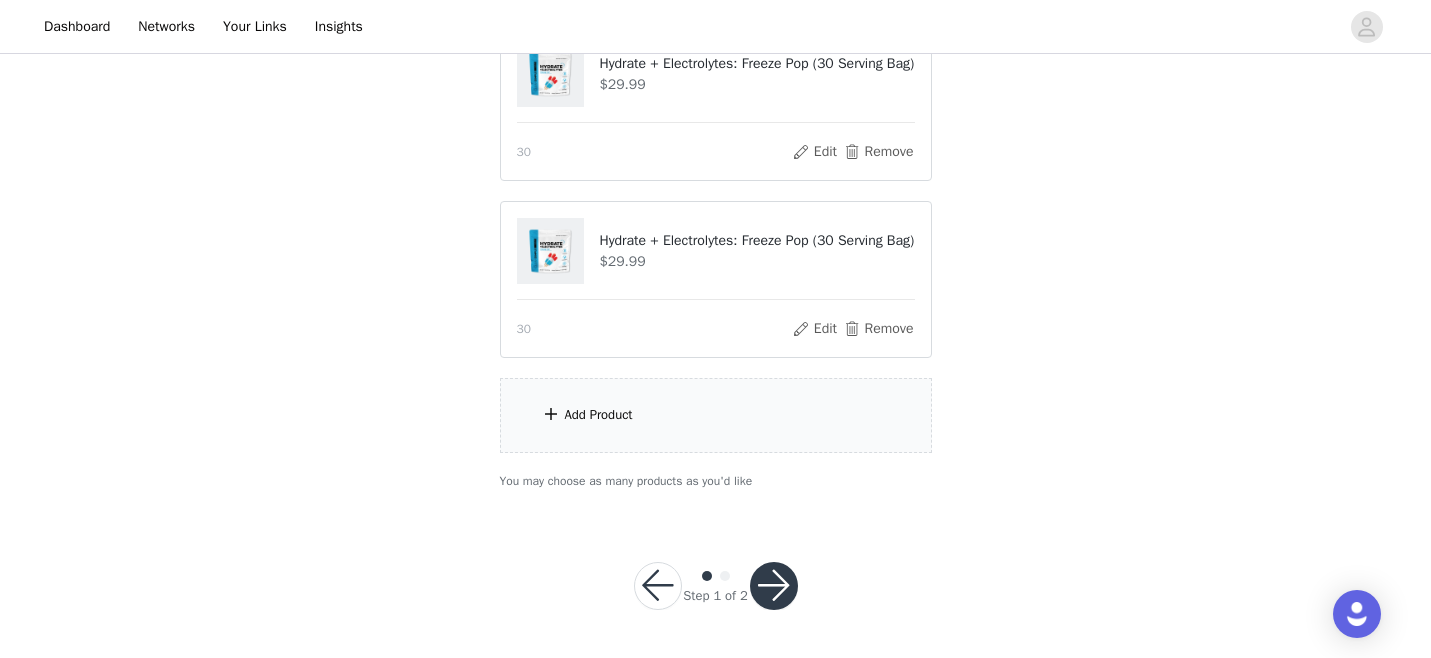 click at bounding box center [774, 586] 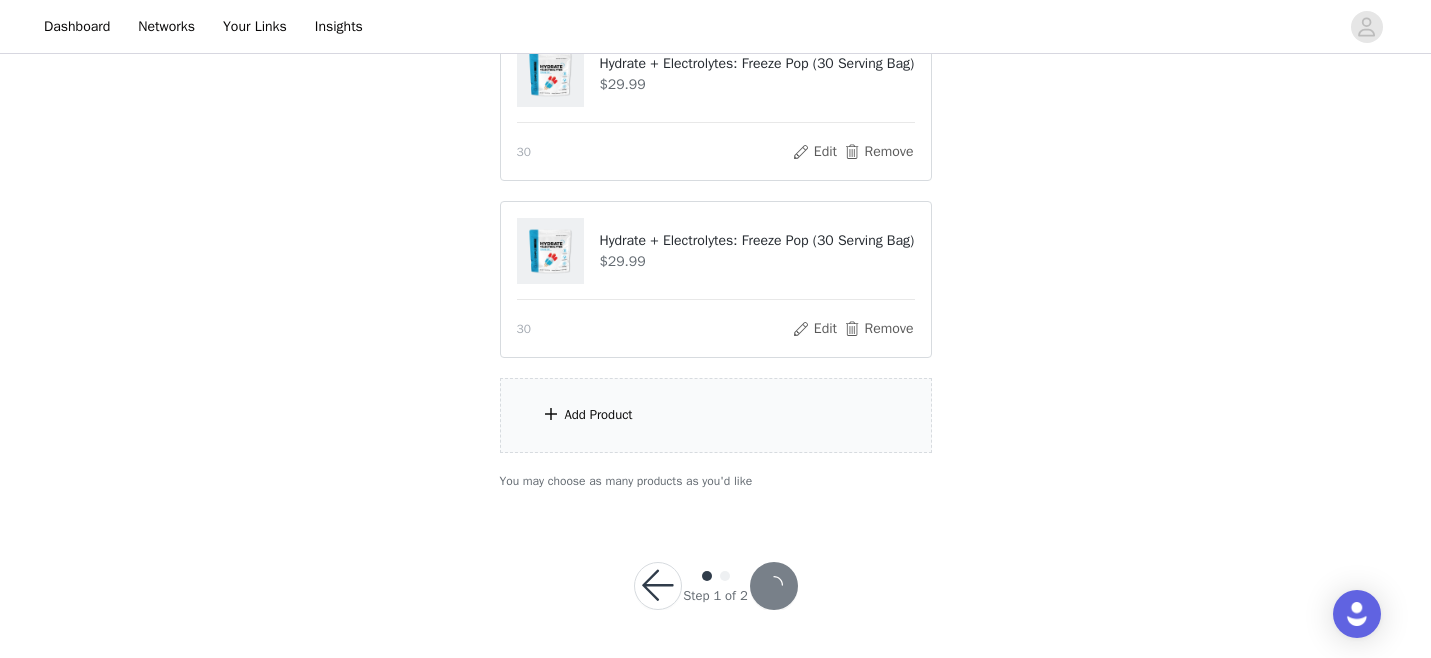 scroll, scrollTop: 680, scrollLeft: 0, axis: vertical 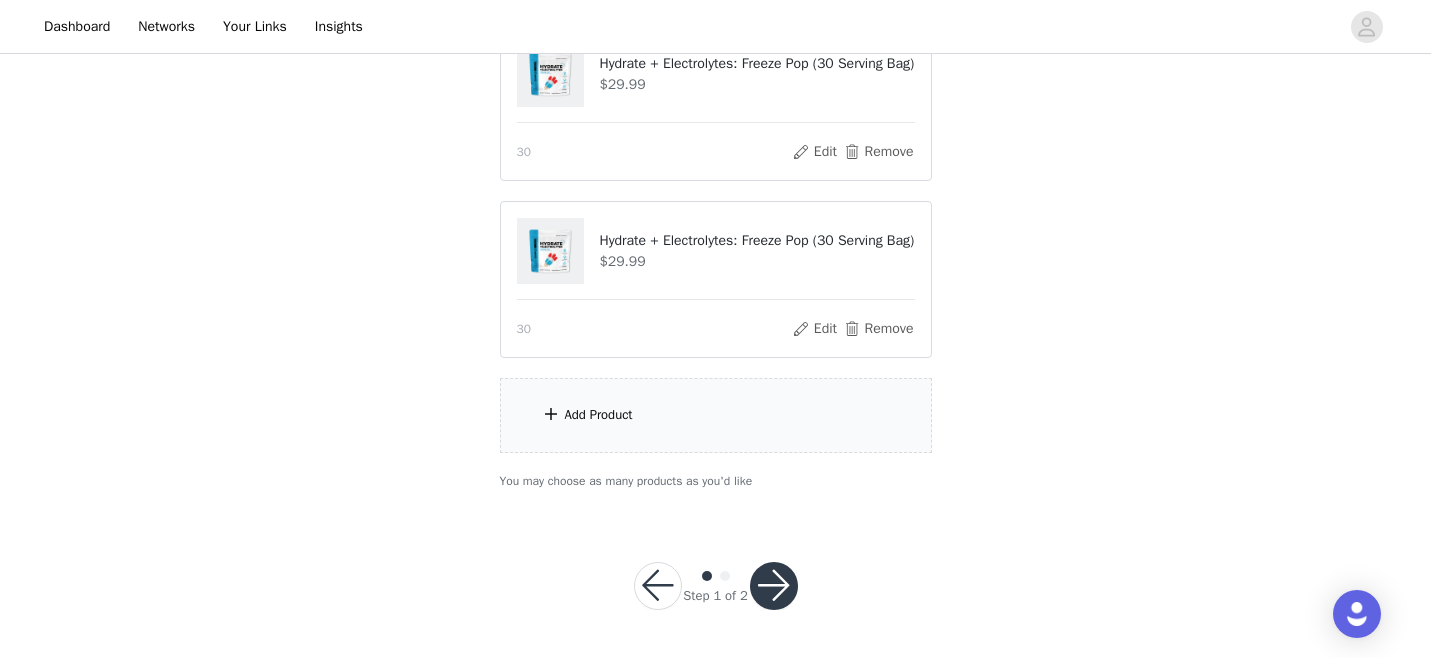 click at bounding box center [774, 586] 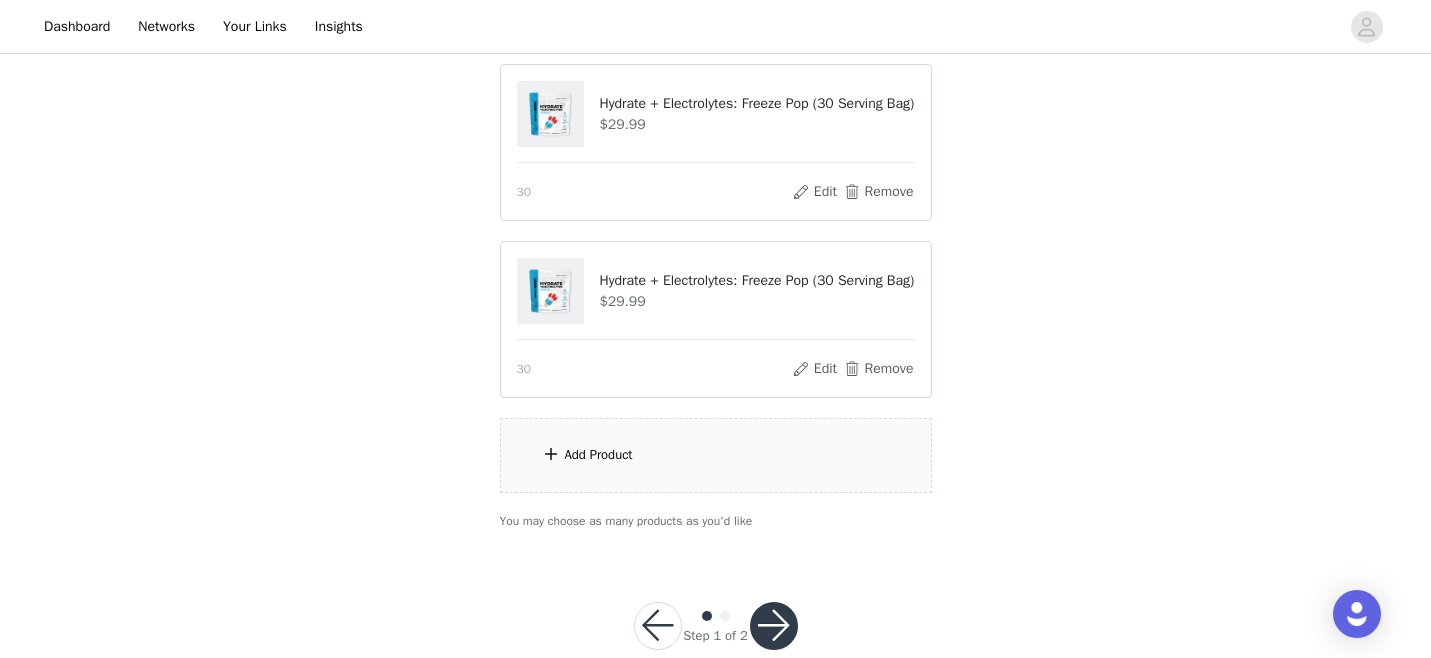 scroll, scrollTop: 680, scrollLeft: 0, axis: vertical 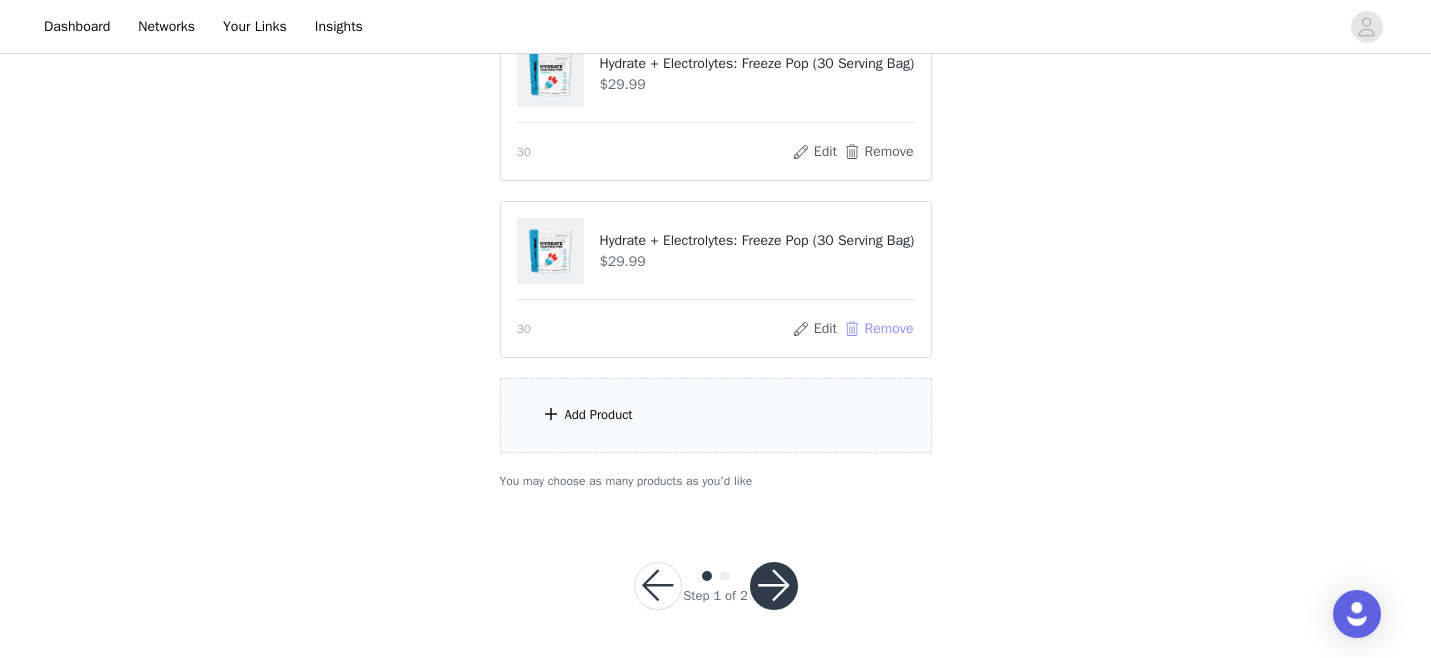 click on "Remove" at bounding box center (878, 329) 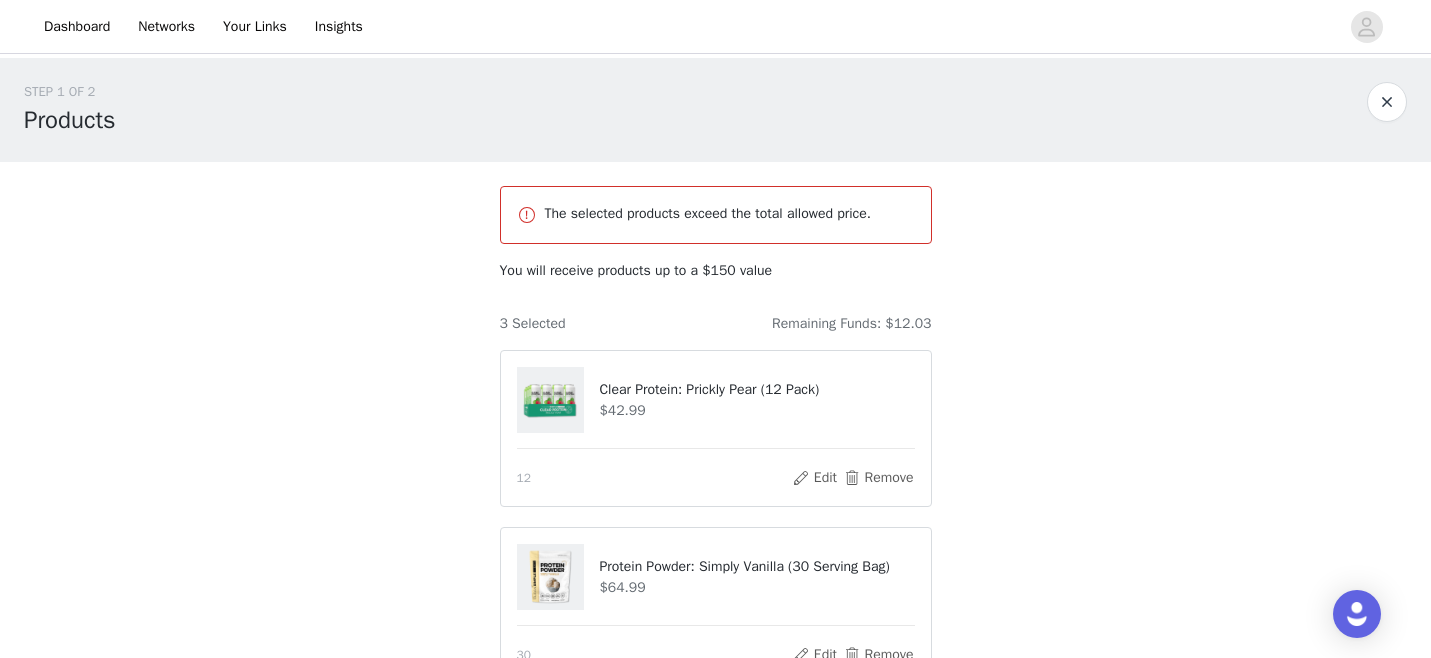 scroll, scrollTop: 503, scrollLeft: 0, axis: vertical 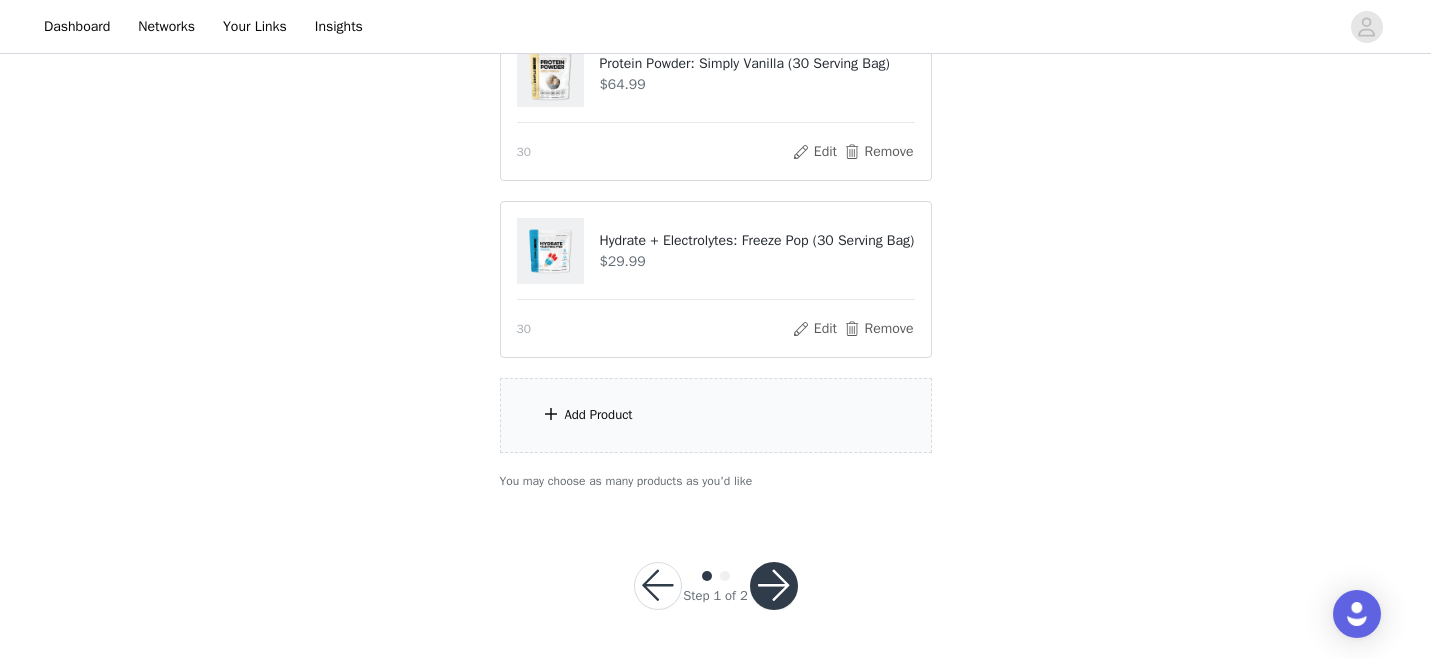 click on "Add Product" at bounding box center (599, 415) 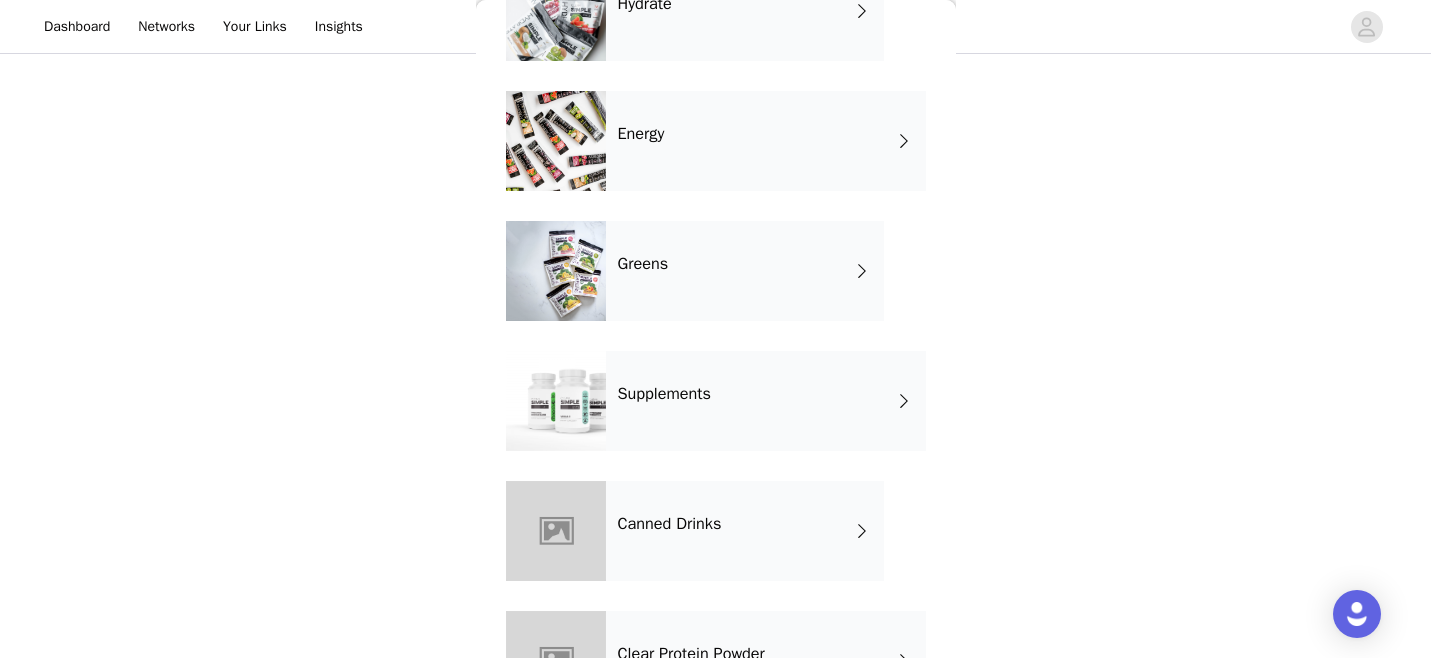 scroll, scrollTop: 1132, scrollLeft: 0, axis: vertical 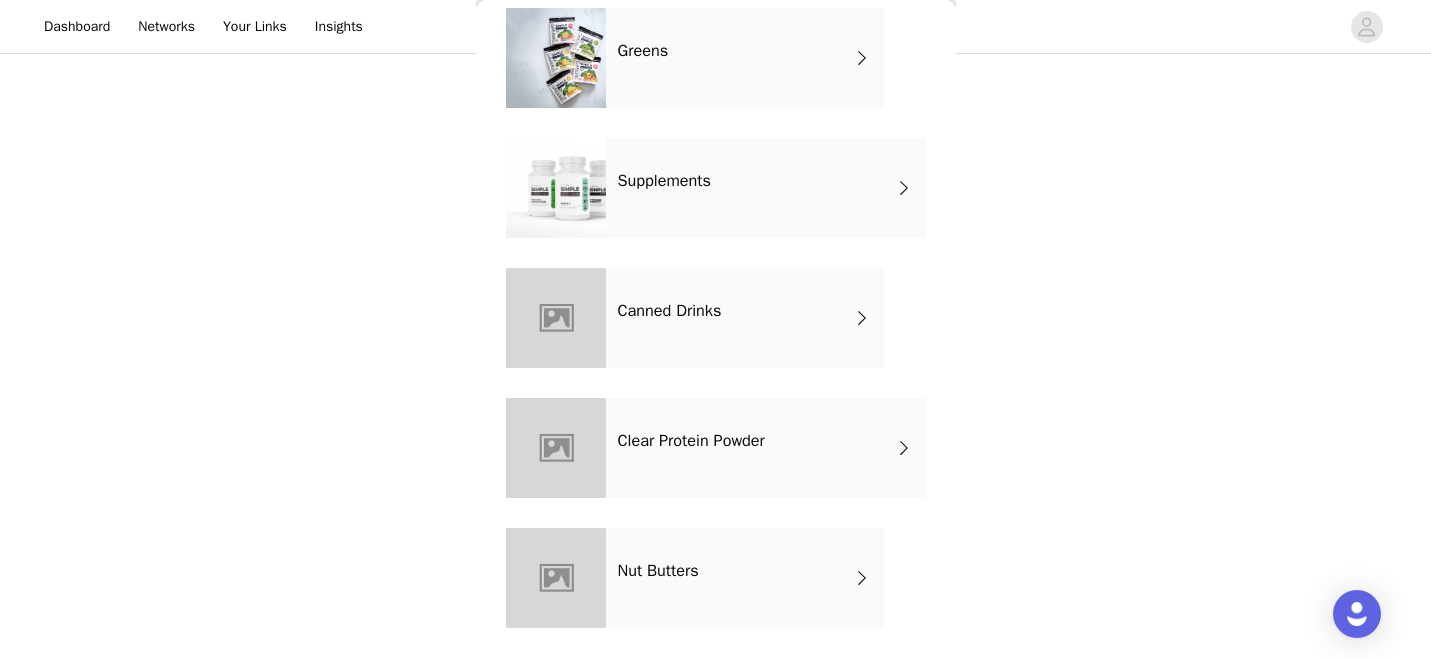 click on "Nut Butters" at bounding box center [745, 578] 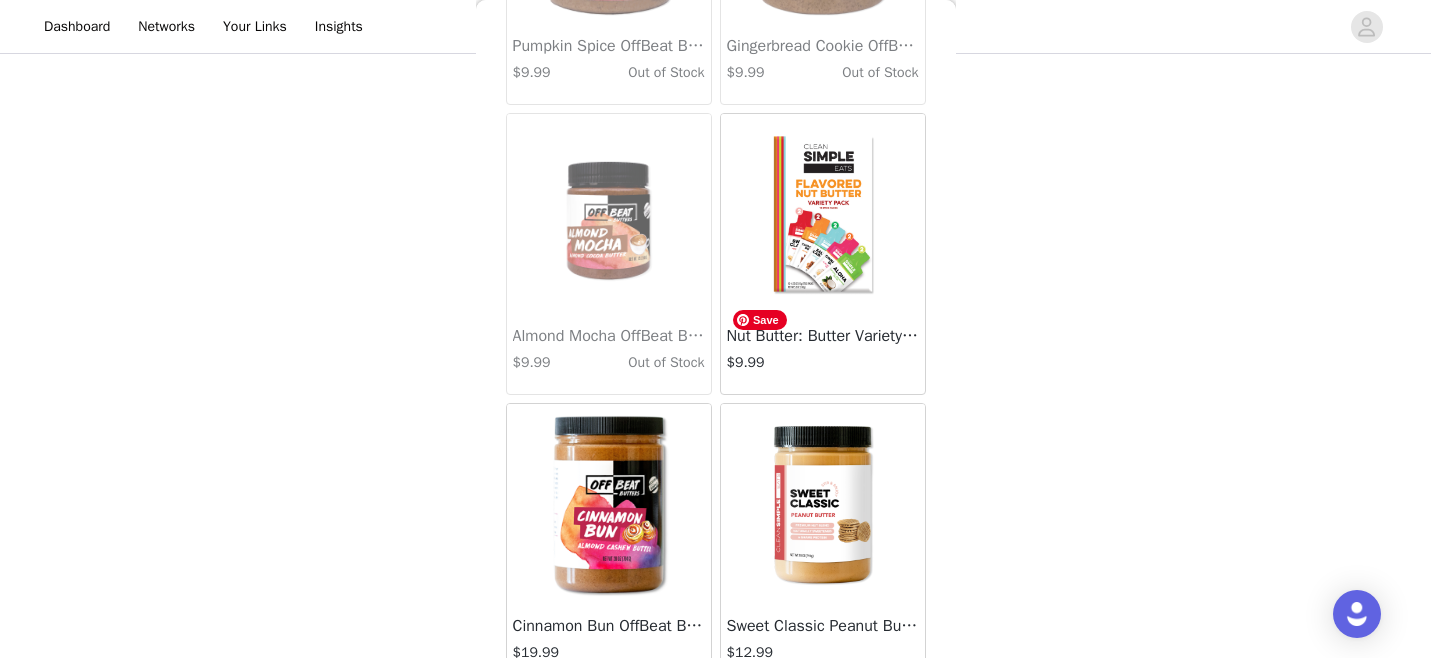 scroll, scrollTop: 1583, scrollLeft: 0, axis: vertical 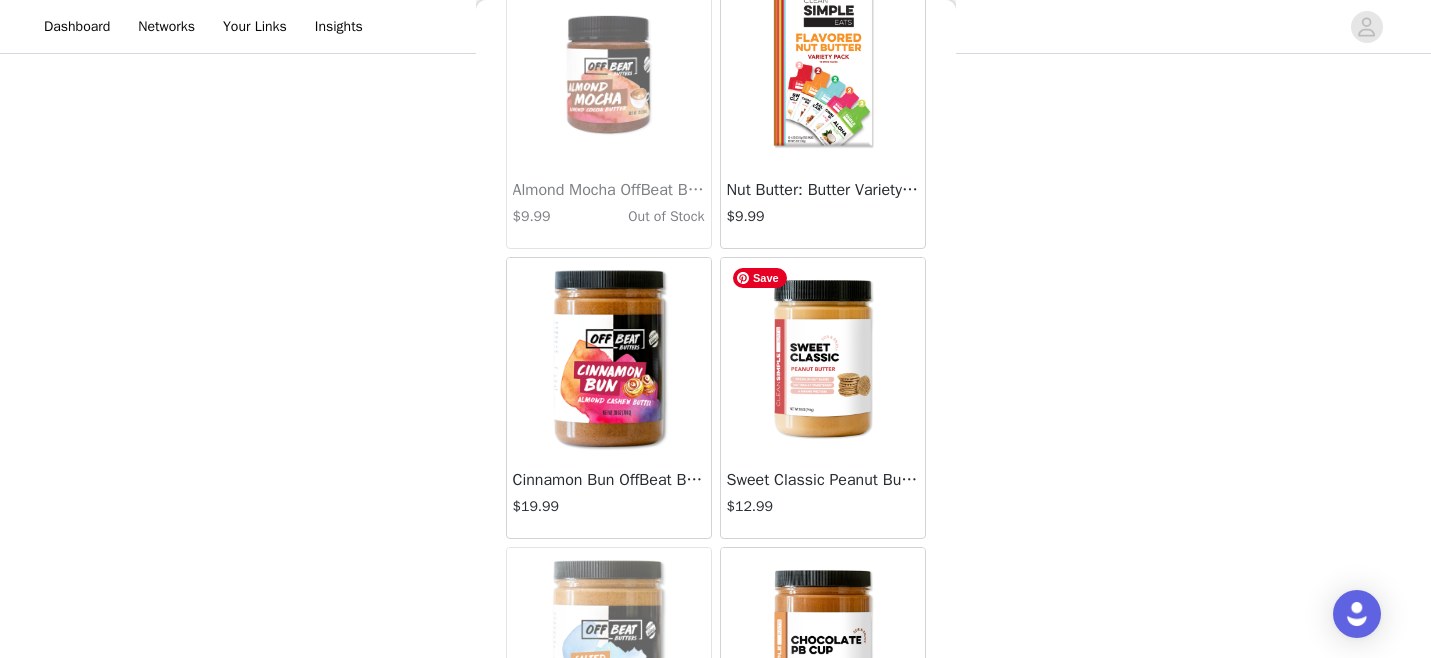 click at bounding box center [823, 358] 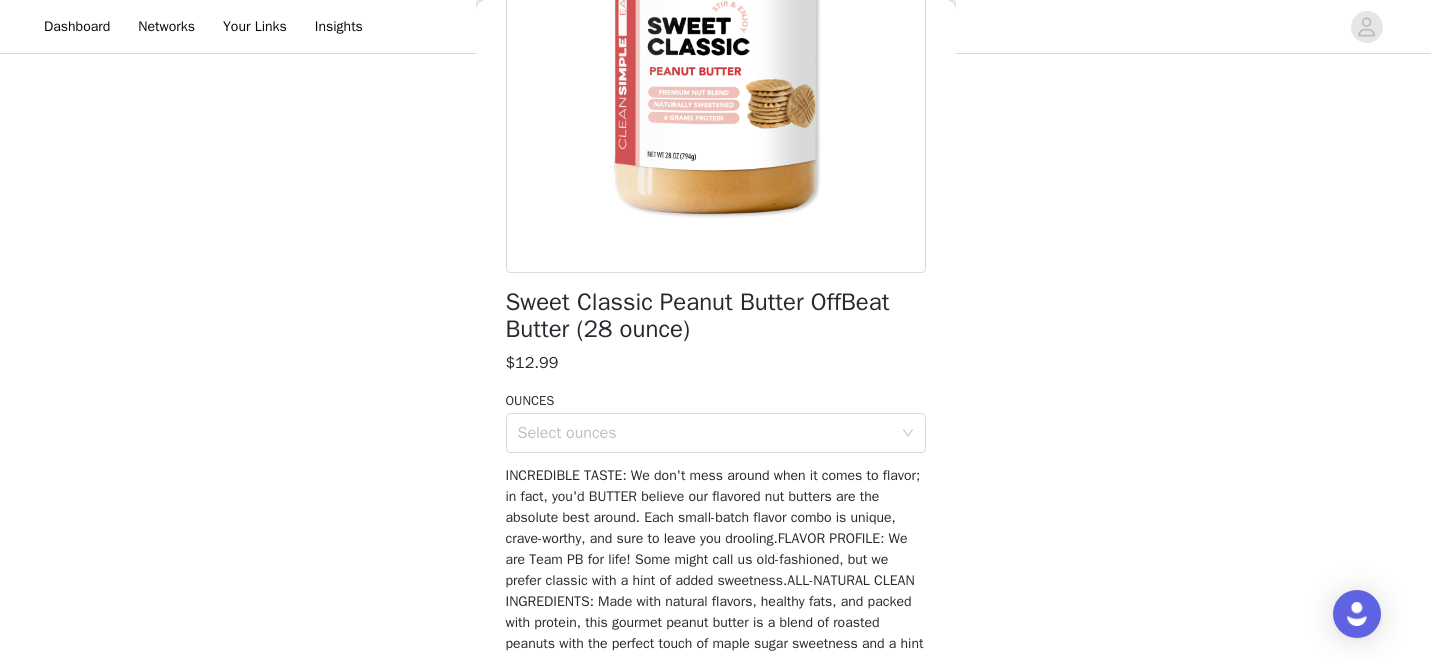 scroll, scrollTop: 440, scrollLeft: 0, axis: vertical 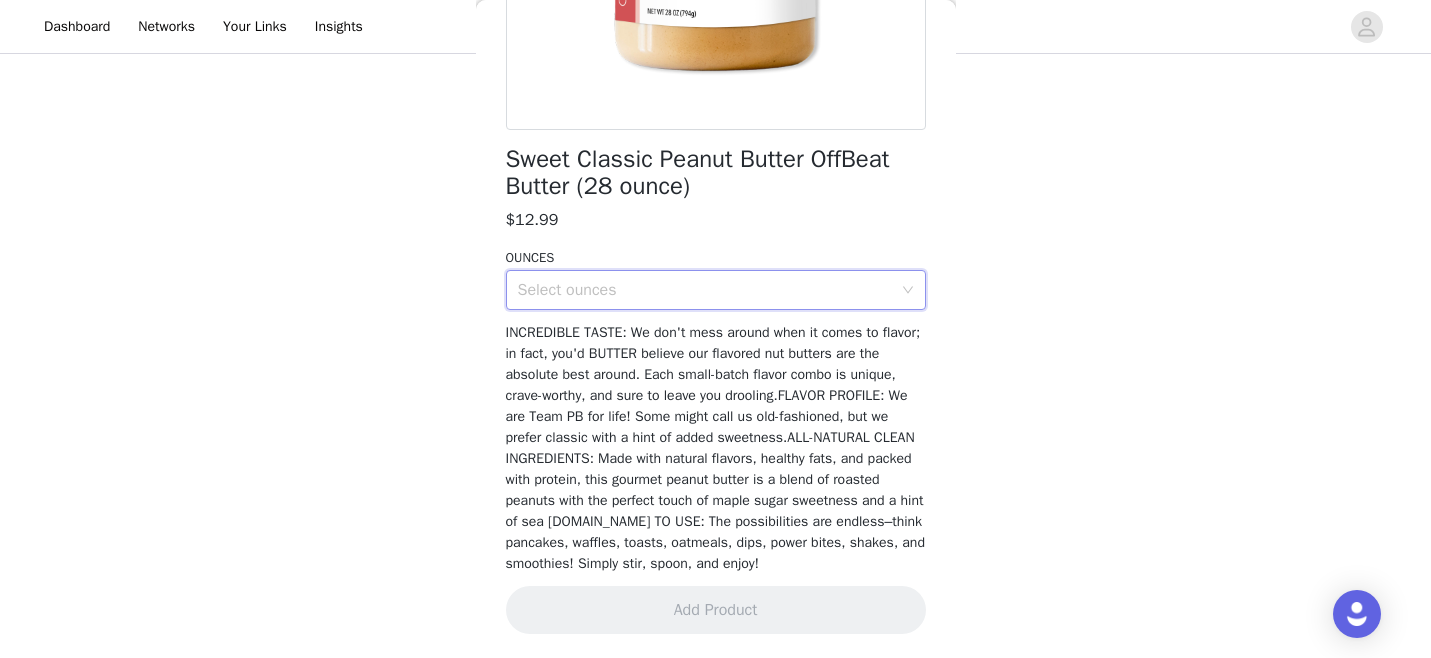 click on "Select ounces" at bounding box center (709, 290) 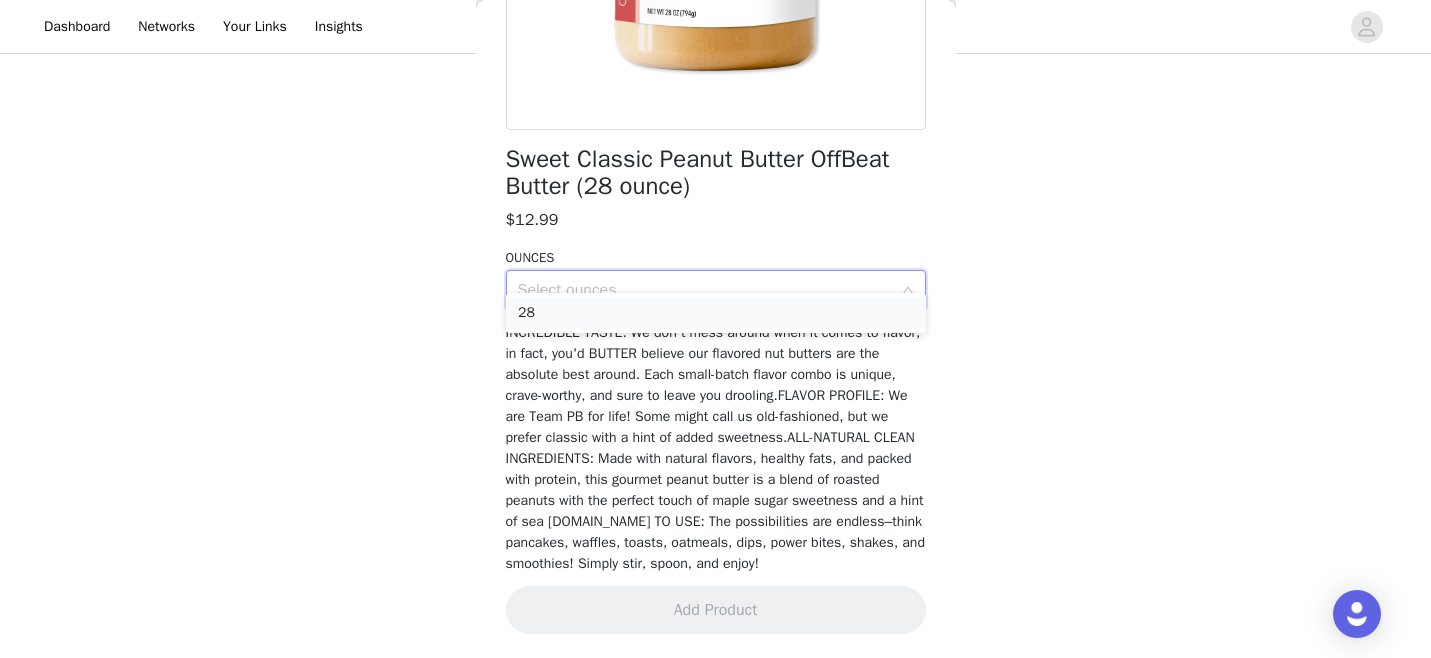 click on "28" at bounding box center (716, 313) 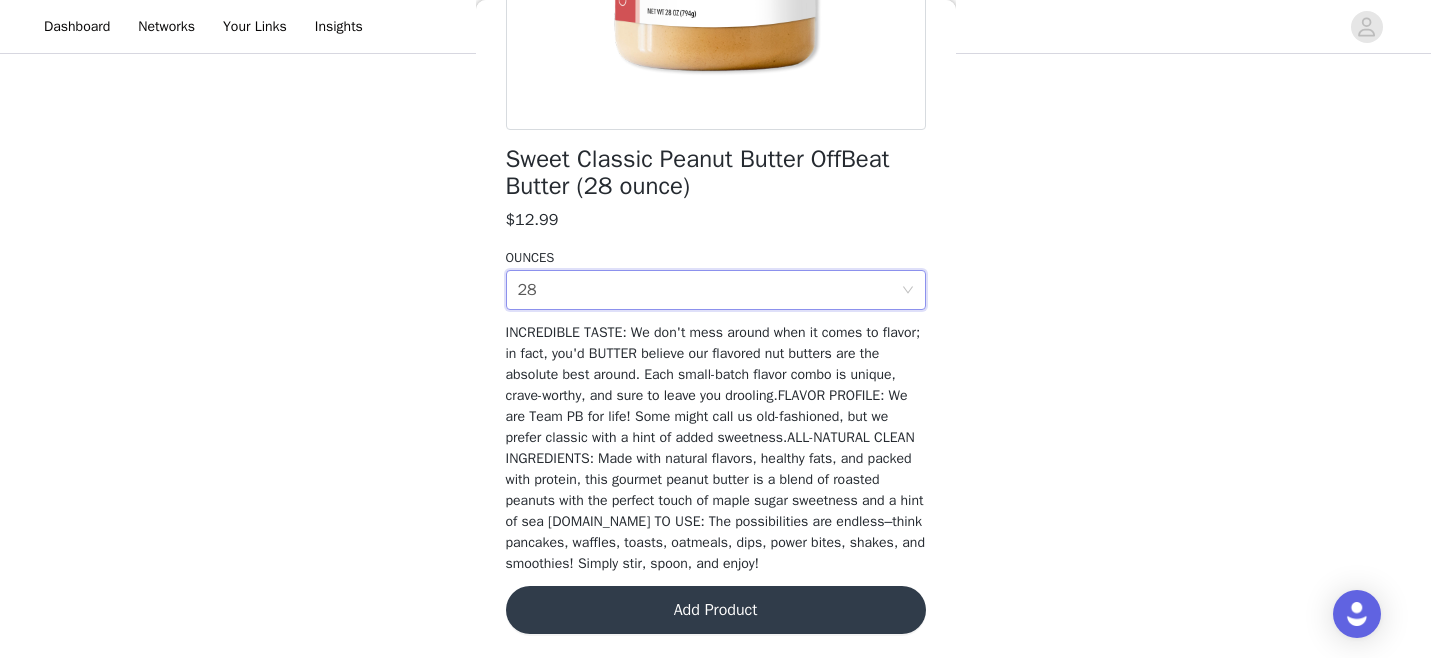 click on "Add Product" at bounding box center [716, 610] 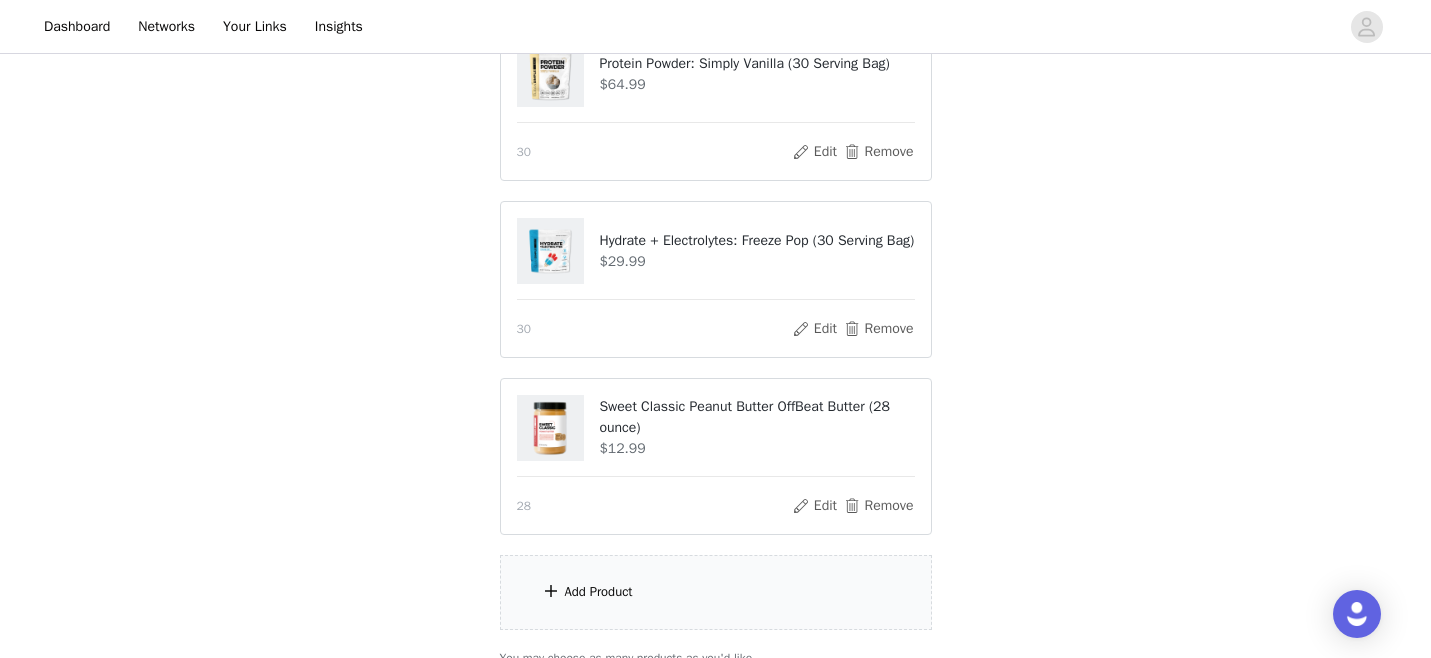 scroll, scrollTop: 680, scrollLeft: 0, axis: vertical 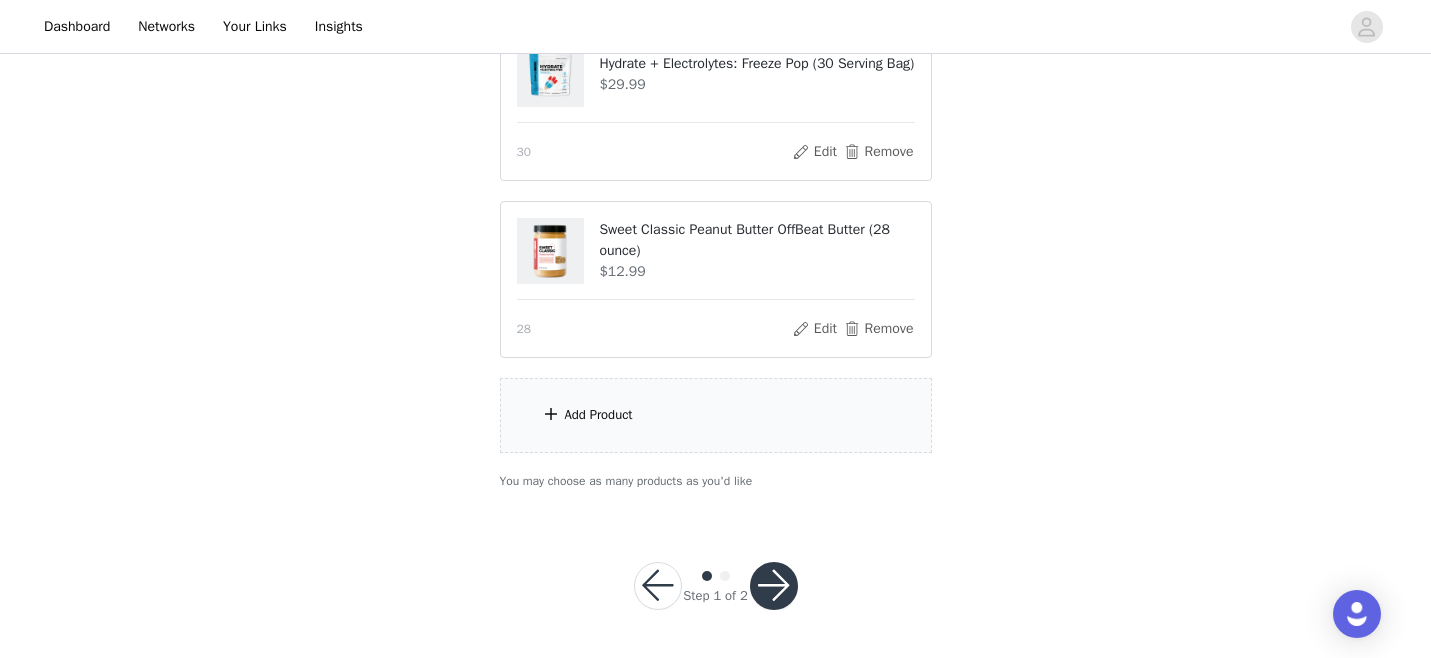 click at bounding box center [774, 586] 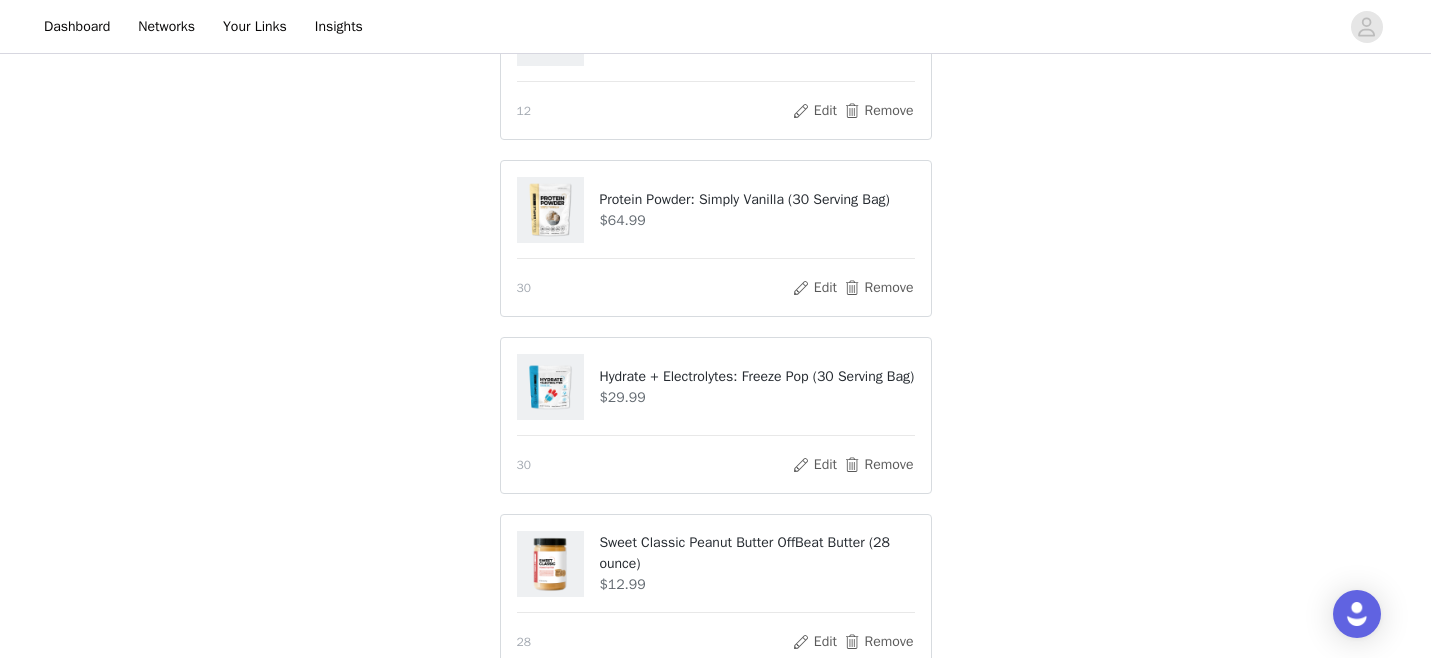 scroll, scrollTop: 680, scrollLeft: 0, axis: vertical 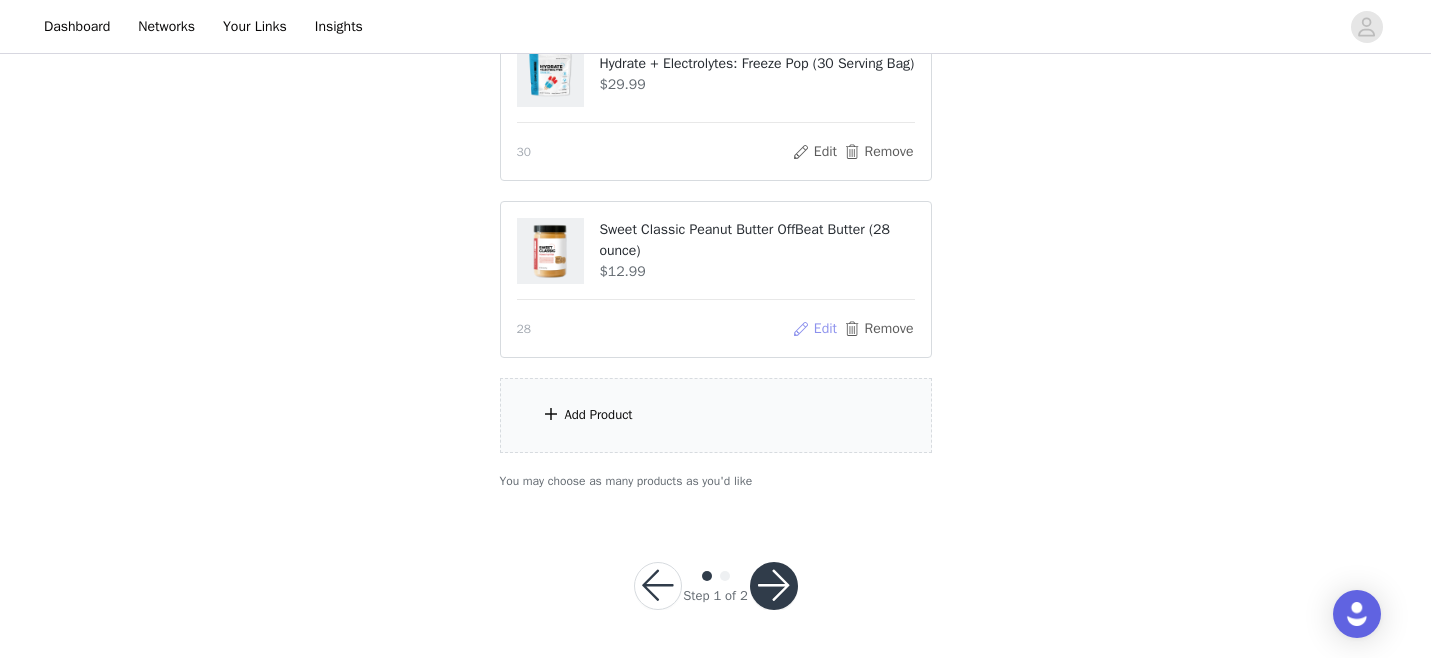 click on "Edit" at bounding box center (814, 329) 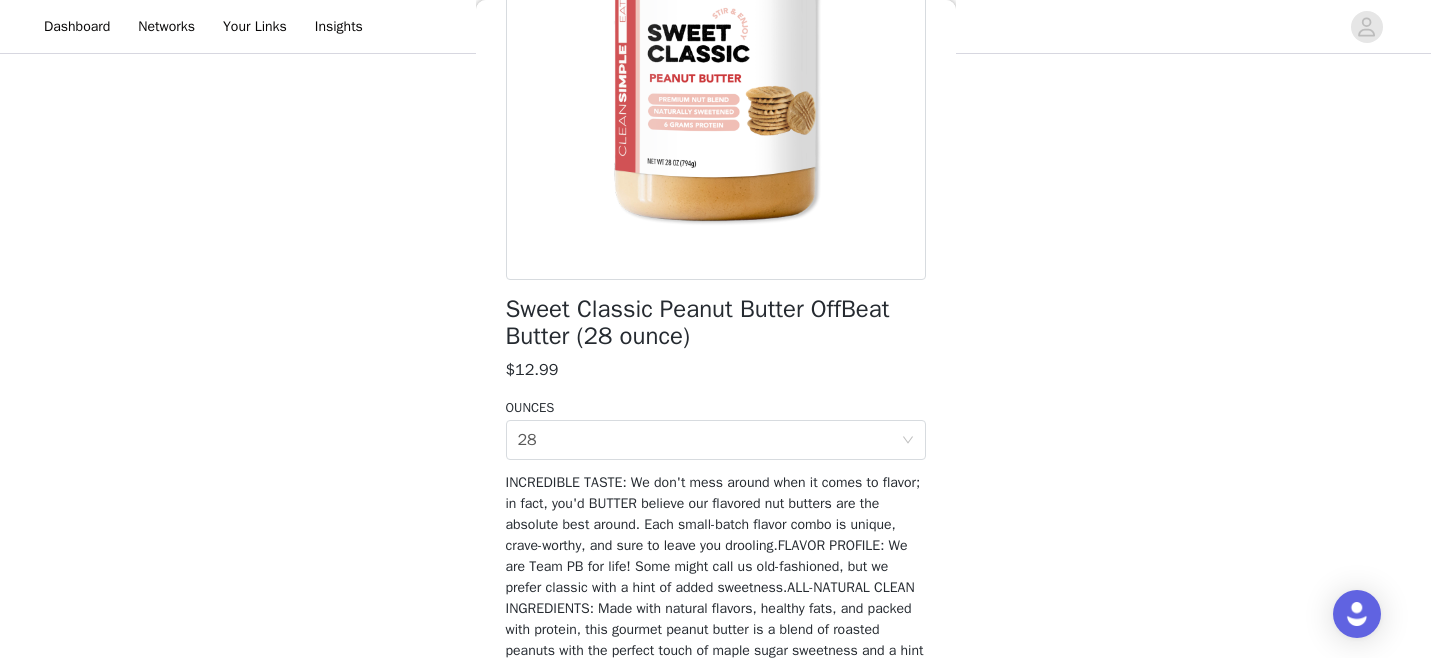 scroll, scrollTop: 51, scrollLeft: 0, axis: vertical 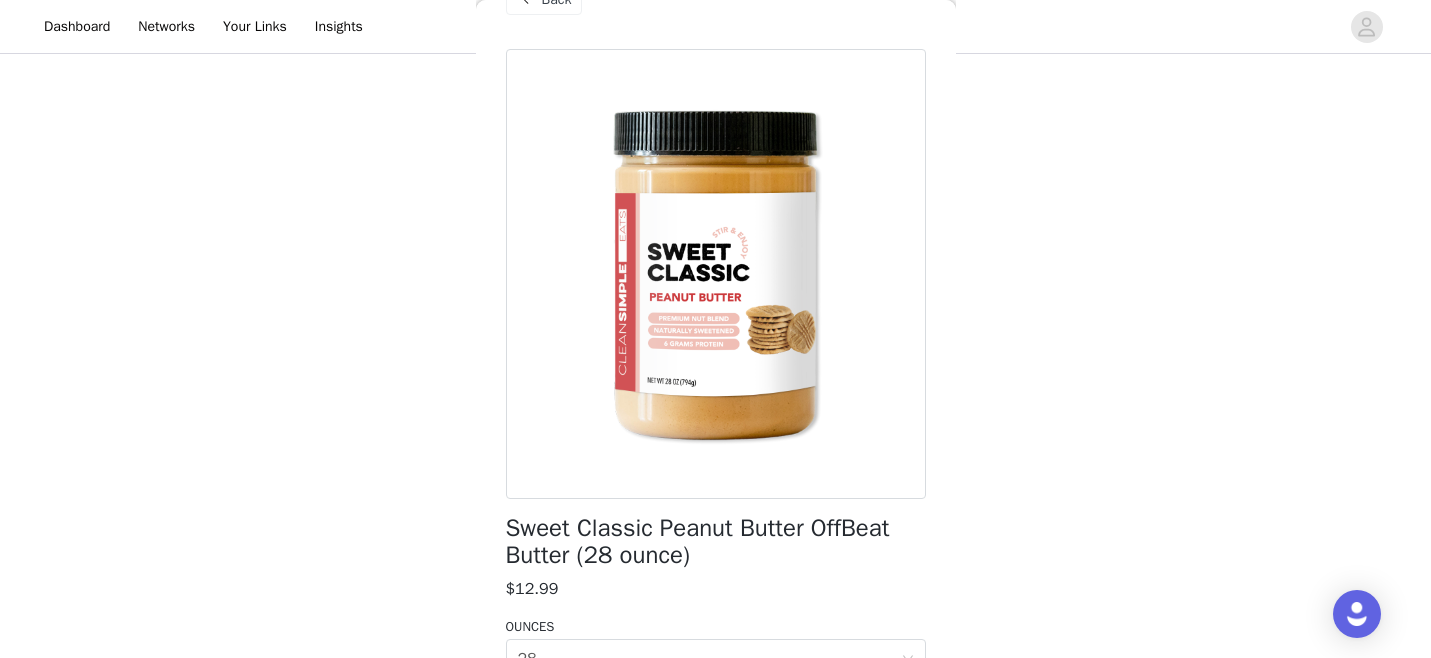 click on "STEP 1 OF 2
Products
The selected products exceed the total allowed price.       You will receive products up to a $150 value       4 Selected   Remaining Funds: $-0.96         Clear Protein: Prickly Pear (12 Pack)     $42.99       12       Edit   Remove     Protein Powder: Simply Vanilla (30 Serving Bag)     $64.99       30       Edit   Remove     Hydrate + Electrolytes: Freeze Pop (30 Serving Bag)     $29.99       30       Edit   Remove     Sweet Classic Peanut Butter OffBeat Butter (28 ounce)     $12.99       28       Edit   Remove     Add Product     You may choose as many products as you'd like     Back     Sweet Classic Peanut Butter OffBeat Butter (28 ounce)       $12.99         OUNCES   Select ounces 28     Update Product" at bounding box center (715, -54) 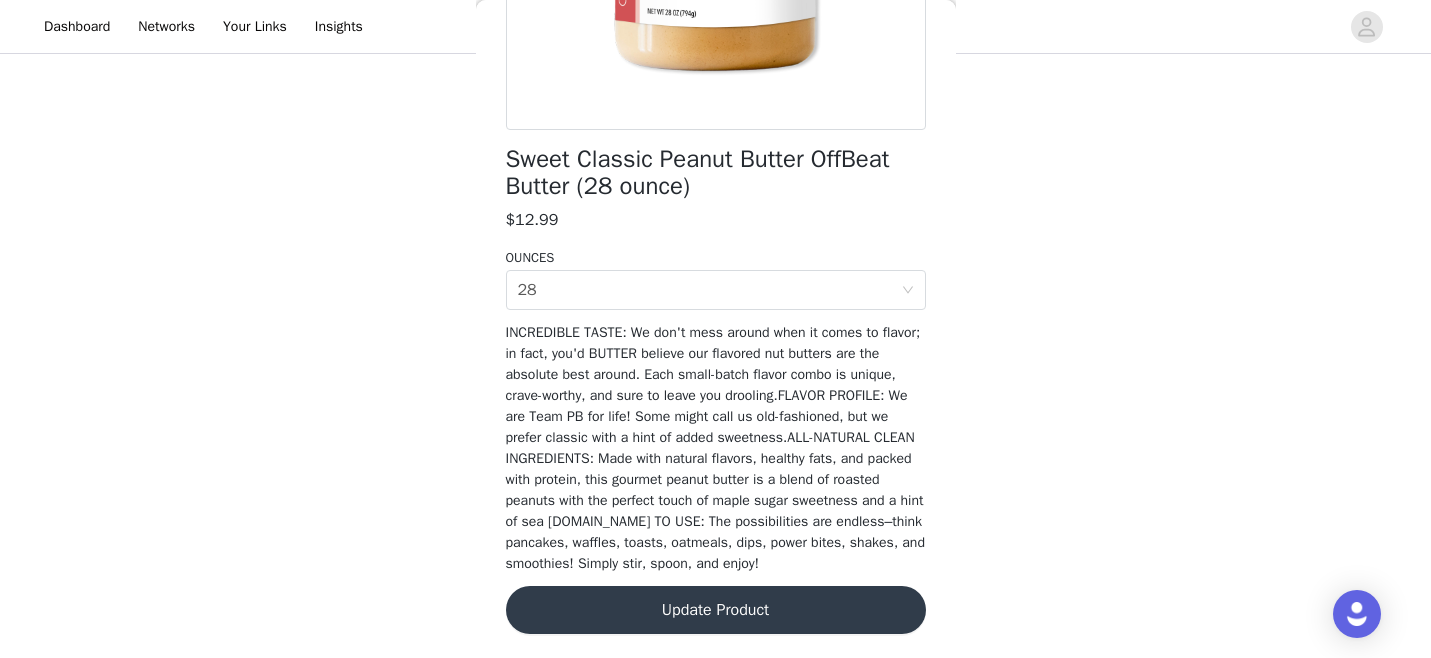click on "Sweet Classic Peanut Butter OffBeat Butter (28 ounce)       $12.99         OUNCES   Select ounces 28   INCREDIBLE TASTE: We don't mess around when it comes to flavor; in fact, you'd BUTTER believe our flavored nut butters are the absolute best around. Each small-batch flavor combo is unique, crave-worthy, and sure to leave you drooling.FLAVOR PROFILE: We are Team PB for life! Some might call us old-fashioned, but we prefer classic with a hint of added sweetness.ALL-NATURAL CLEAN INGREDIENTS: Made with natural flavors, healthy fats, and packed with protein, this gourmet peanut butter is a blend of roasted peanuts with the perfect touch of maple sugar sweetness and a hint of sea salt.HOW TO USE: The possibilities are endless–think pancakes, waffles, toasts, oatmeals, dips, power bites, shakes, and smoothies! Simply stir, spoon, and enjoy!   Update Product" at bounding box center (716, 169) 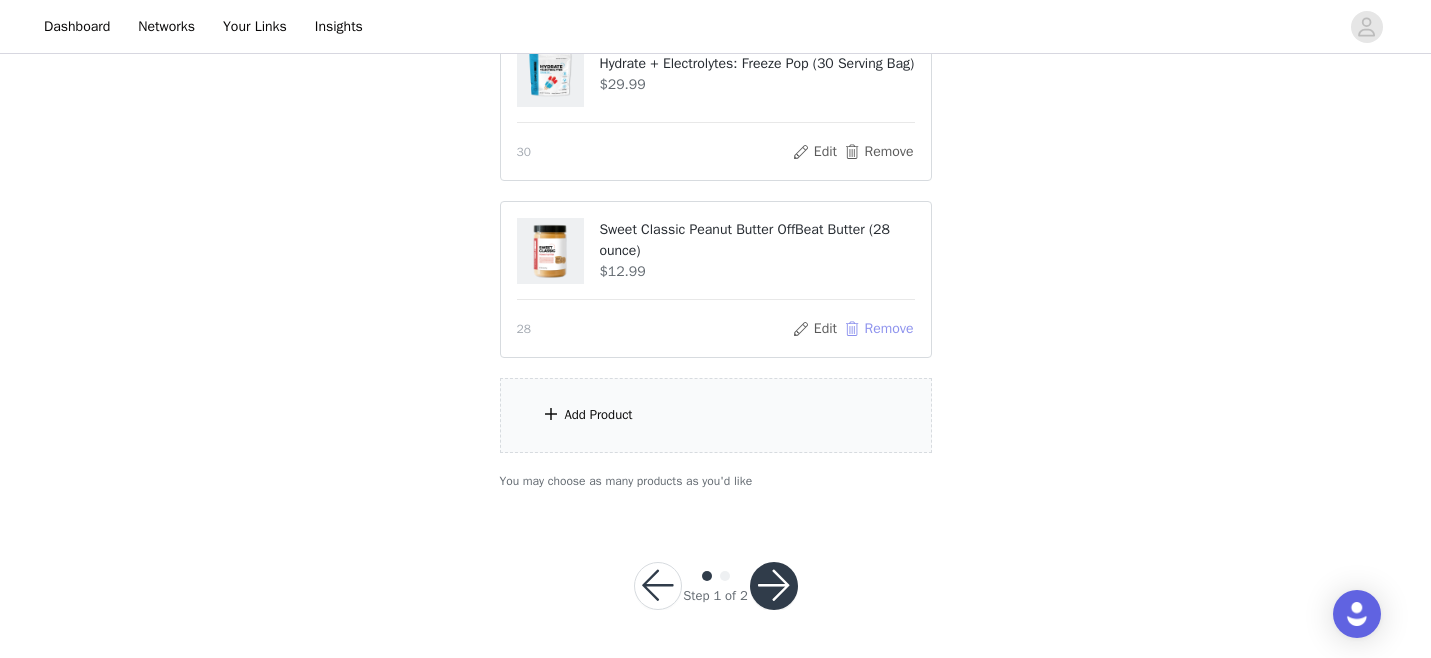 click on "Remove" at bounding box center (878, 329) 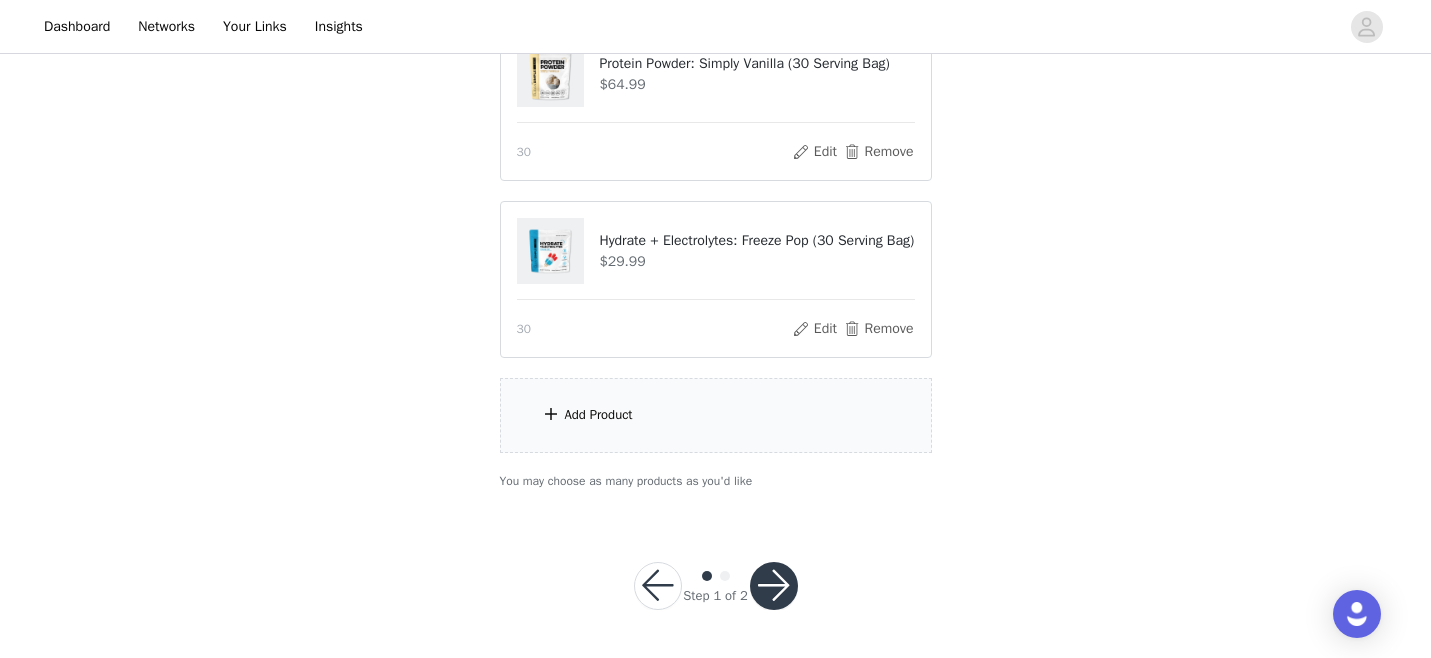 scroll, scrollTop: 503, scrollLeft: 0, axis: vertical 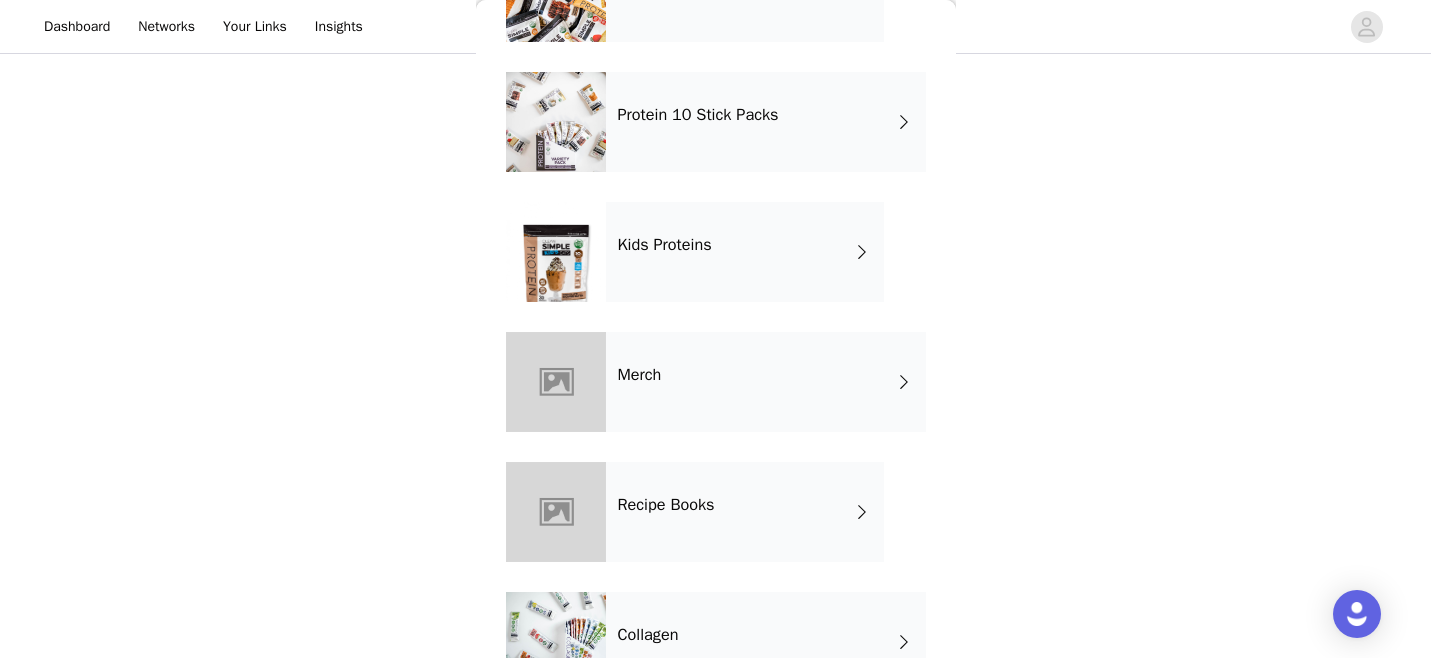 click on "Merch" at bounding box center [766, 382] 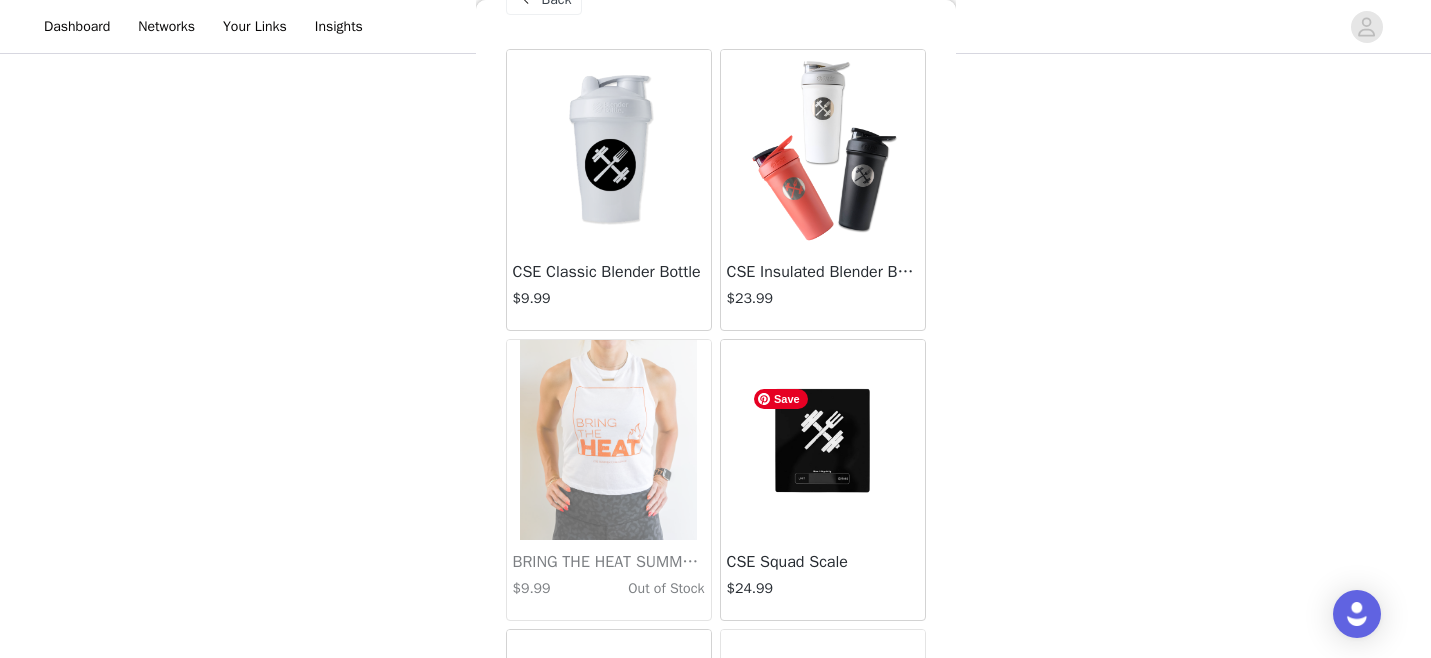 scroll, scrollTop: 12, scrollLeft: 0, axis: vertical 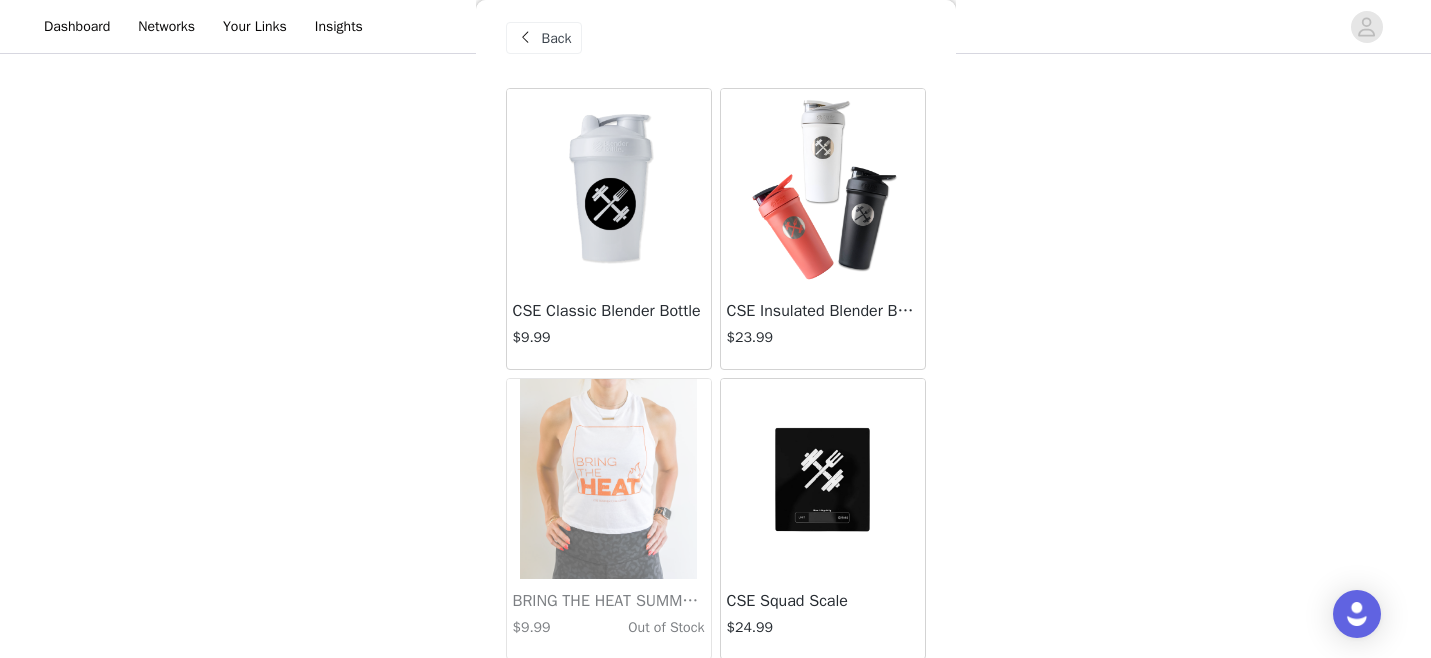 click on "Back" at bounding box center [557, 38] 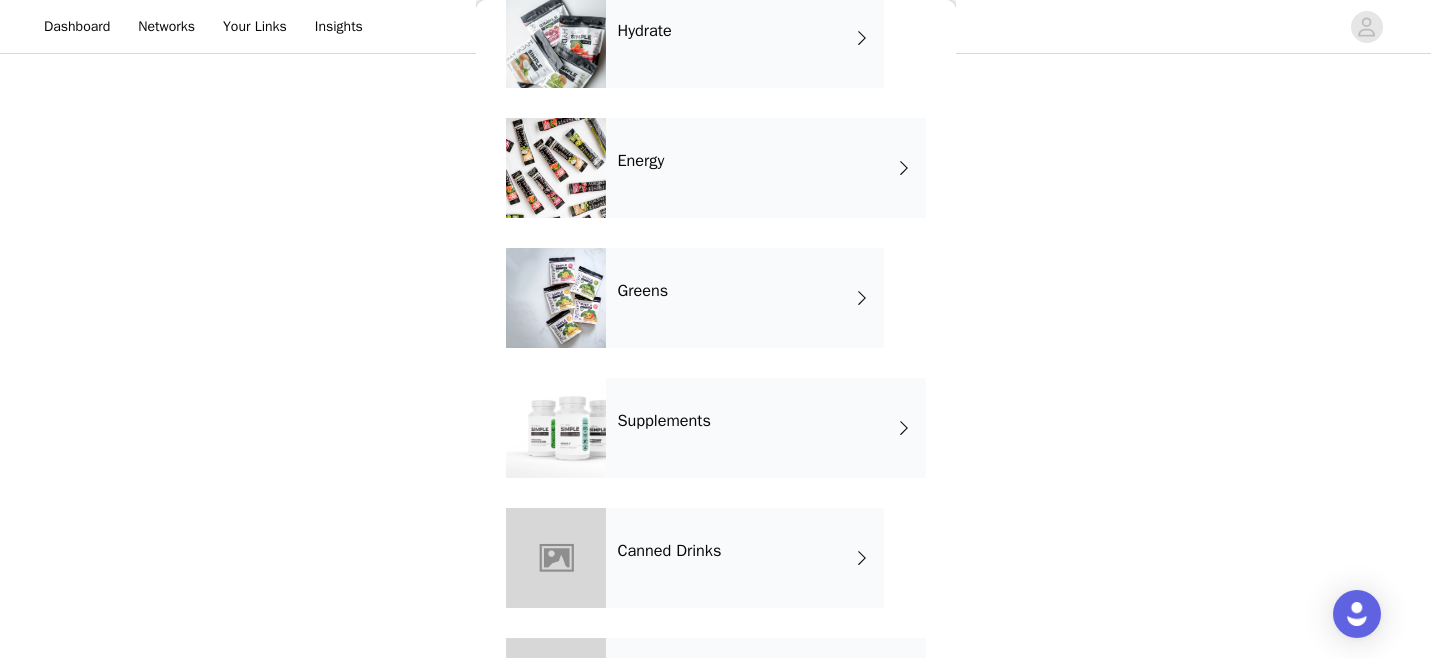scroll, scrollTop: 1132, scrollLeft: 0, axis: vertical 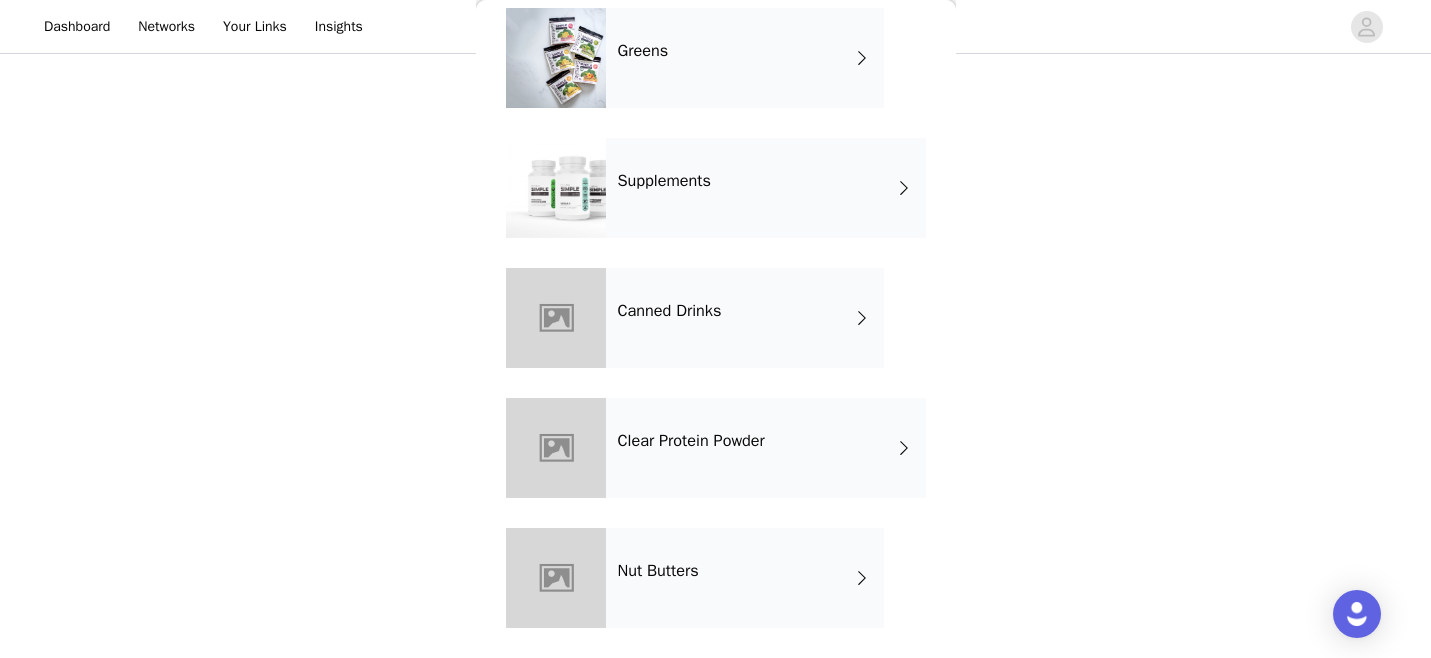 click on "Nut Butters" at bounding box center (745, 578) 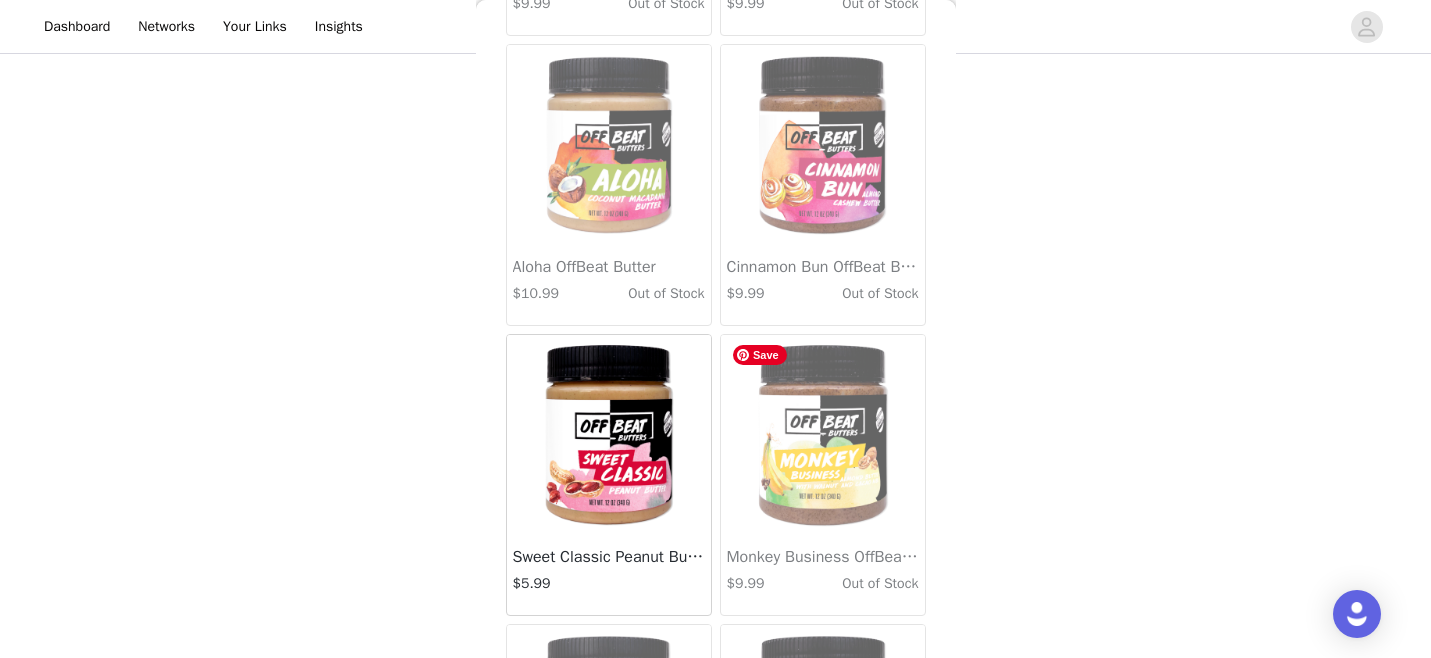 scroll, scrollTop: 678, scrollLeft: 0, axis: vertical 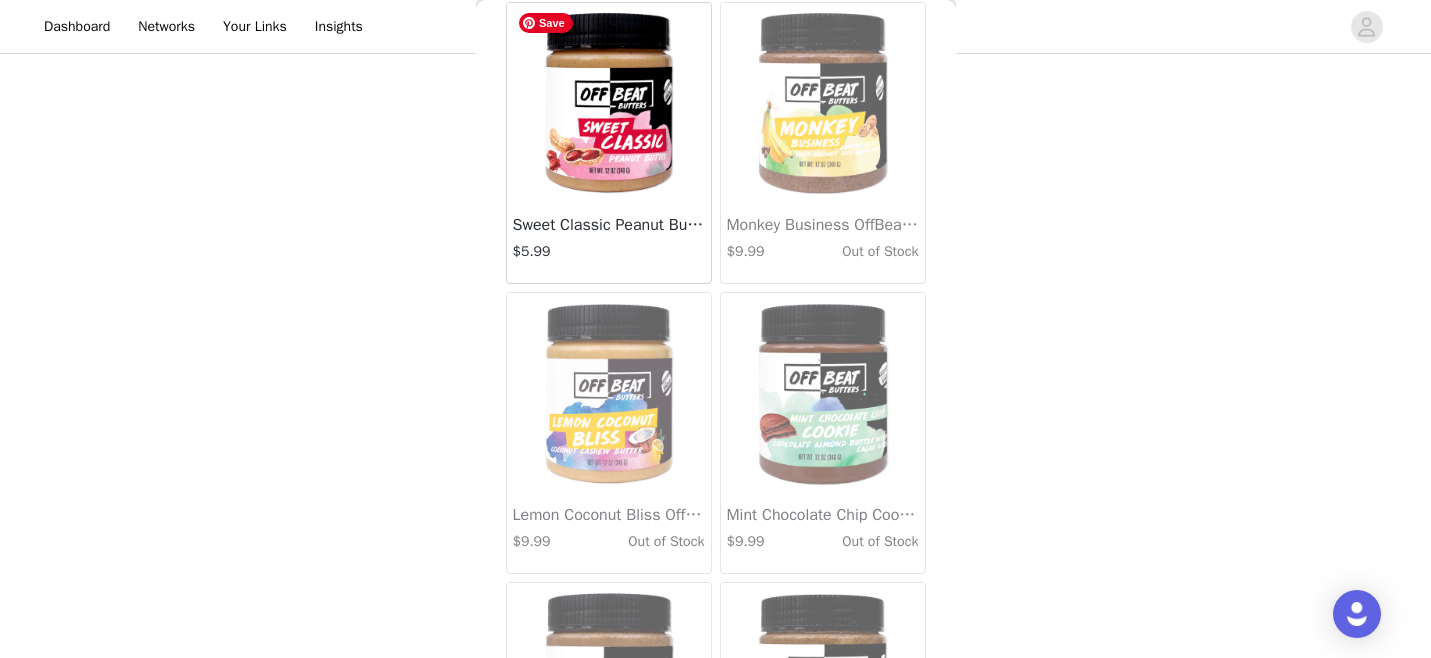 click at bounding box center [609, 103] 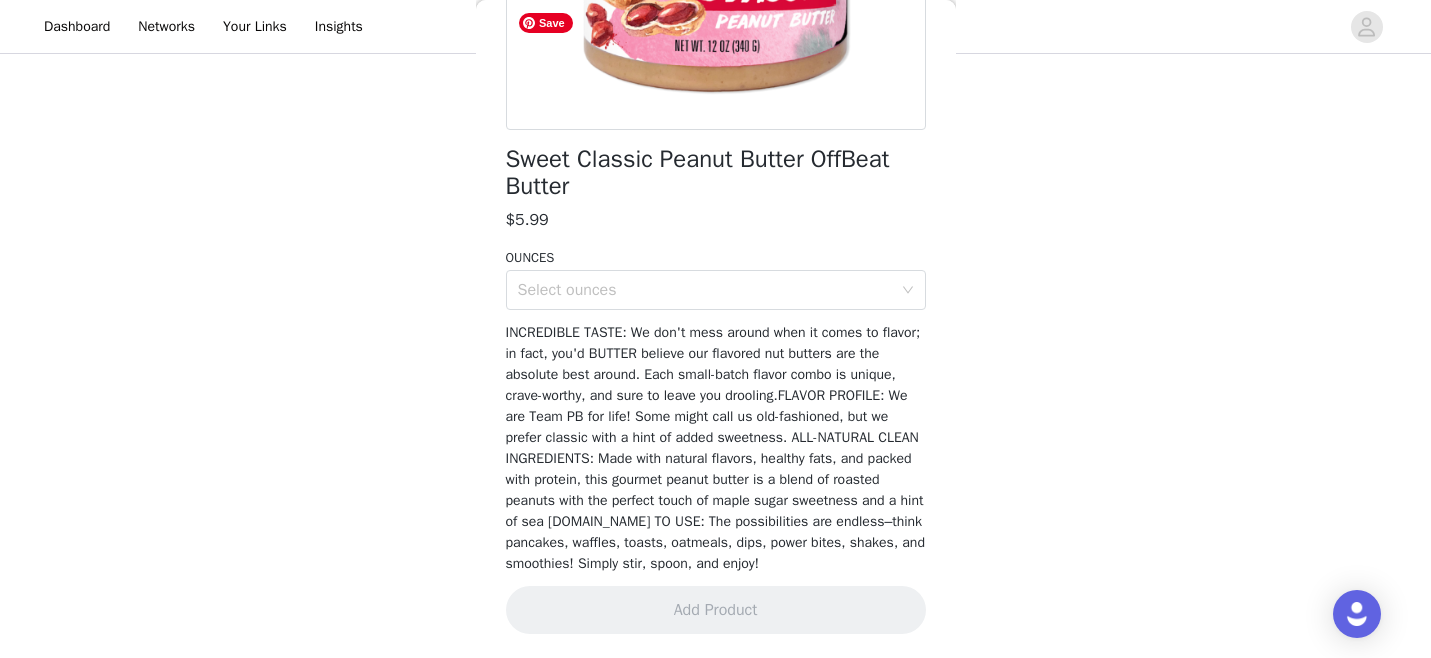 scroll, scrollTop: 440, scrollLeft: 0, axis: vertical 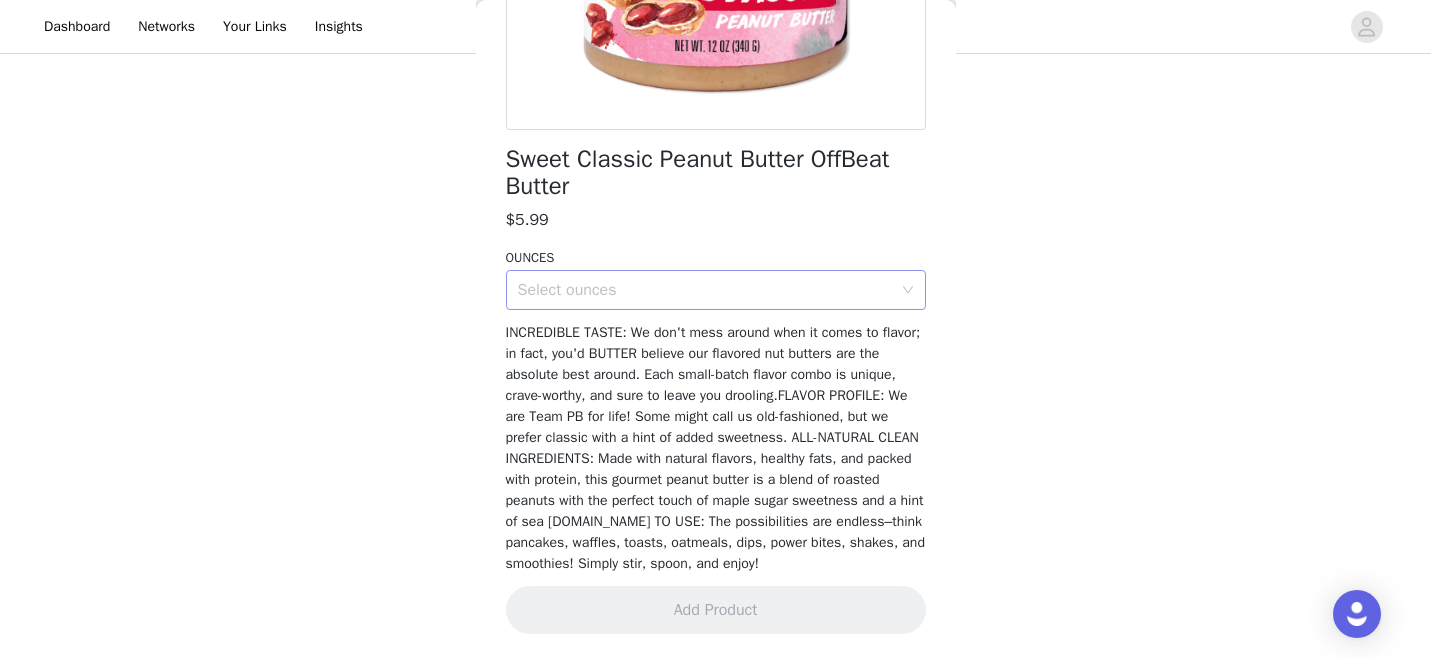click on "Select ounces" at bounding box center [709, 290] 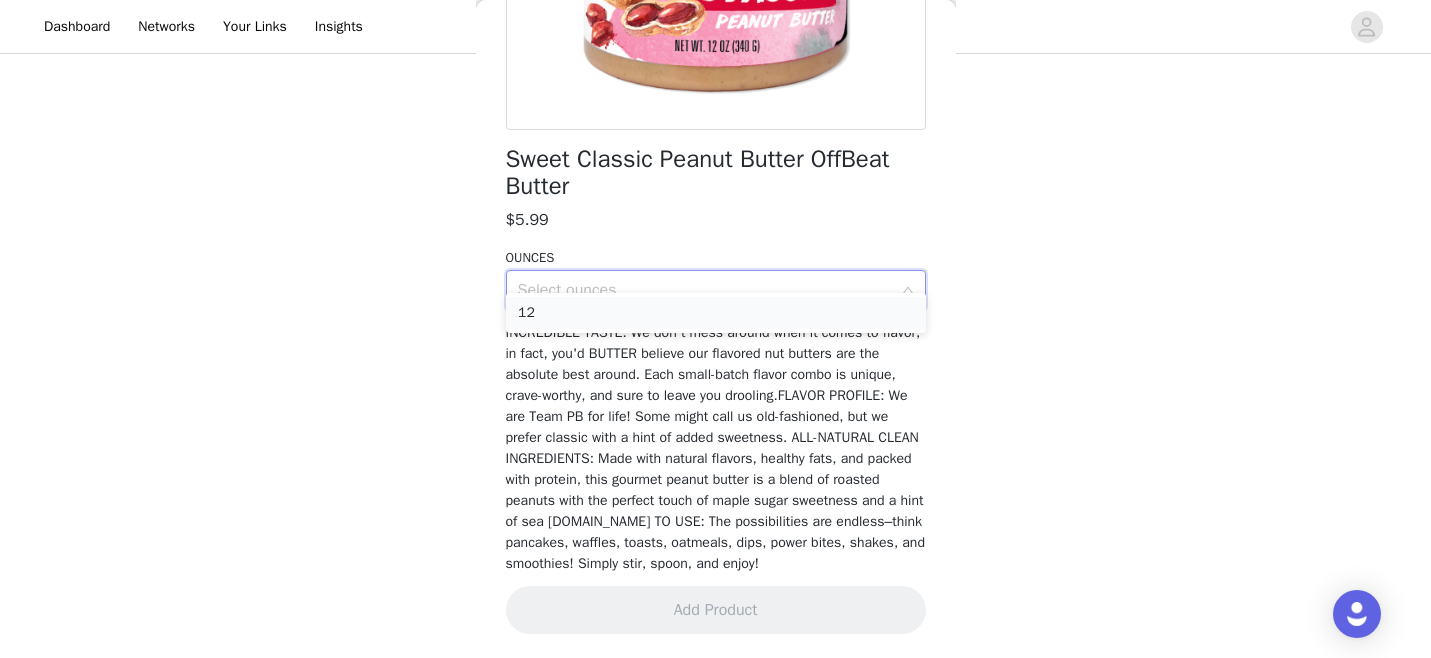 click on "12" at bounding box center [716, 313] 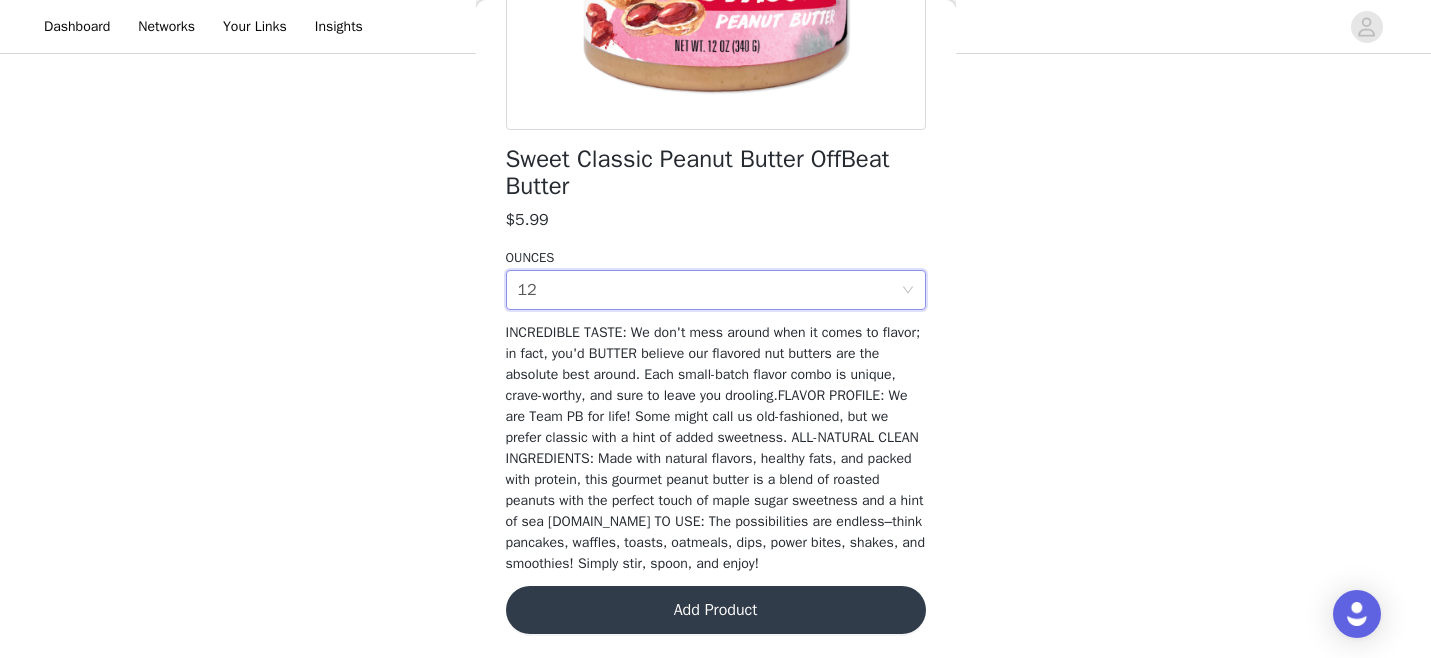 click on "Add Product" at bounding box center (716, 610) 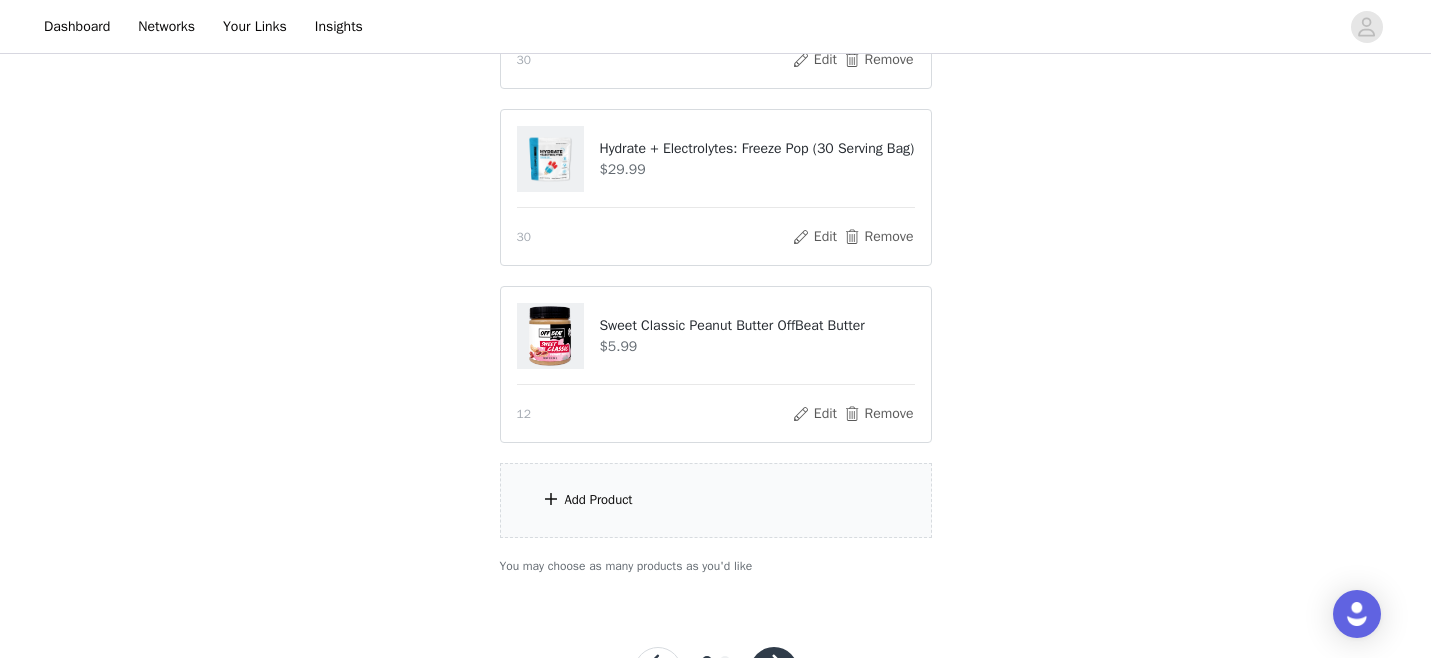scroll, scrollTop: 680, scrollLeft: 0, axis: vertical 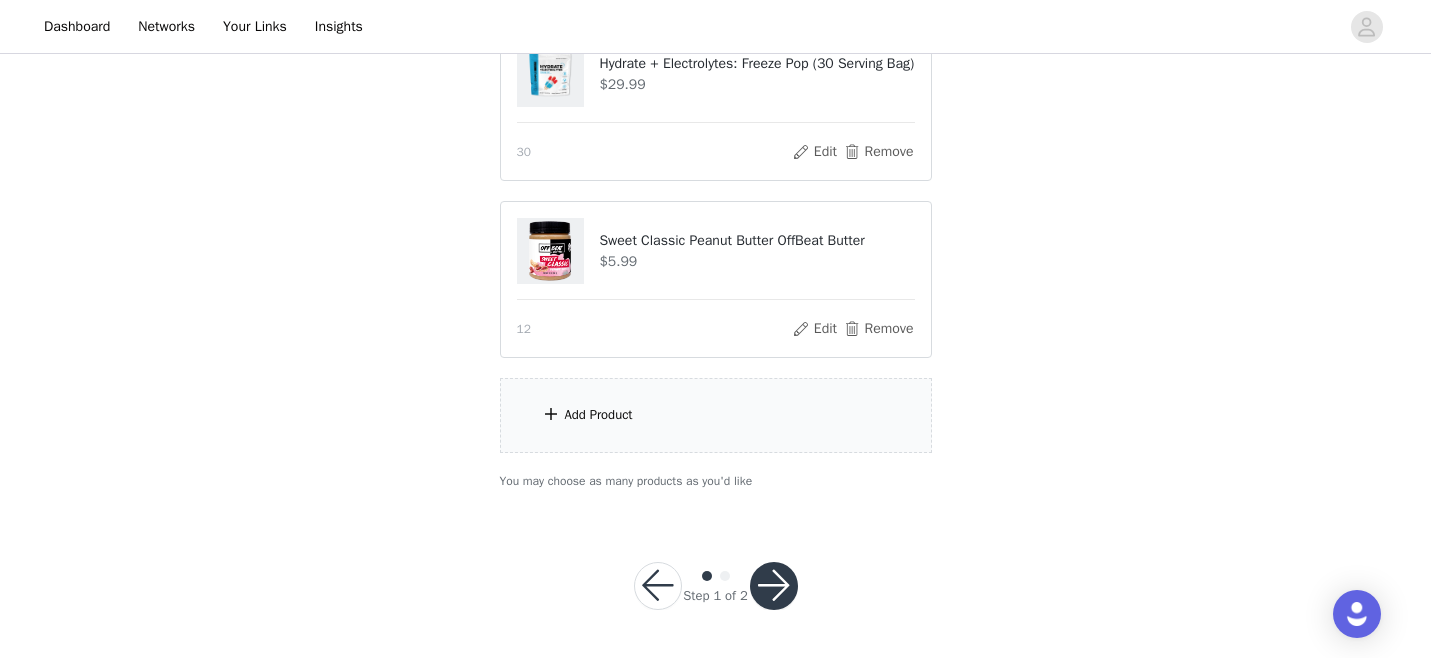 click at bounding box center (774, 586) 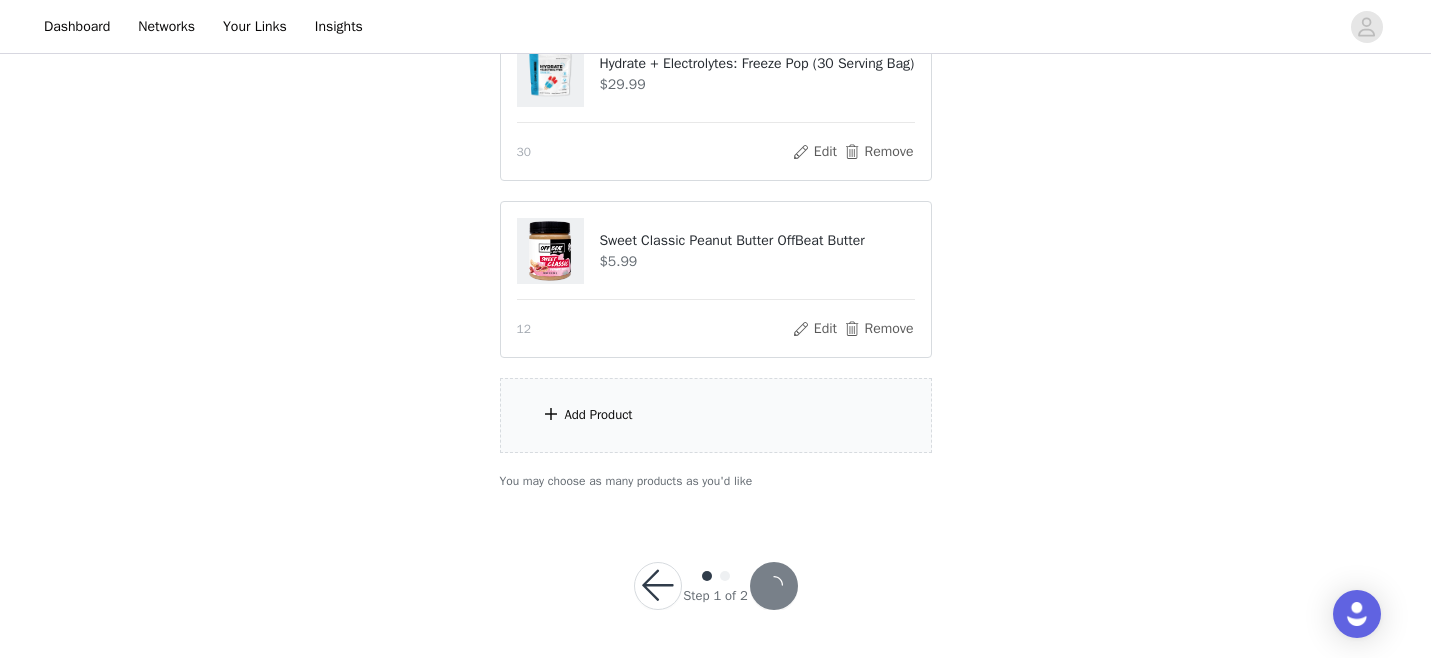 scroll, scrollTop: 606, scrollLeft: 0, axis: vertical 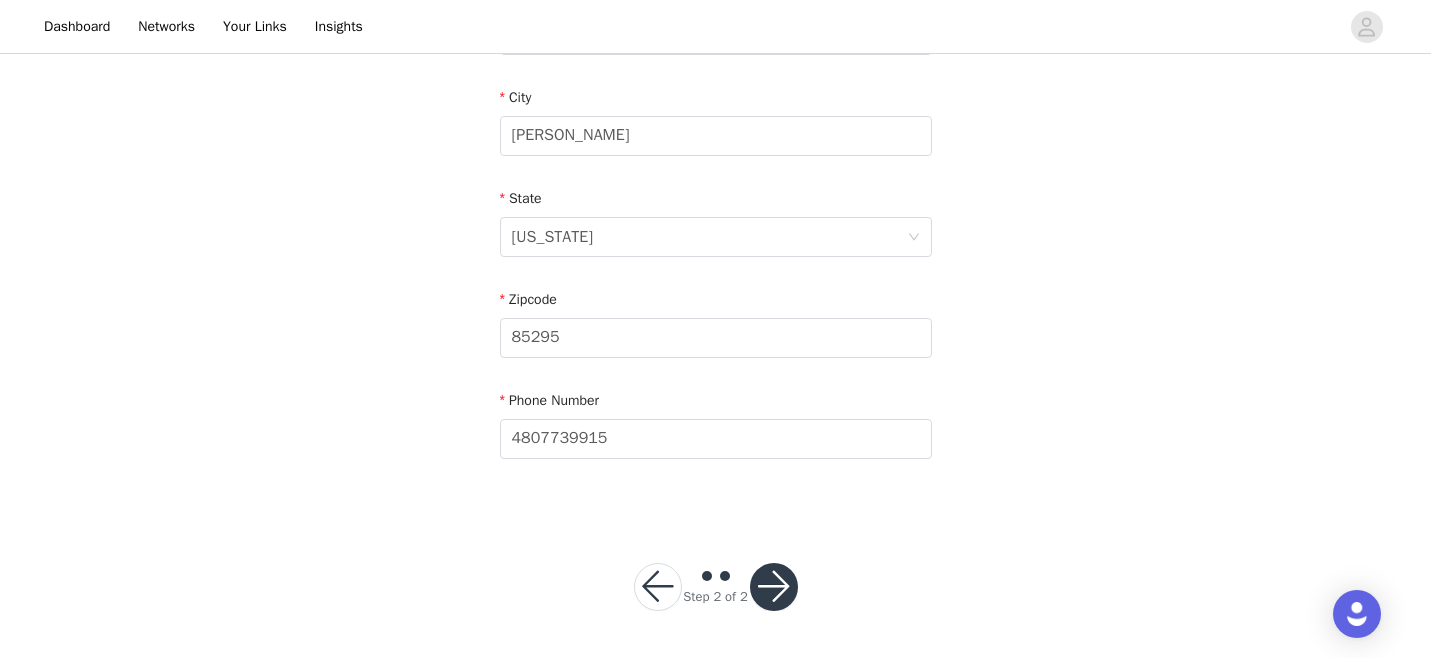 click at bounding box center [774, 587] 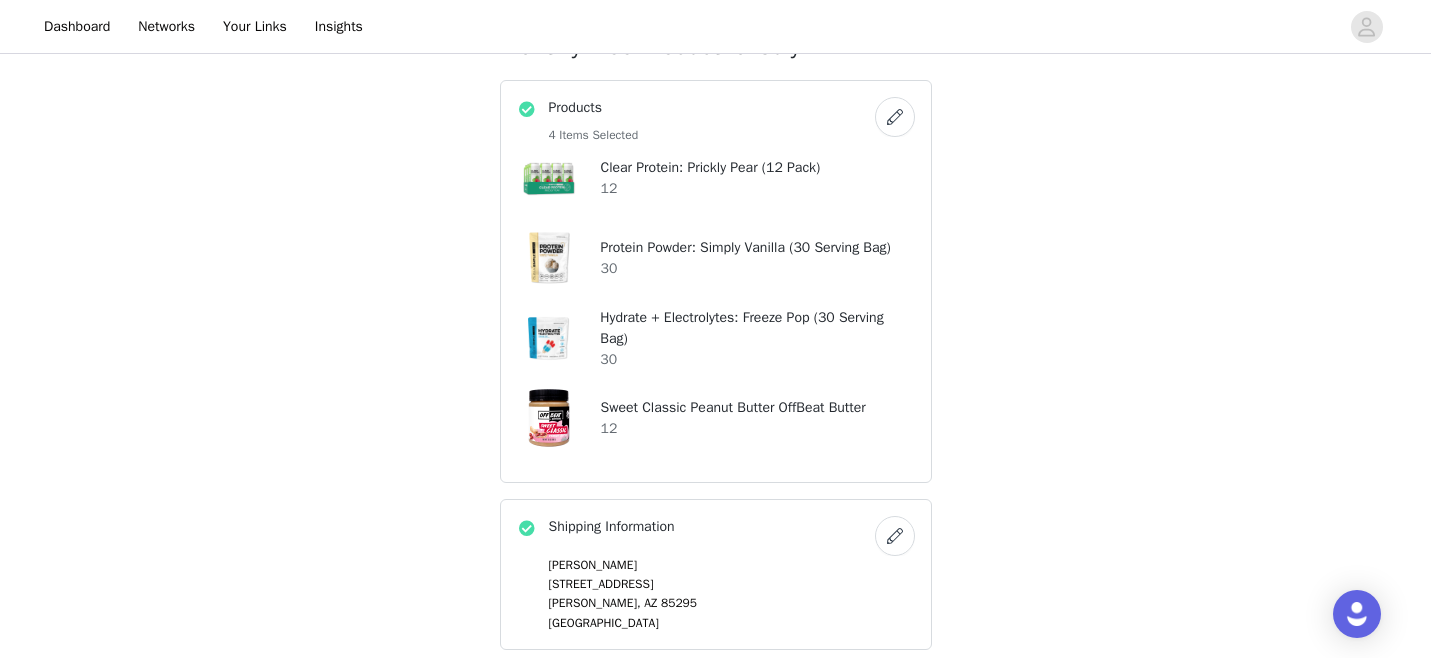 scroll, scrollTop: 567, scrollLeft: 0, axis: vertical 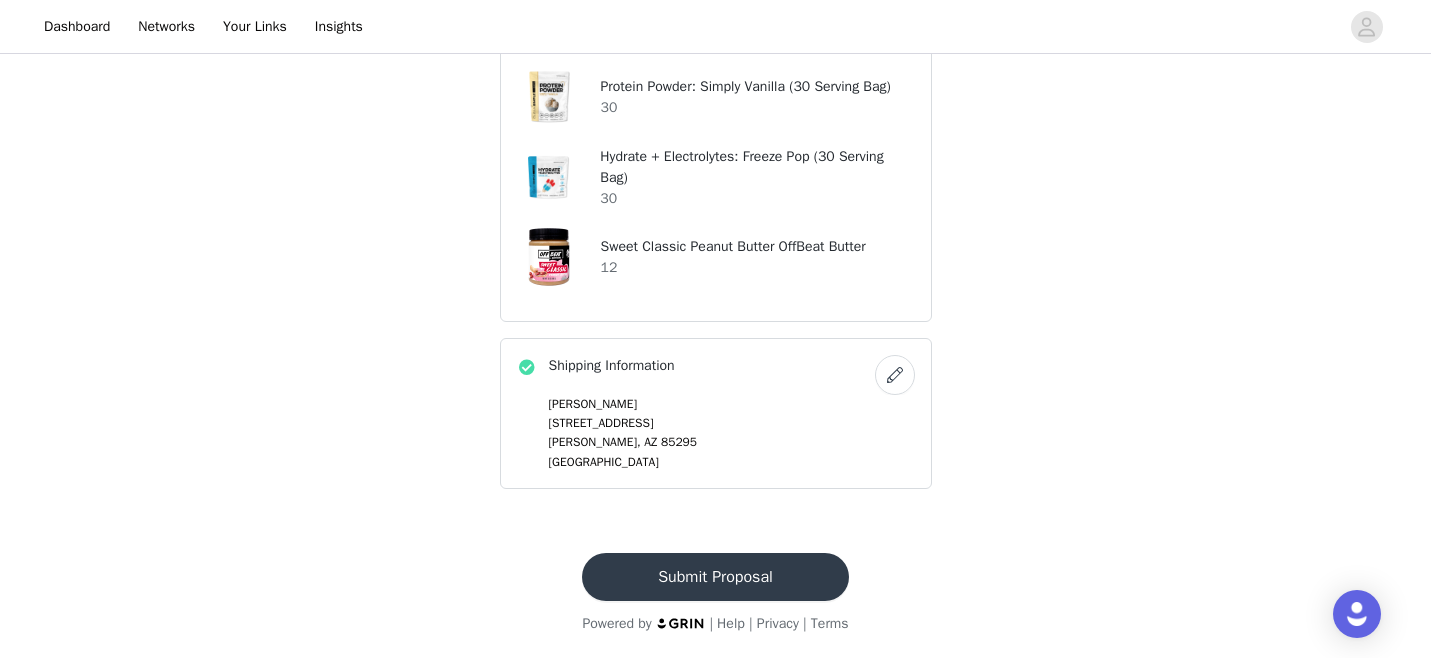 click on "Submit Proposal" at bounding box center (715, 577) 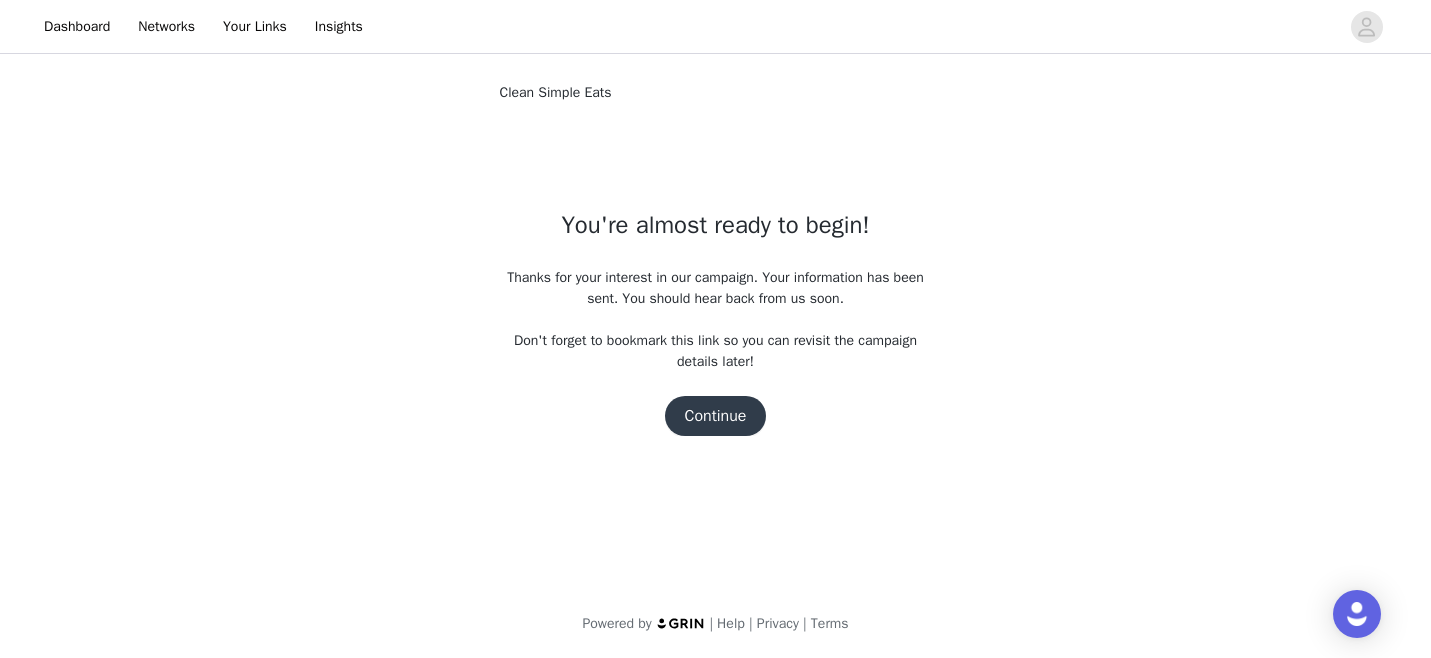 scroll, scrollTop: 0, scrollLeft: 0, axis: both 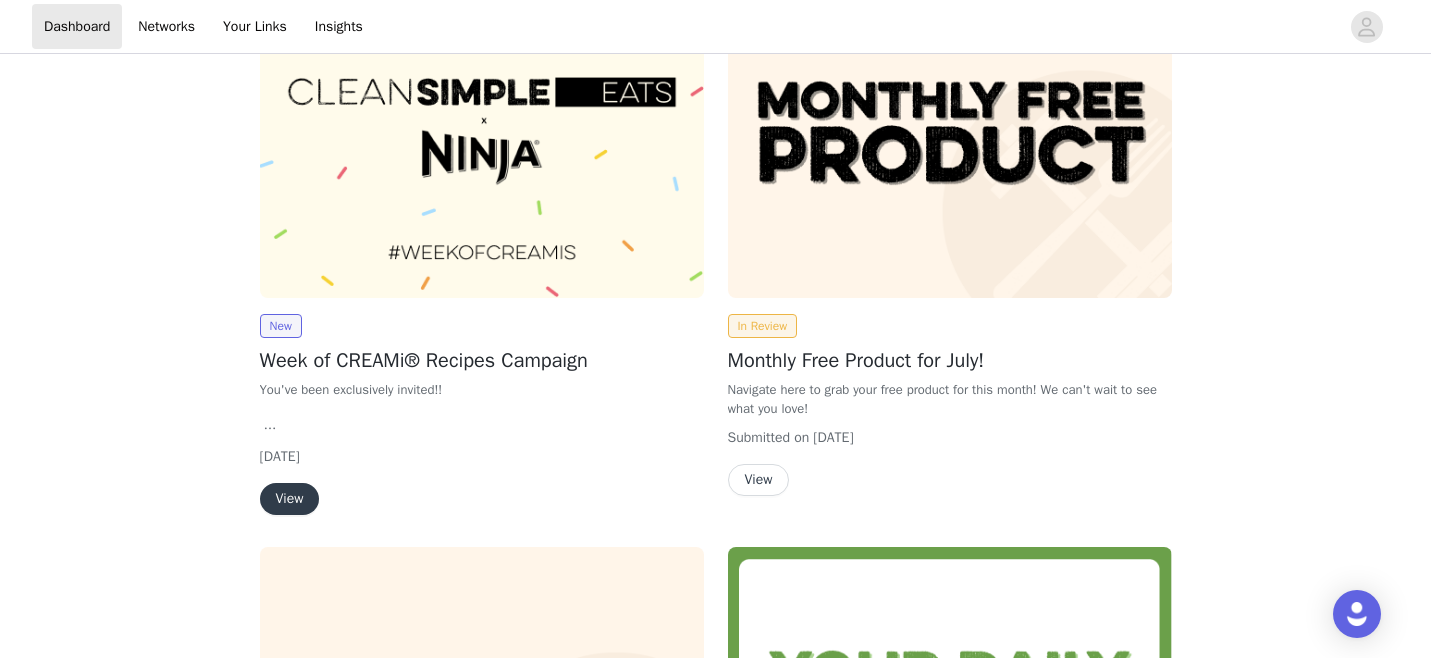 click on "View" at bounding box center (290, 499) 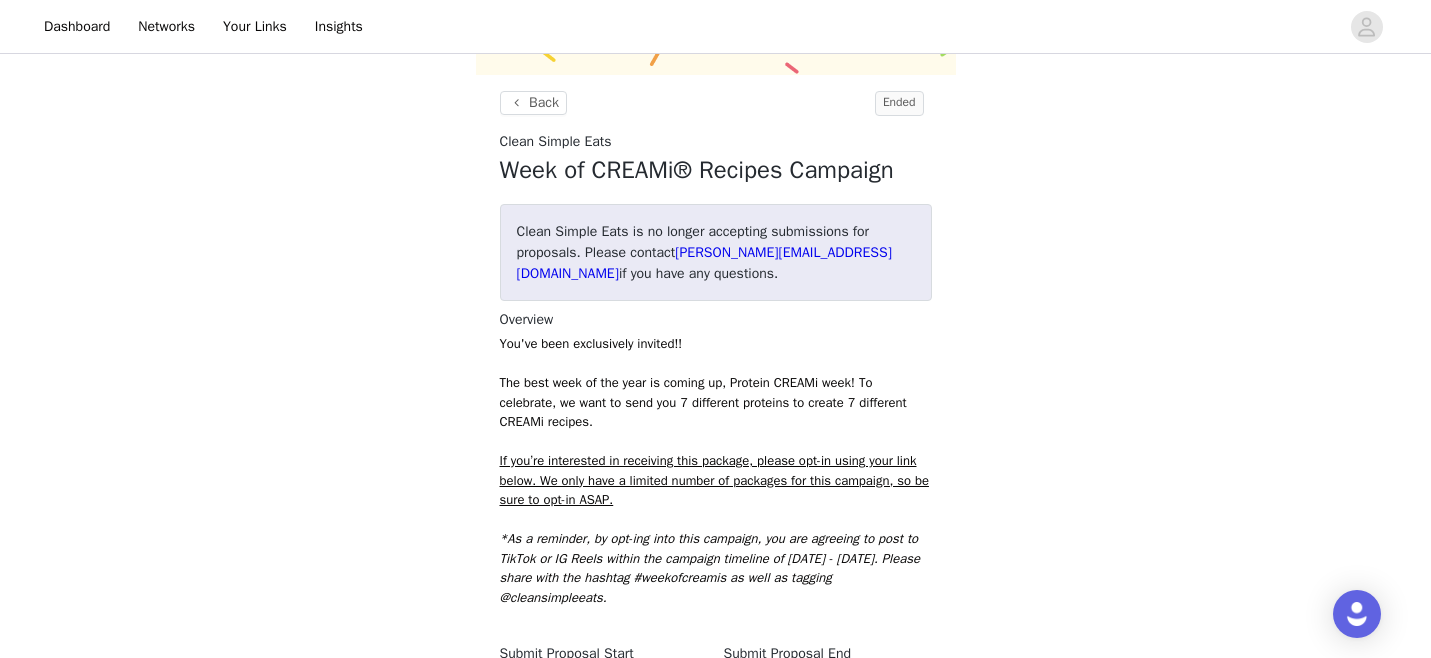 scroll, scrollTop: 412, scrollLeft: 0, axis: vertical 